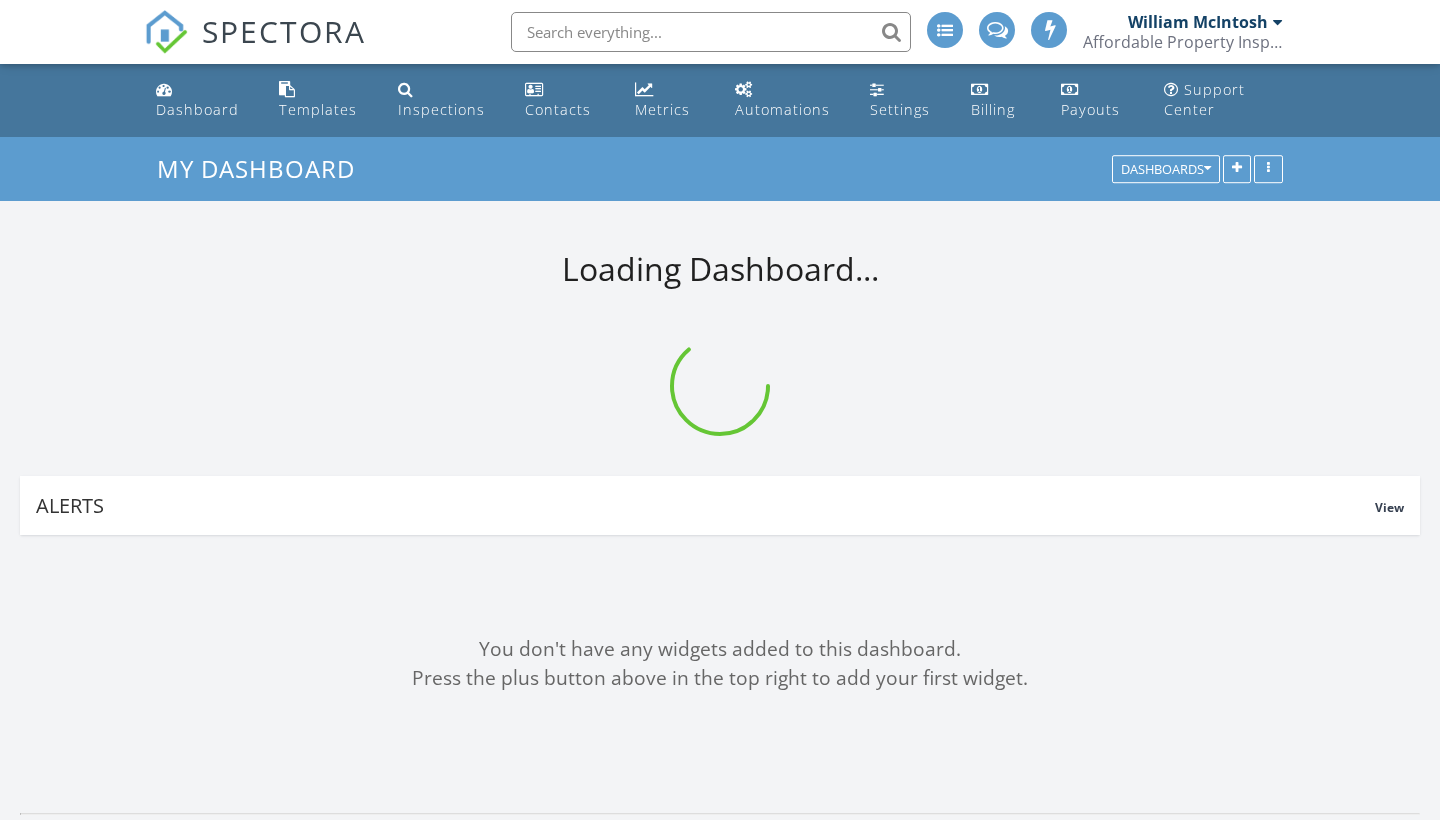 scroll, scrollTop: 0, scrollLeft: 0, axis: both 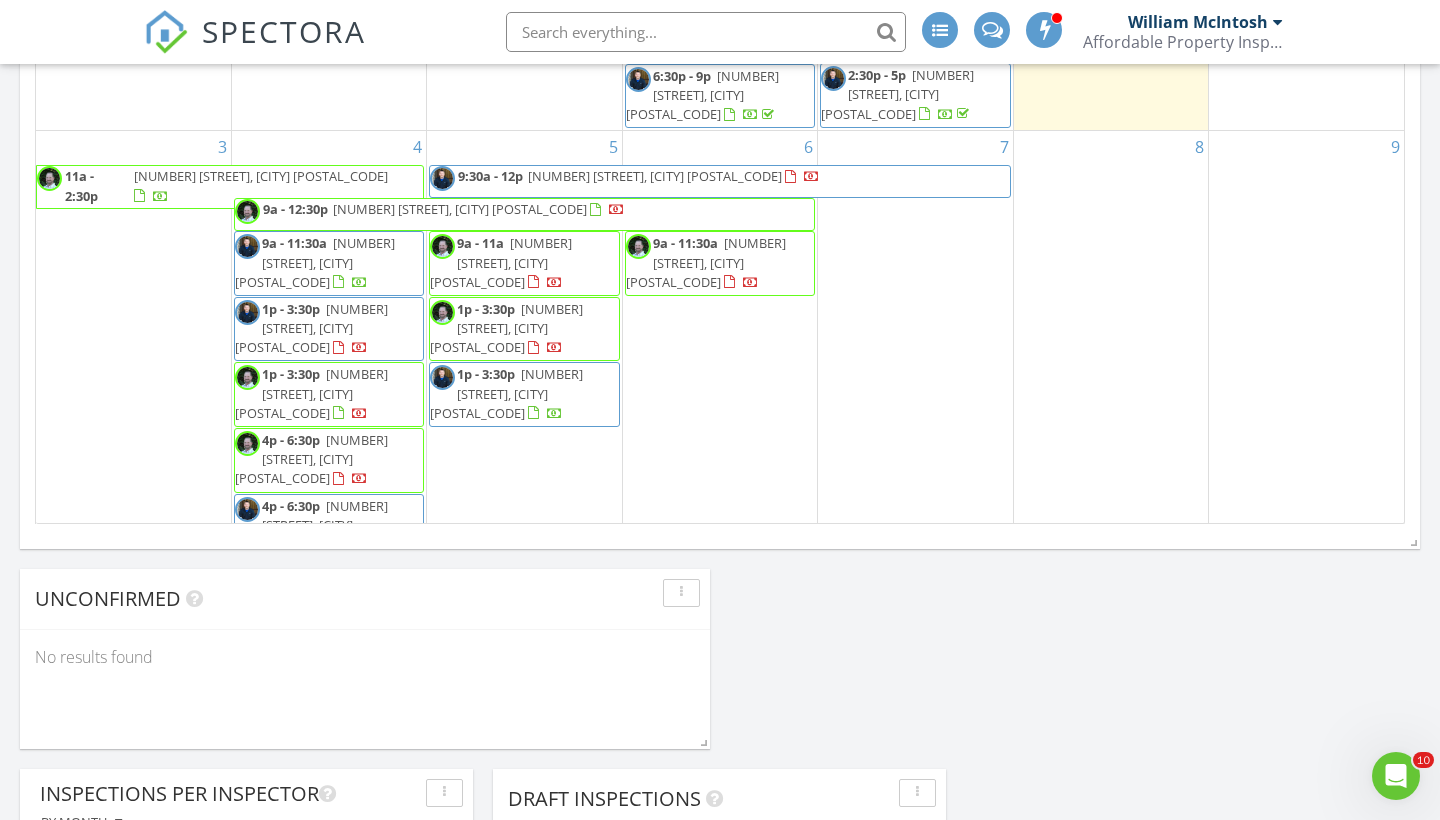 click on "Today
All Inspectors
9:00 am
5421 S 192nd Rd, Plesant Hope, MO 65725
Tim Shaw
29 minutes drive time   20.5 miles       1:00 pm
3069 S Palisades Dr, Springfield, MO 65807
Tim Shaw
39 minutes drive time   28.1 miles       4:00 pm
2251 N Main Ave, Springfield, MO 65803
Tim Shaw
18 minutes drive time   8.6 miles       New Inspection     New Quote         Map               1 2 3 + − MO 13, MO 215, MO 13, South West Bypass, West Battlefield Road, South Kansas Expressway 92.0 km, 1 h 25 min Head north on North Douglas Avenue 15 m Turn left onto West Kearney Street (MO 744) 1 km Turn right onto North Kansas Expressway (MO 13) 900 m Make a slight left to stay on North Kansas Expressway (MO 13) 25 km Turn right onto MO 215 6 km 500 m 45 m 0 m" at bounding box center (720, 84) 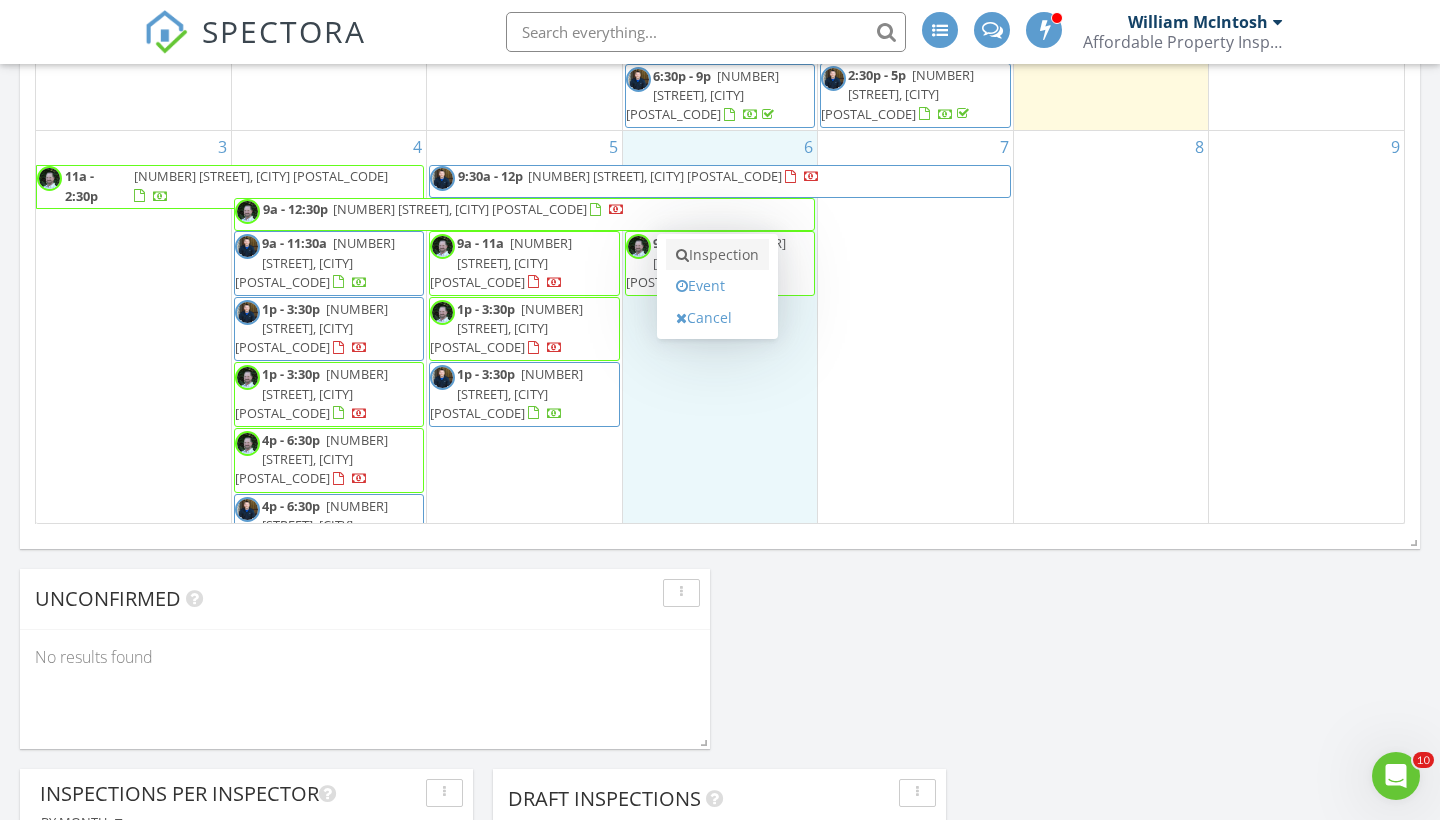 click on "Inspection" at bounding box center (717, 255) 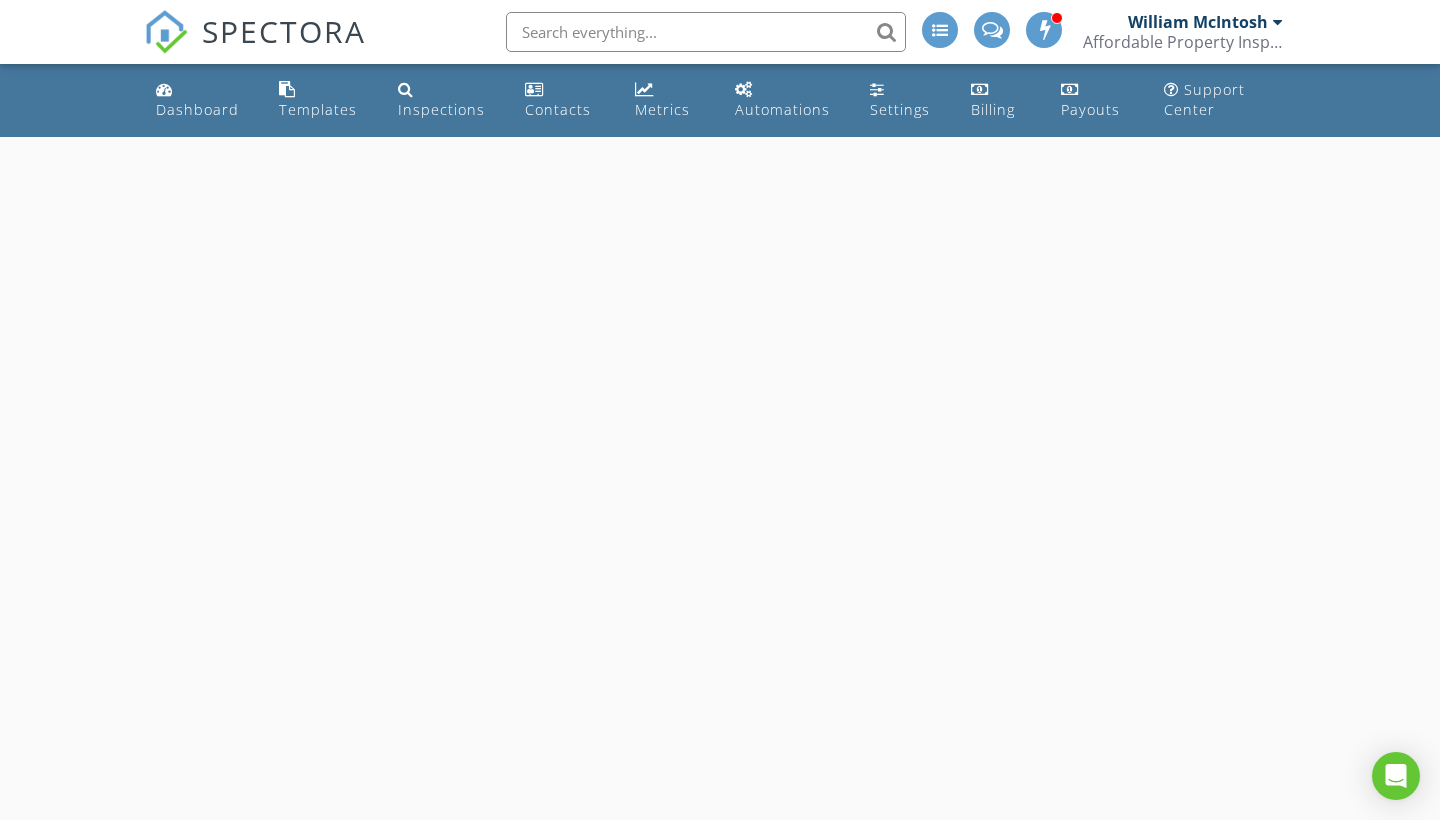 scroll, scrollTop: 0, scrollLeft: 0, axis: both 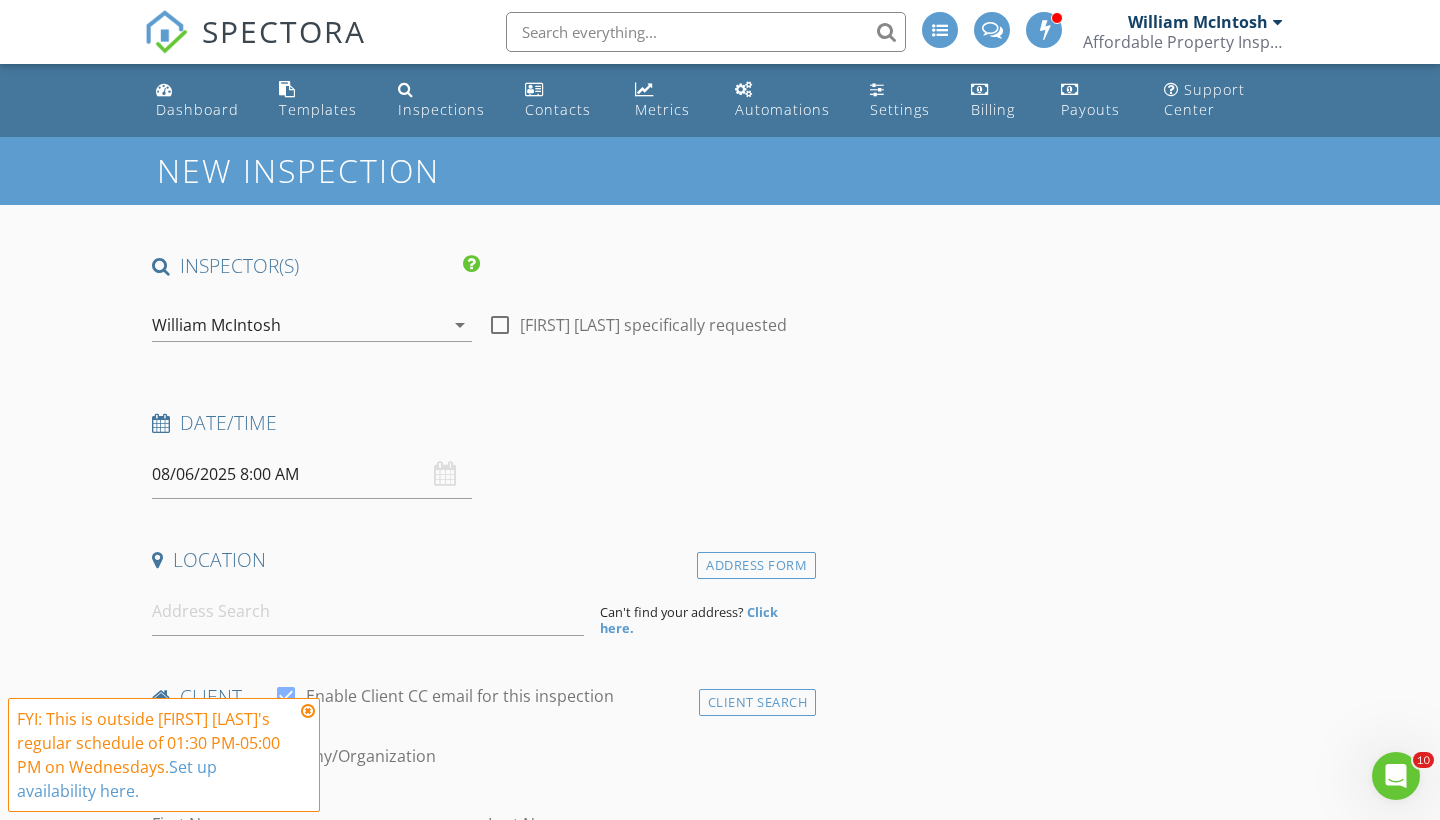 click on "08/06/2025 8:00 AM" at bounding box center [312, 474] 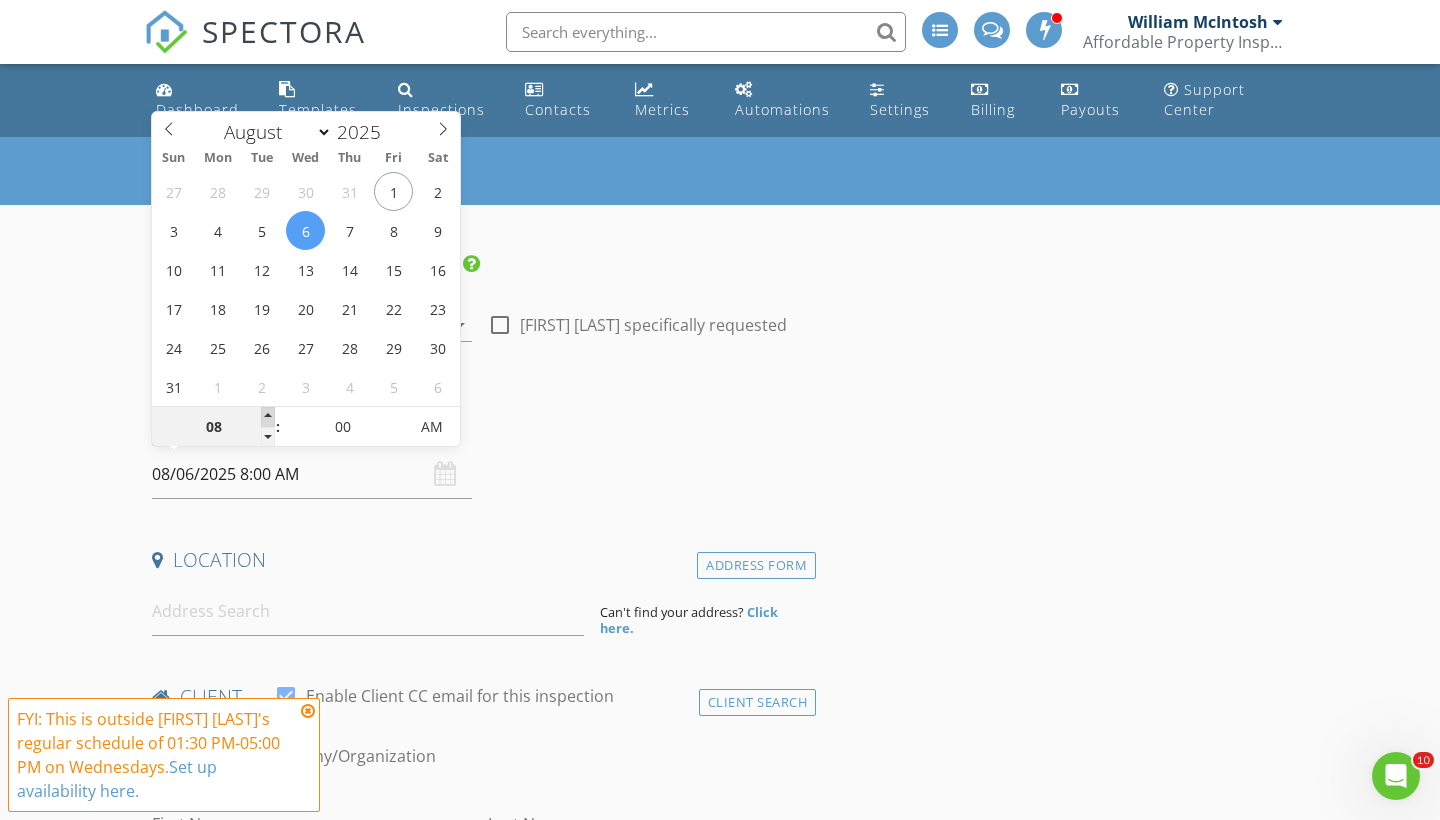 type on "09" 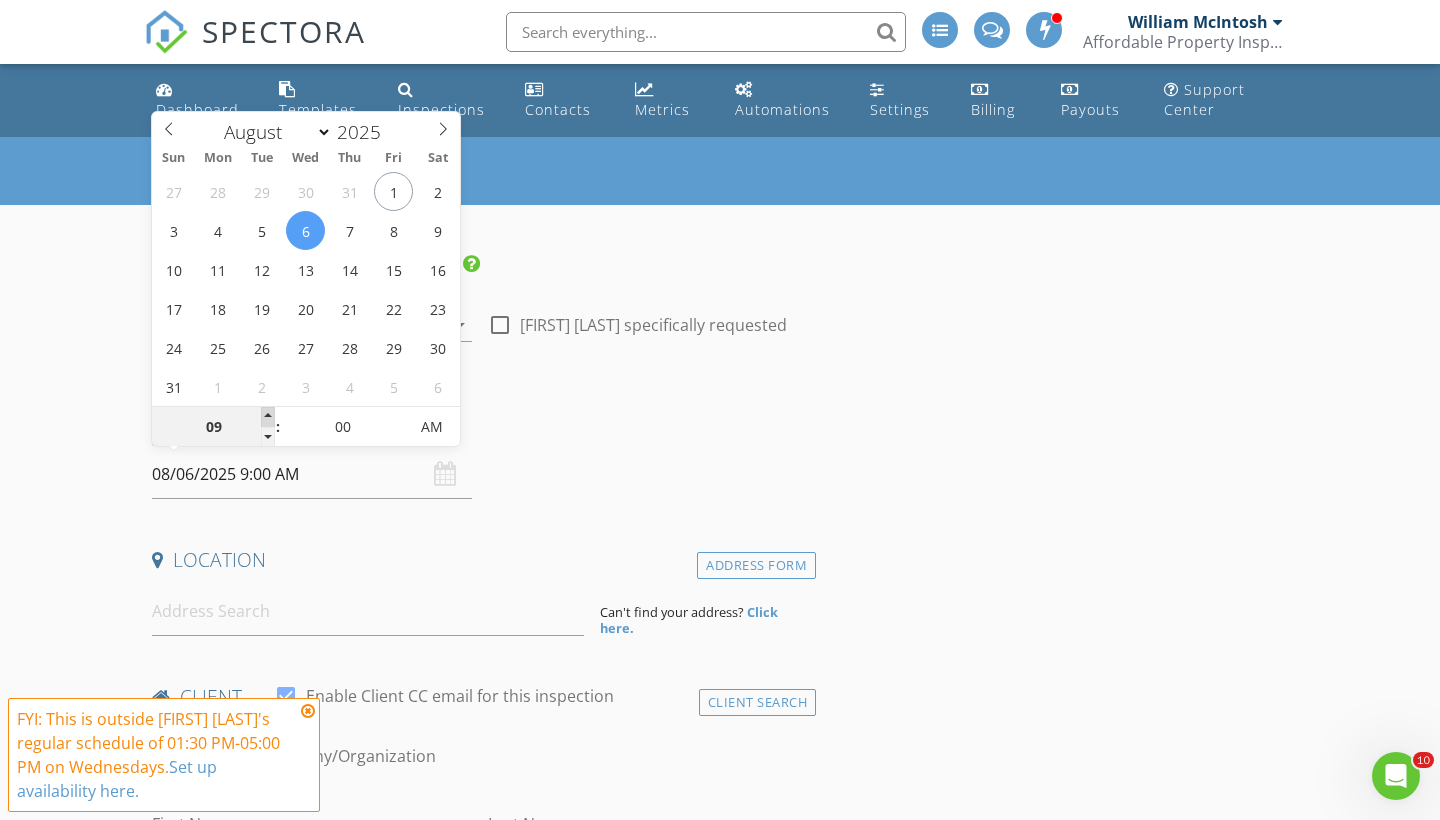 click at bounding box center (268, 417) 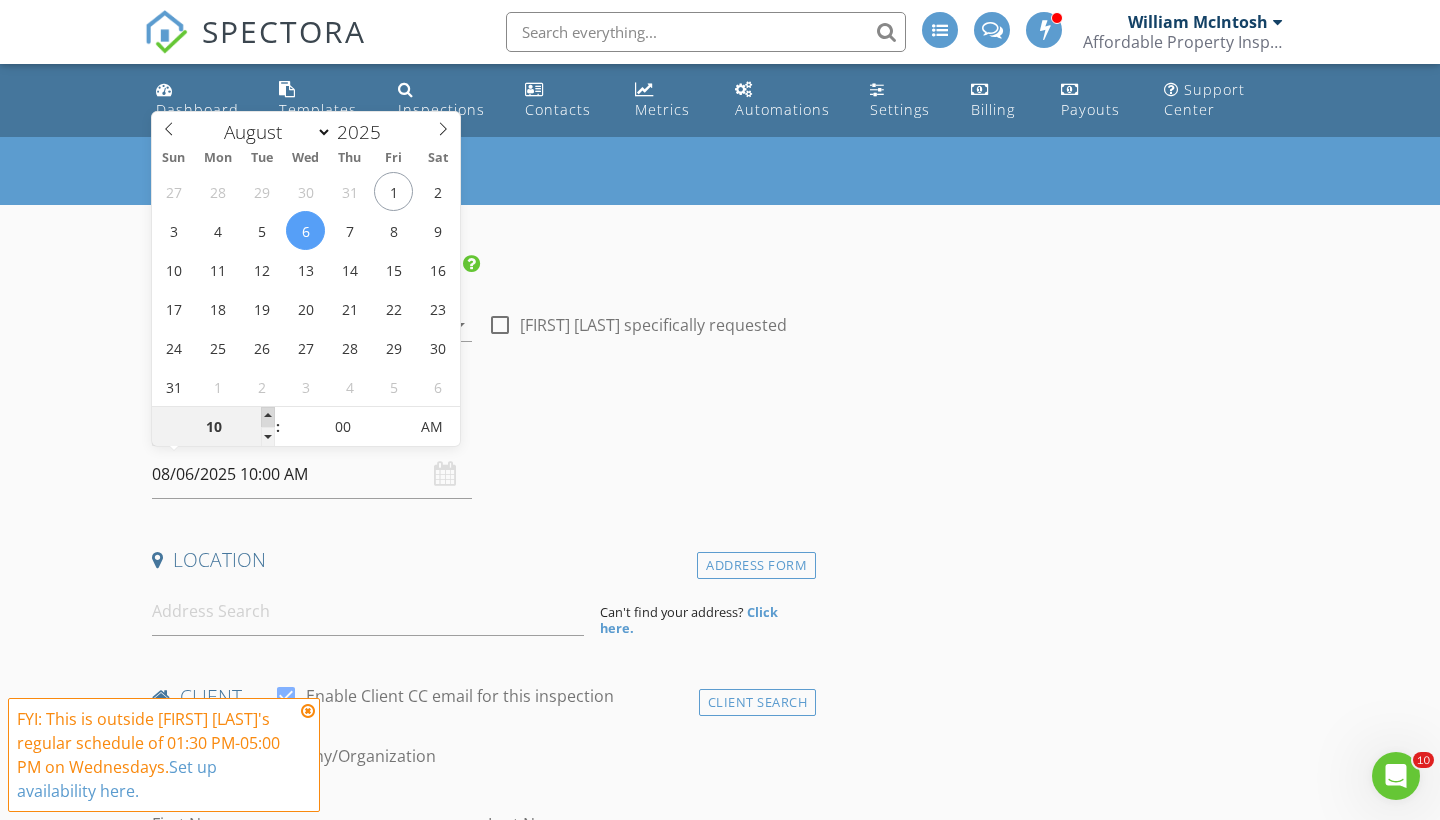 click at bounding box center [268, 417] 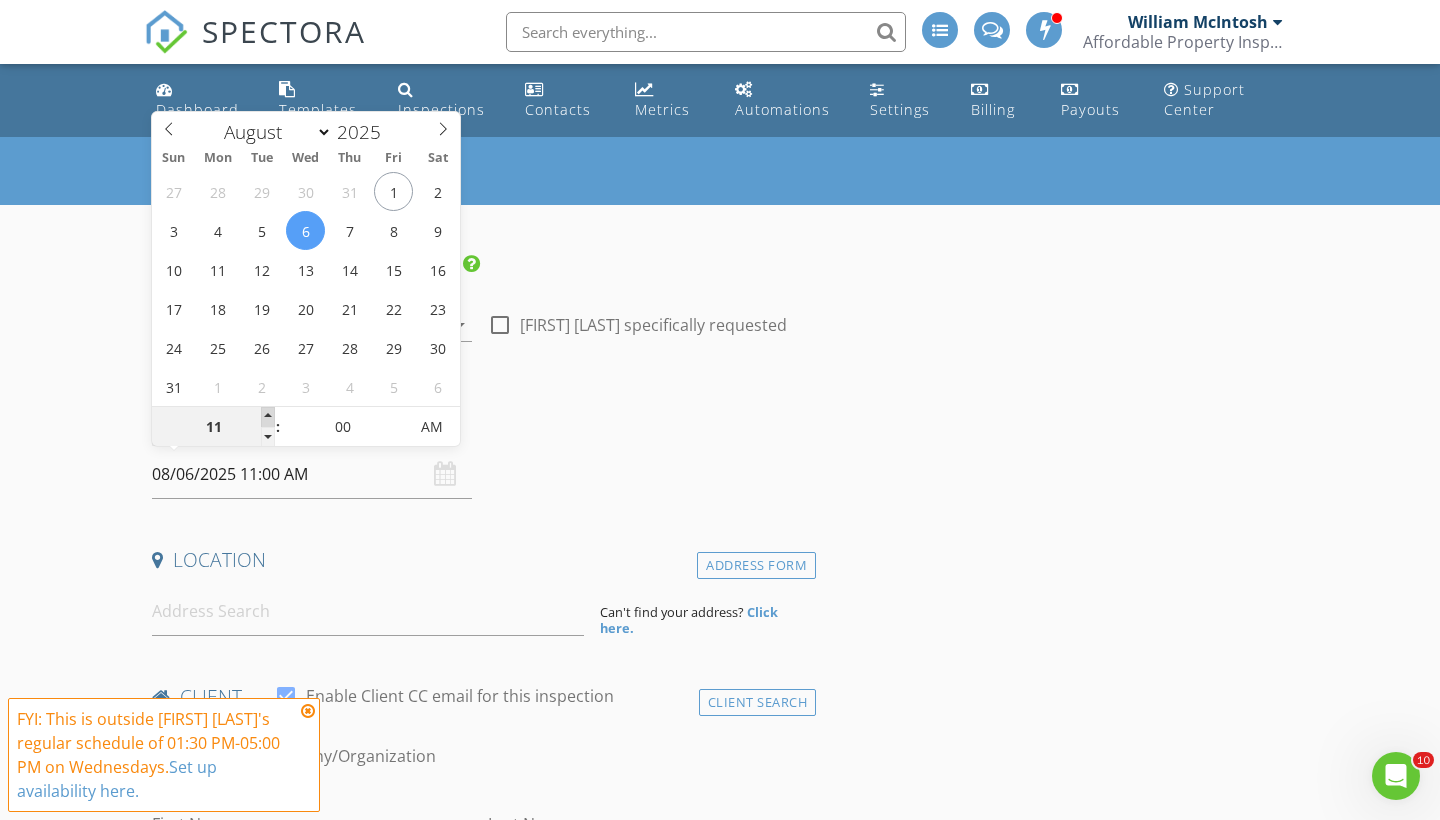 click at bounding box center (268, 417) 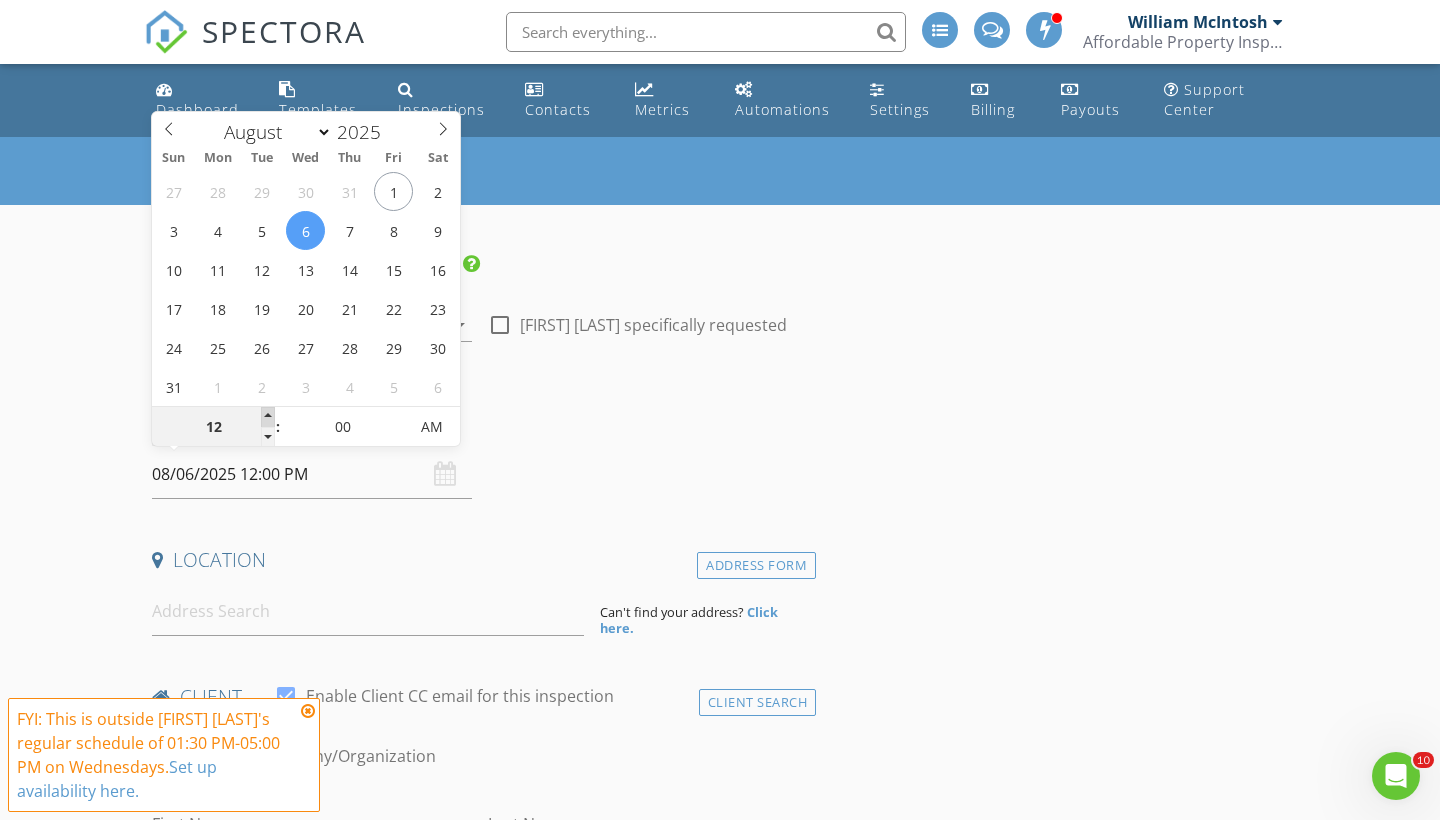 click at bounding box center [268, 417] 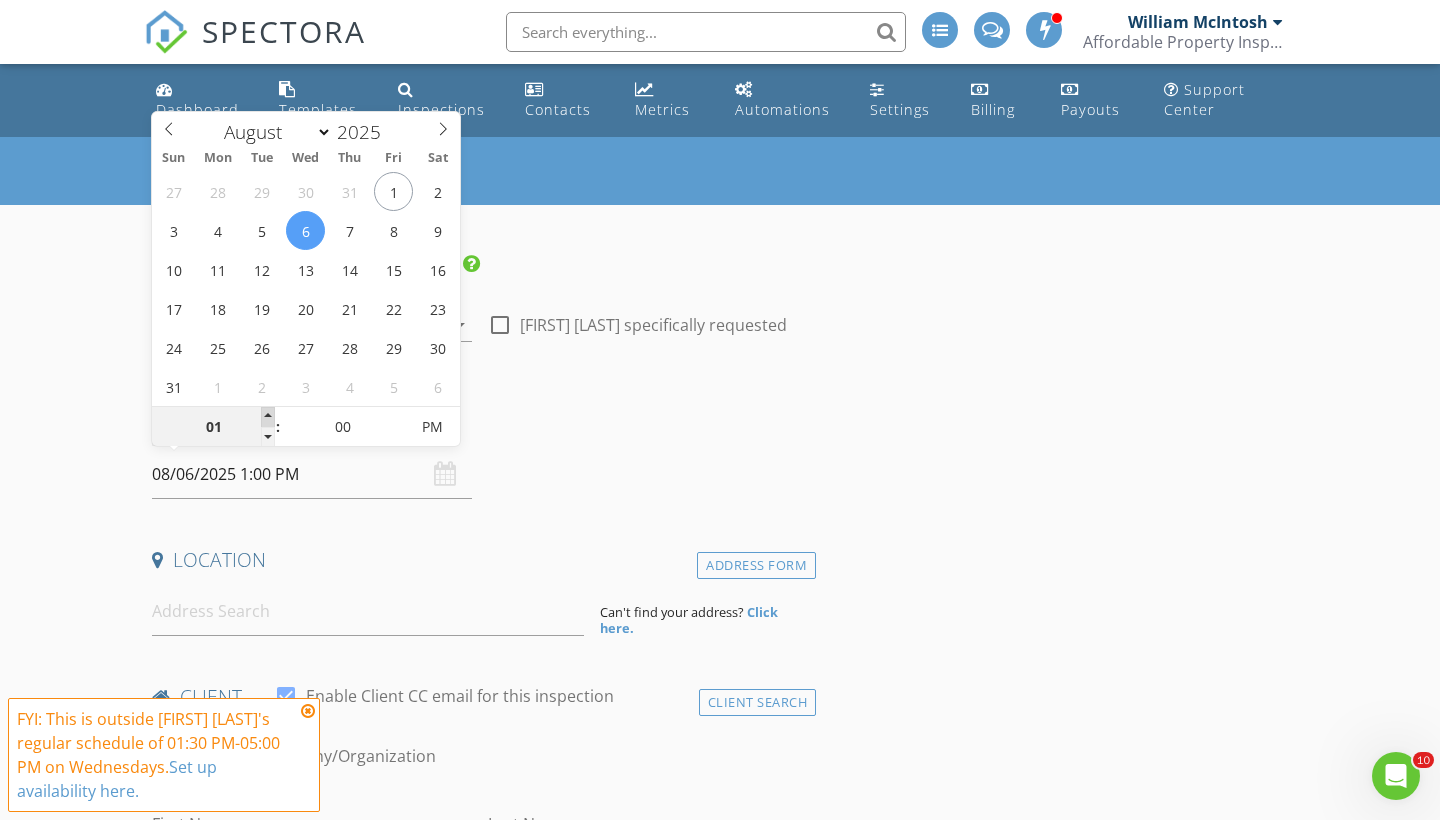 click at bounding box center (268, 417) 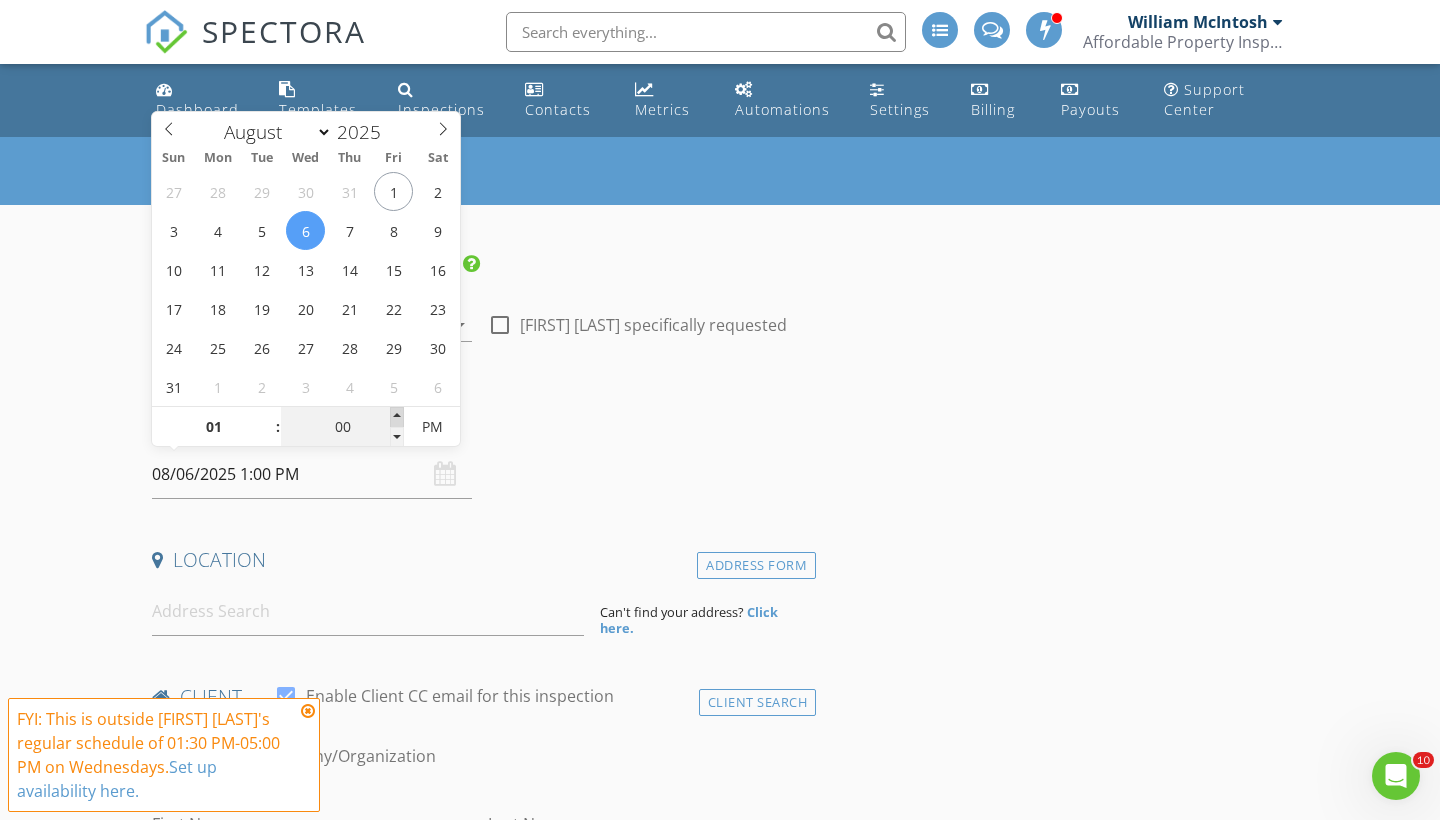 type on "05" 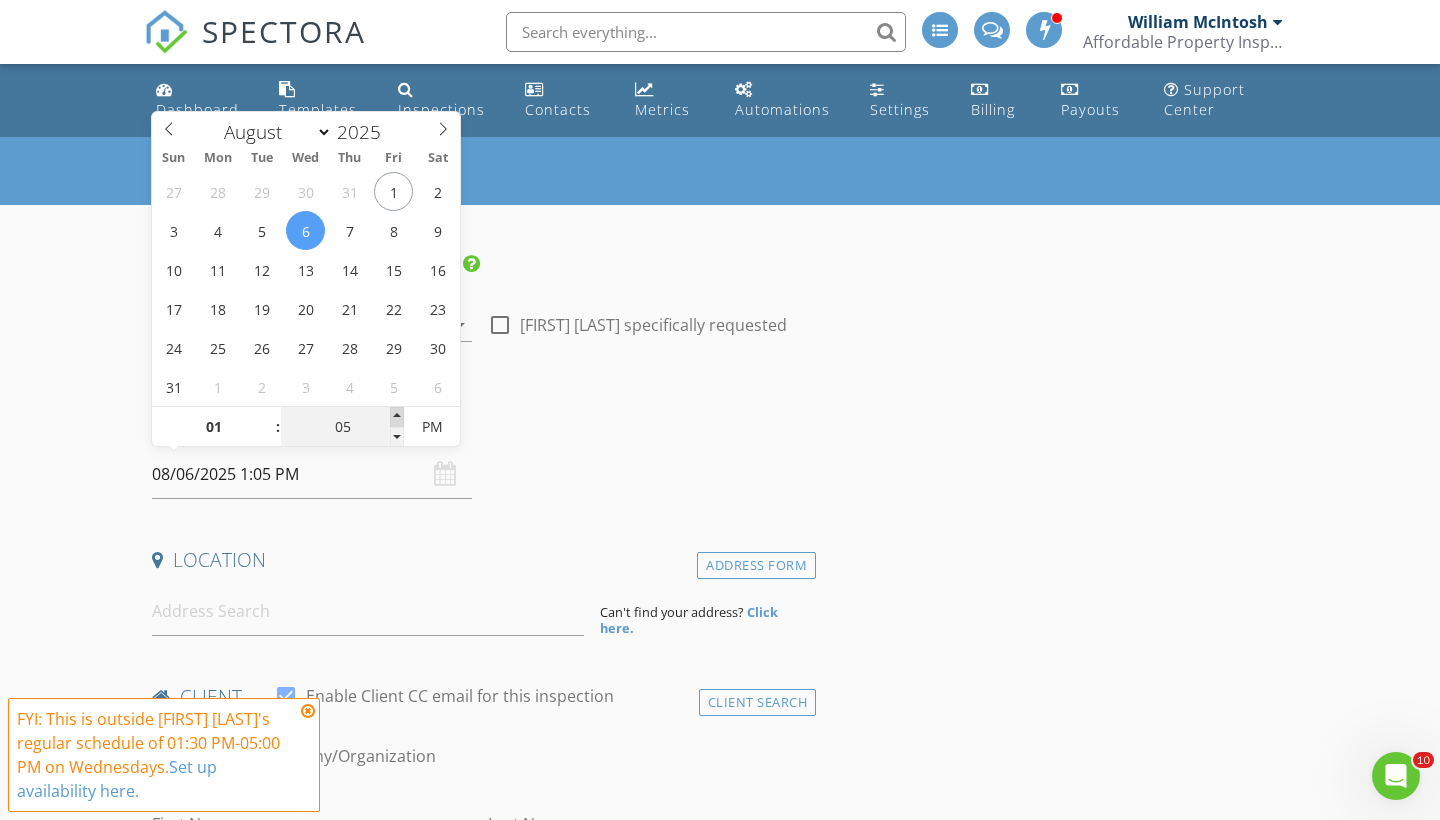 click at bounding box center (397, 417) 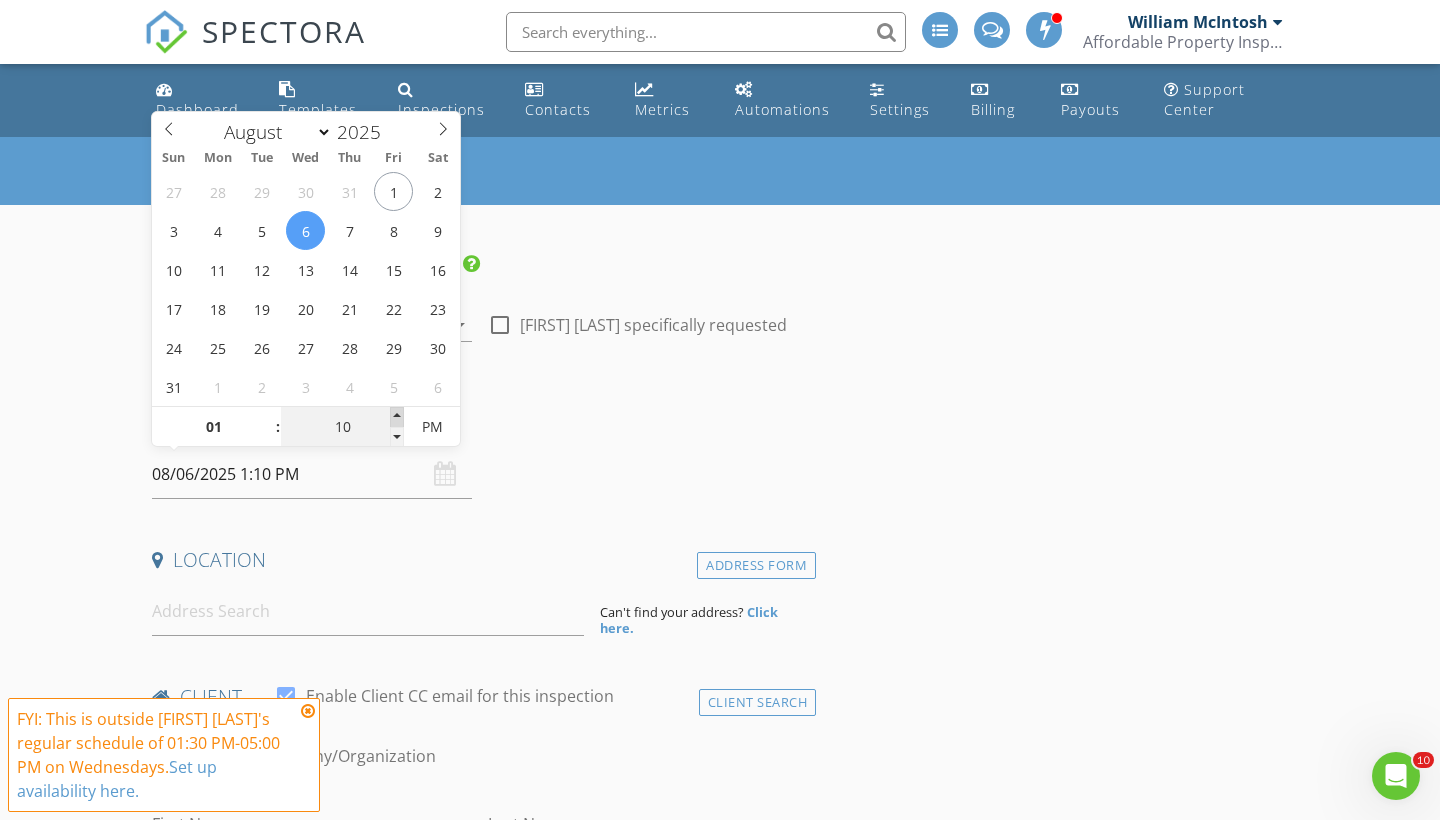 click at bounding box center (397, 417) 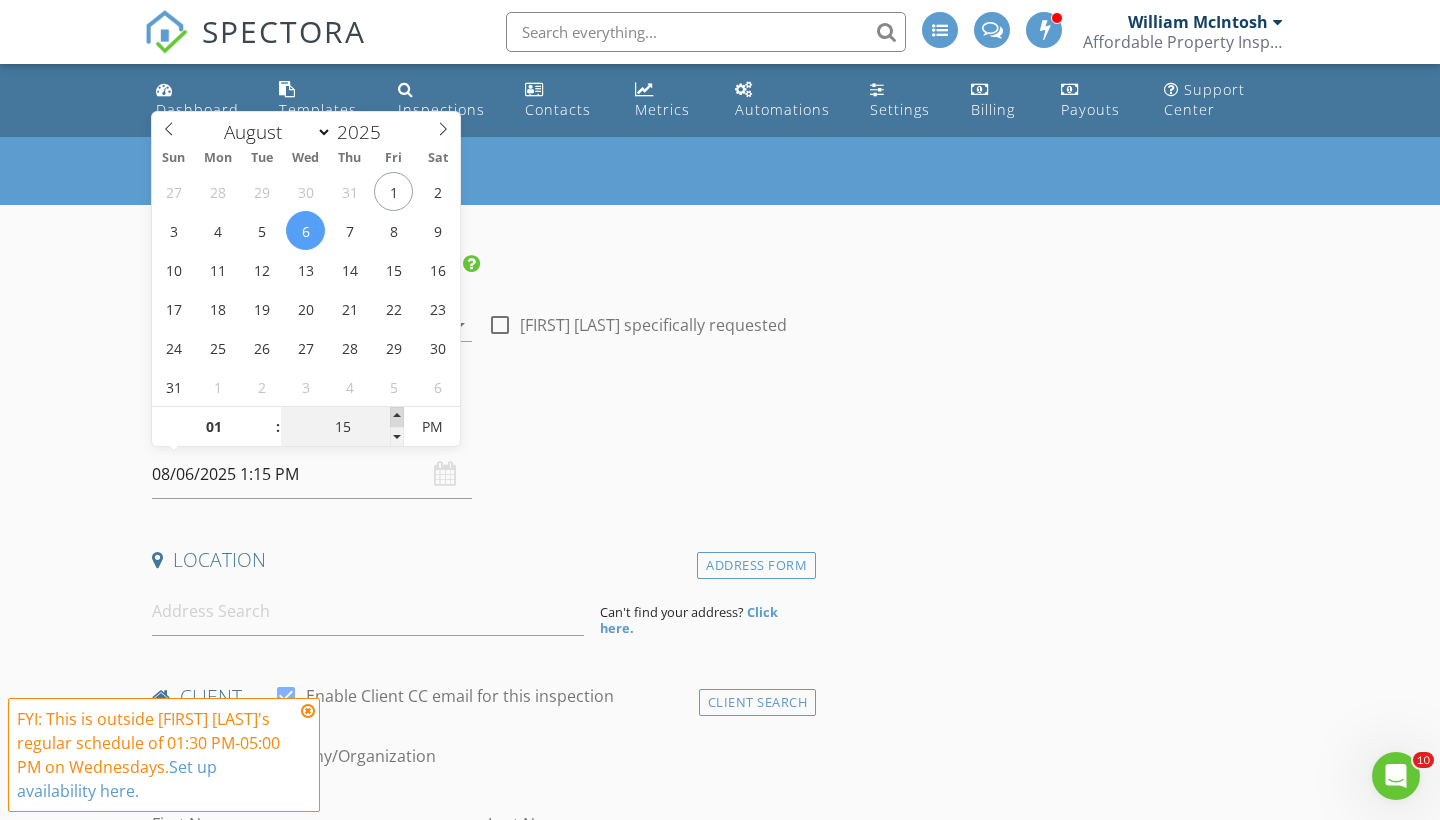 click at bounding box center (397, 417) 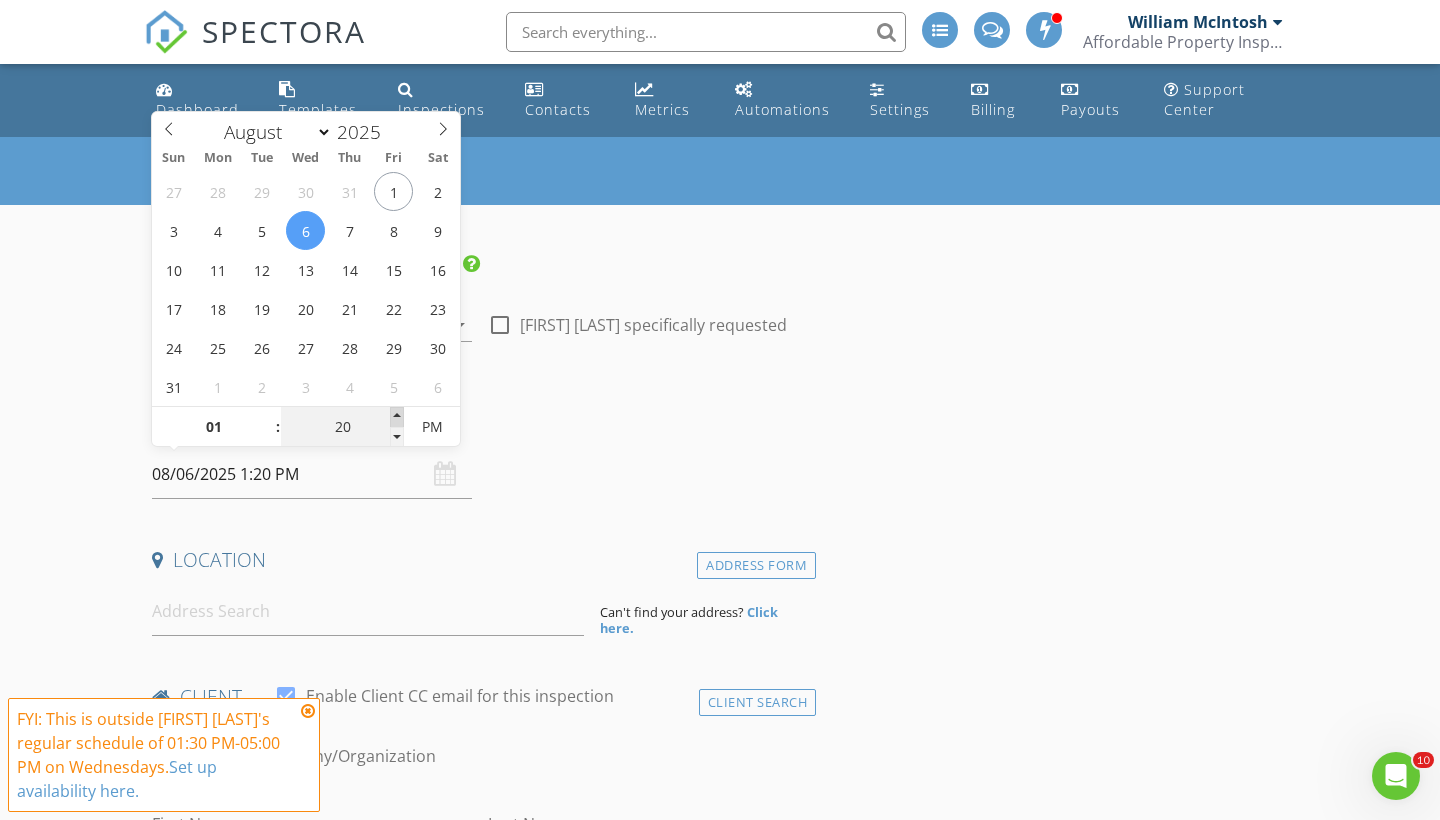 click at bounding box center [397, 417] 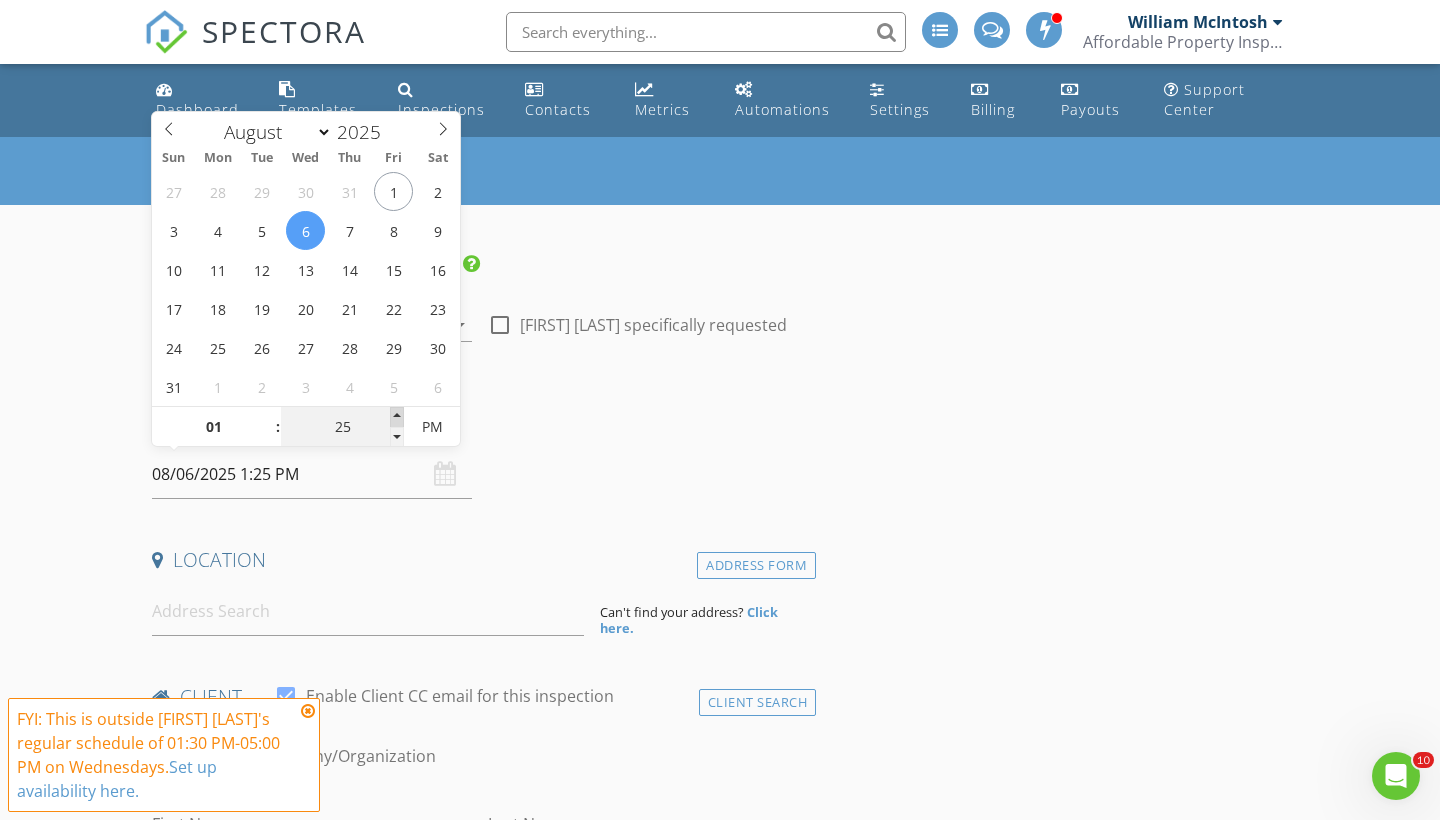 click at bounding box center (397, 417) 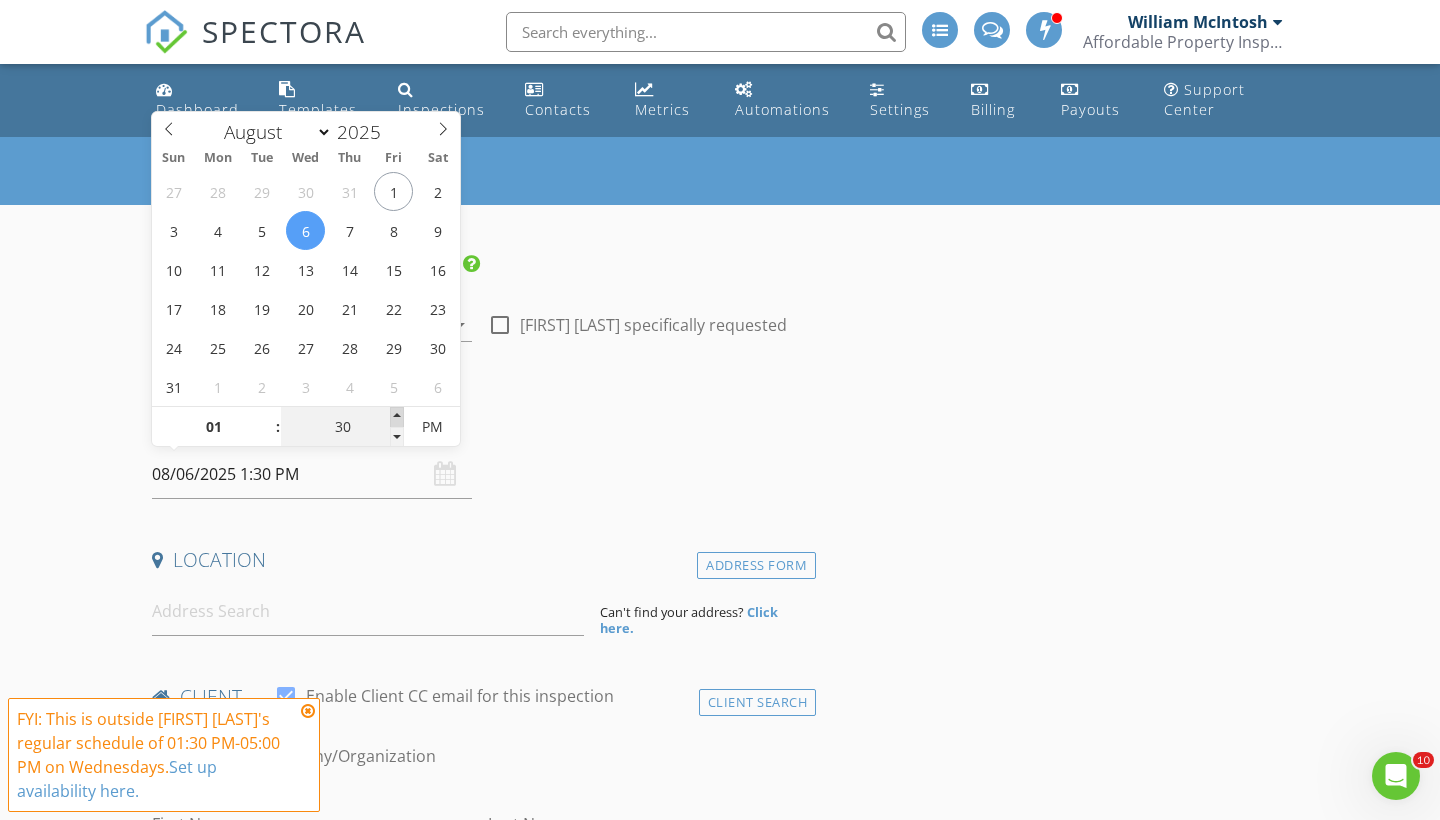 click at bounding box center (397, 417) 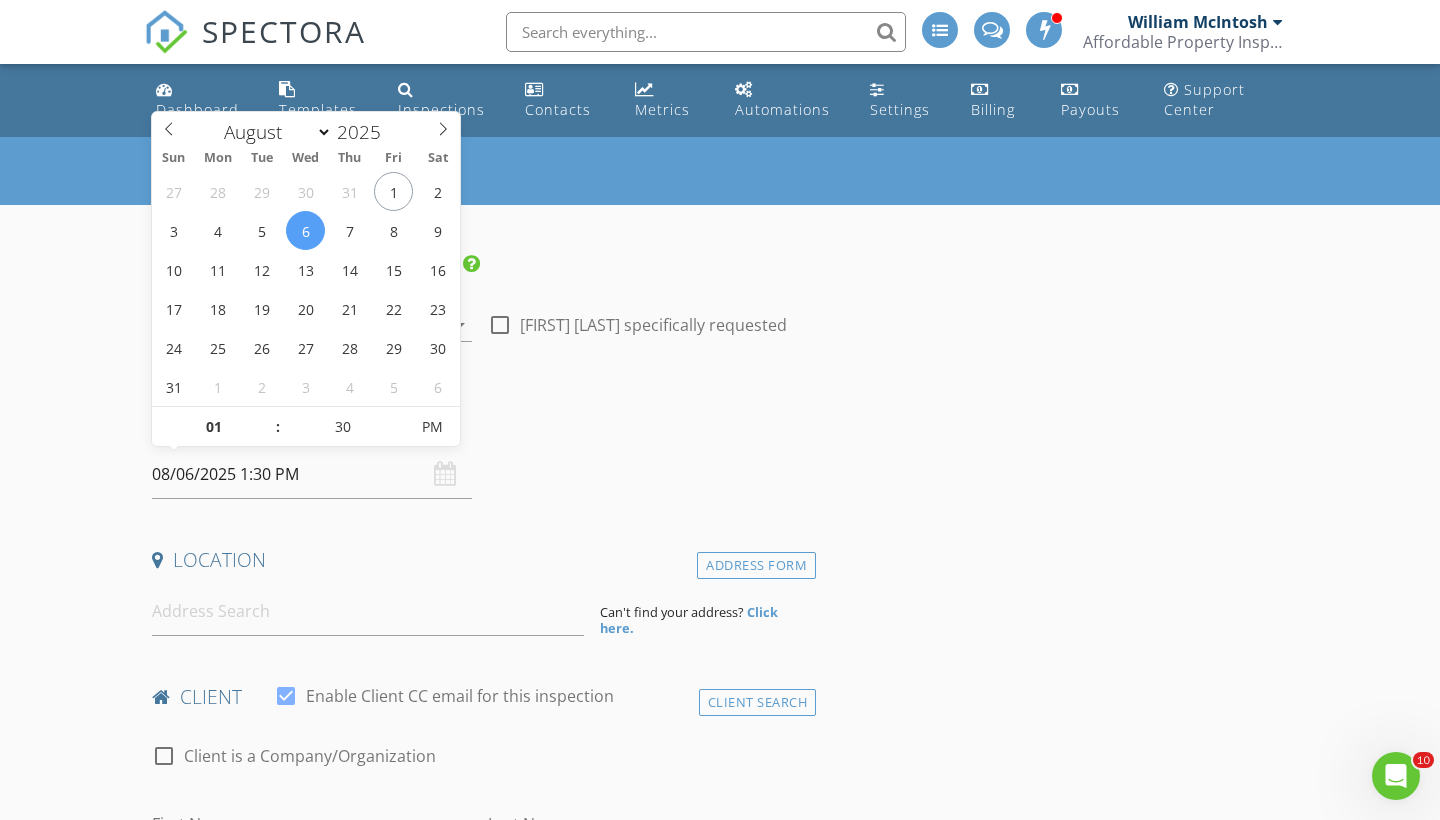 click on "Date/Time" at bounding box center (480, 430) 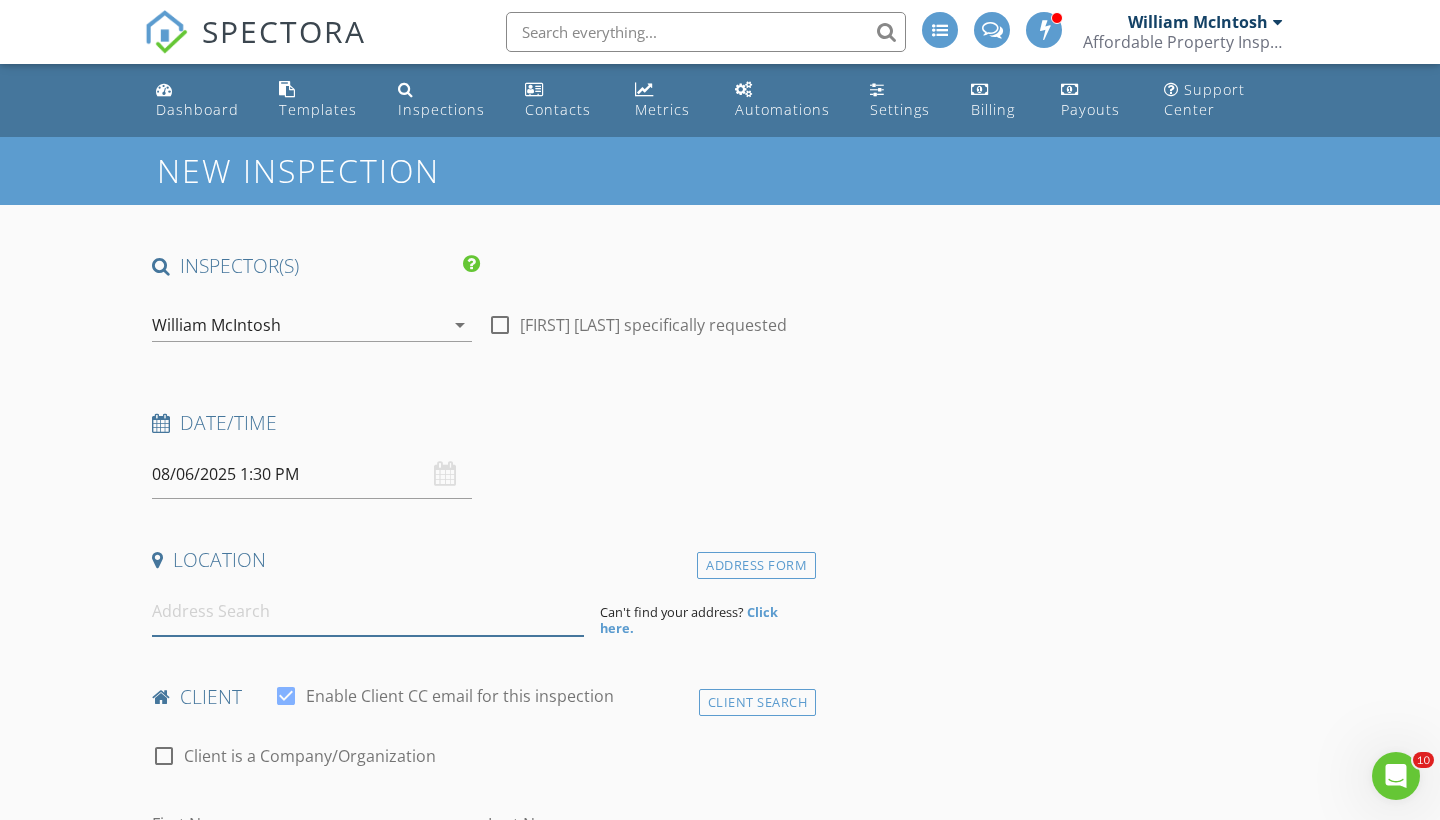 click at bounding box center (368, 611) 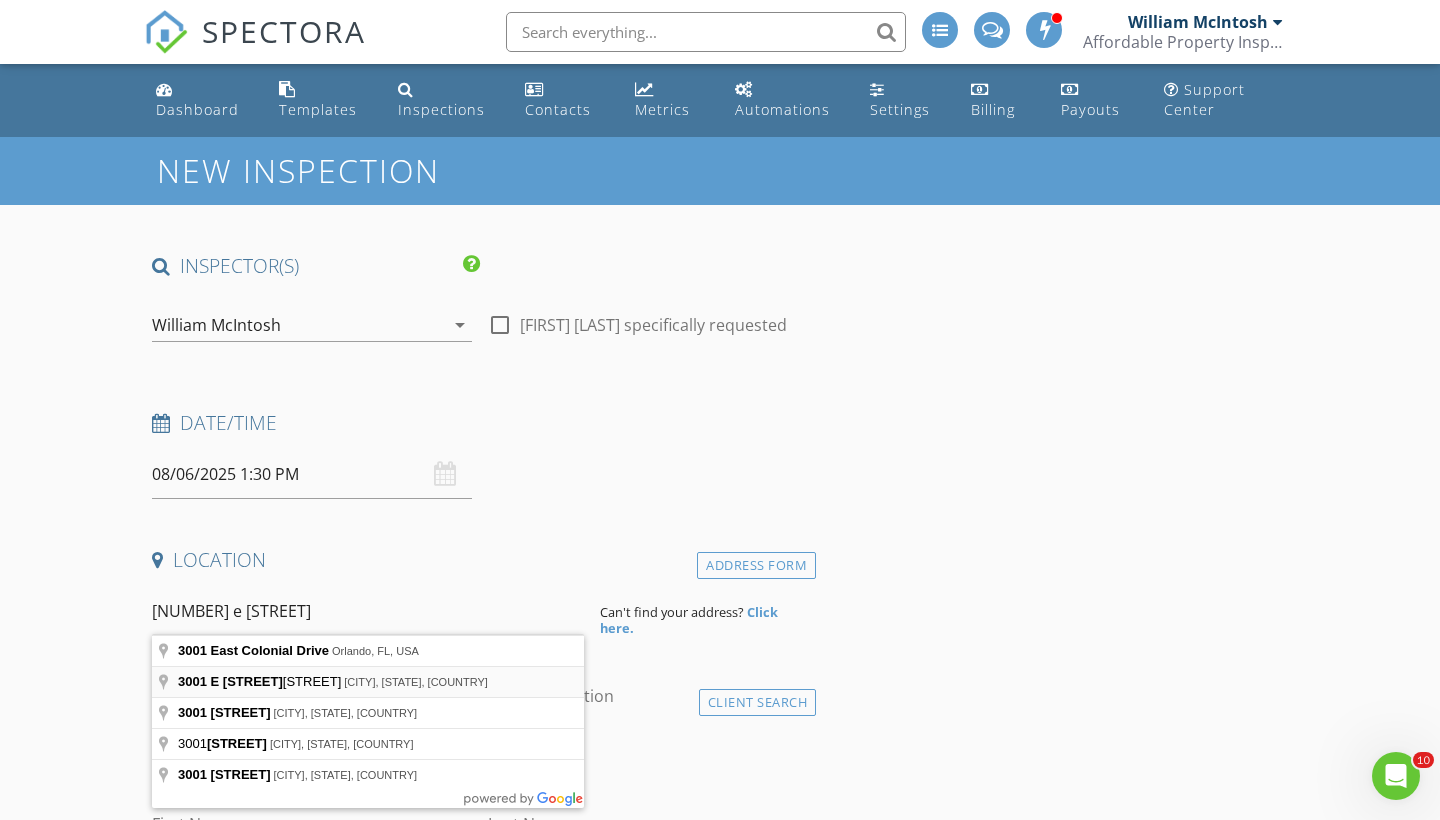 type on "3001 E Colonial Ct, Republic, MO, USA" 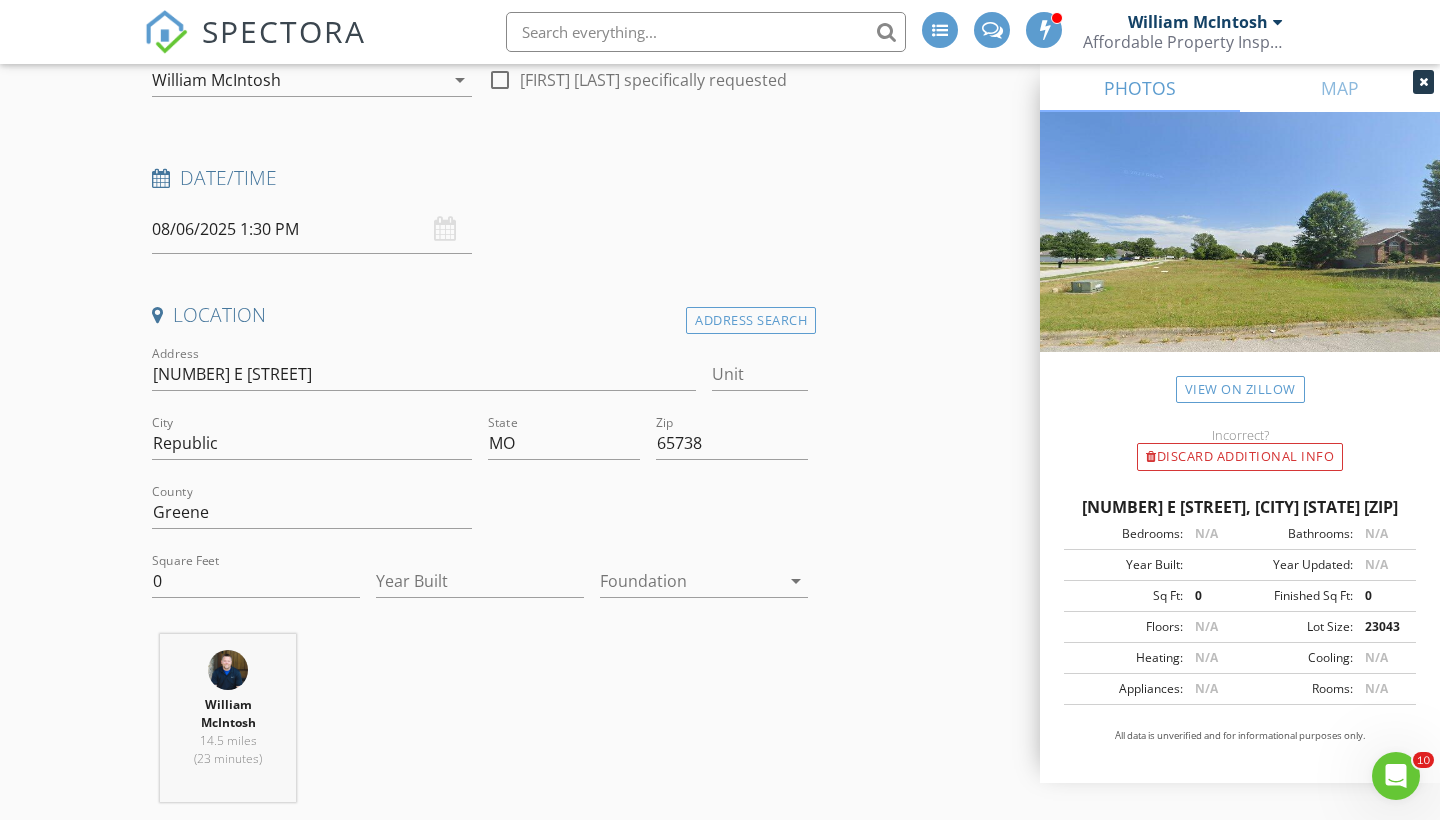 scroll, scrollTop: 247, scrollLeft: 0, axis: vertical 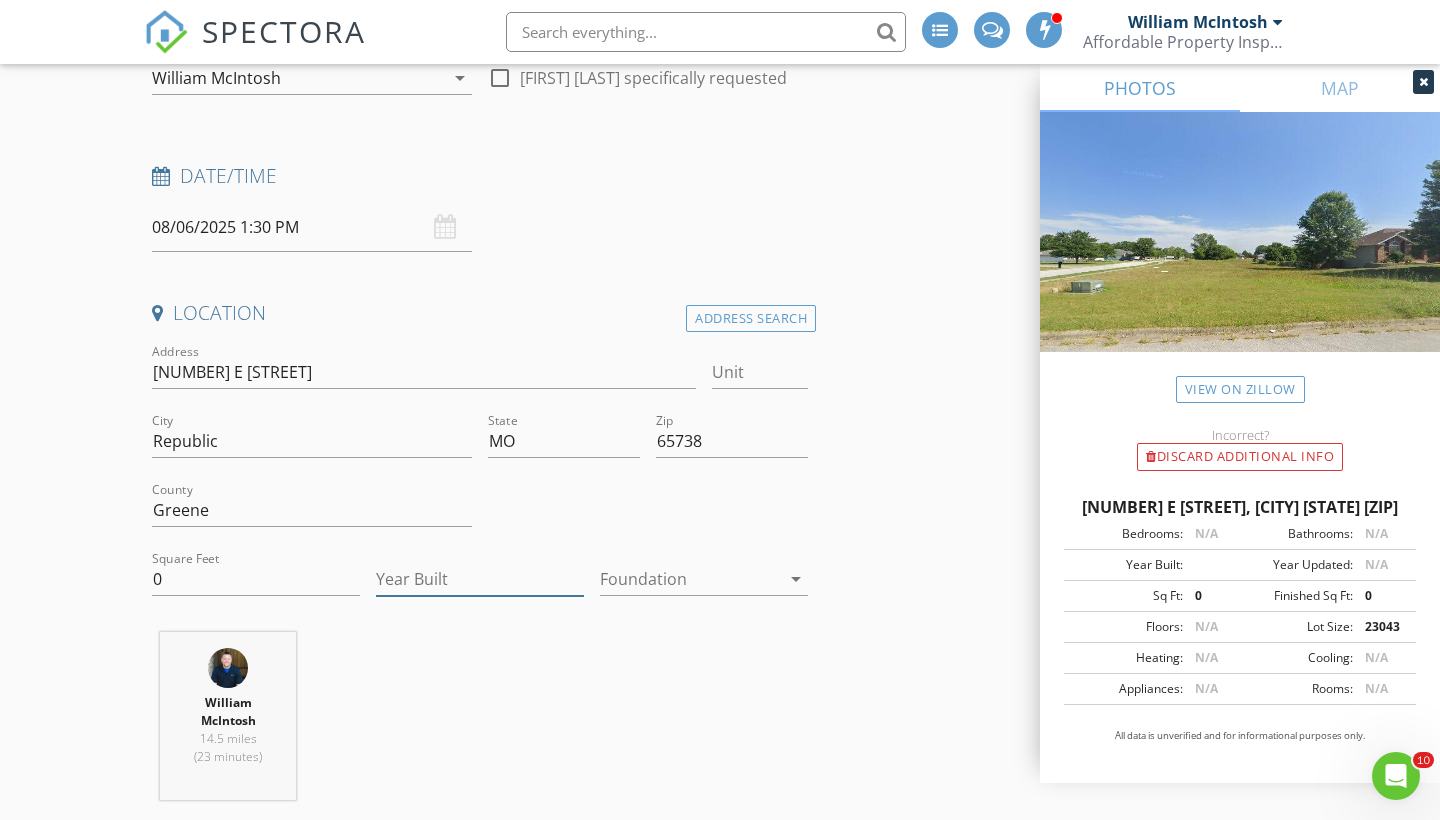 click on "Year Built" at bounding box center [480, 579] 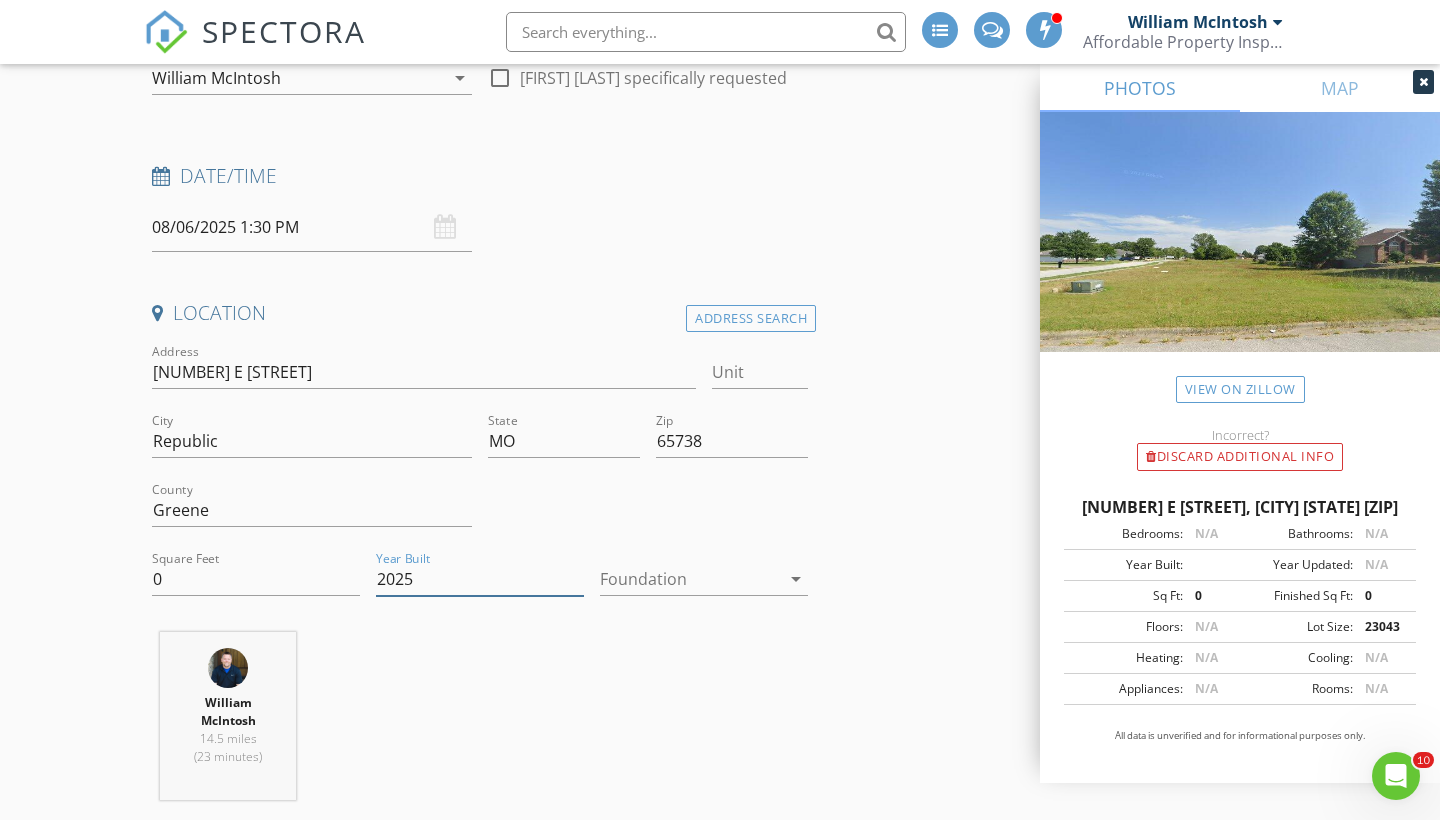 type on "2025" 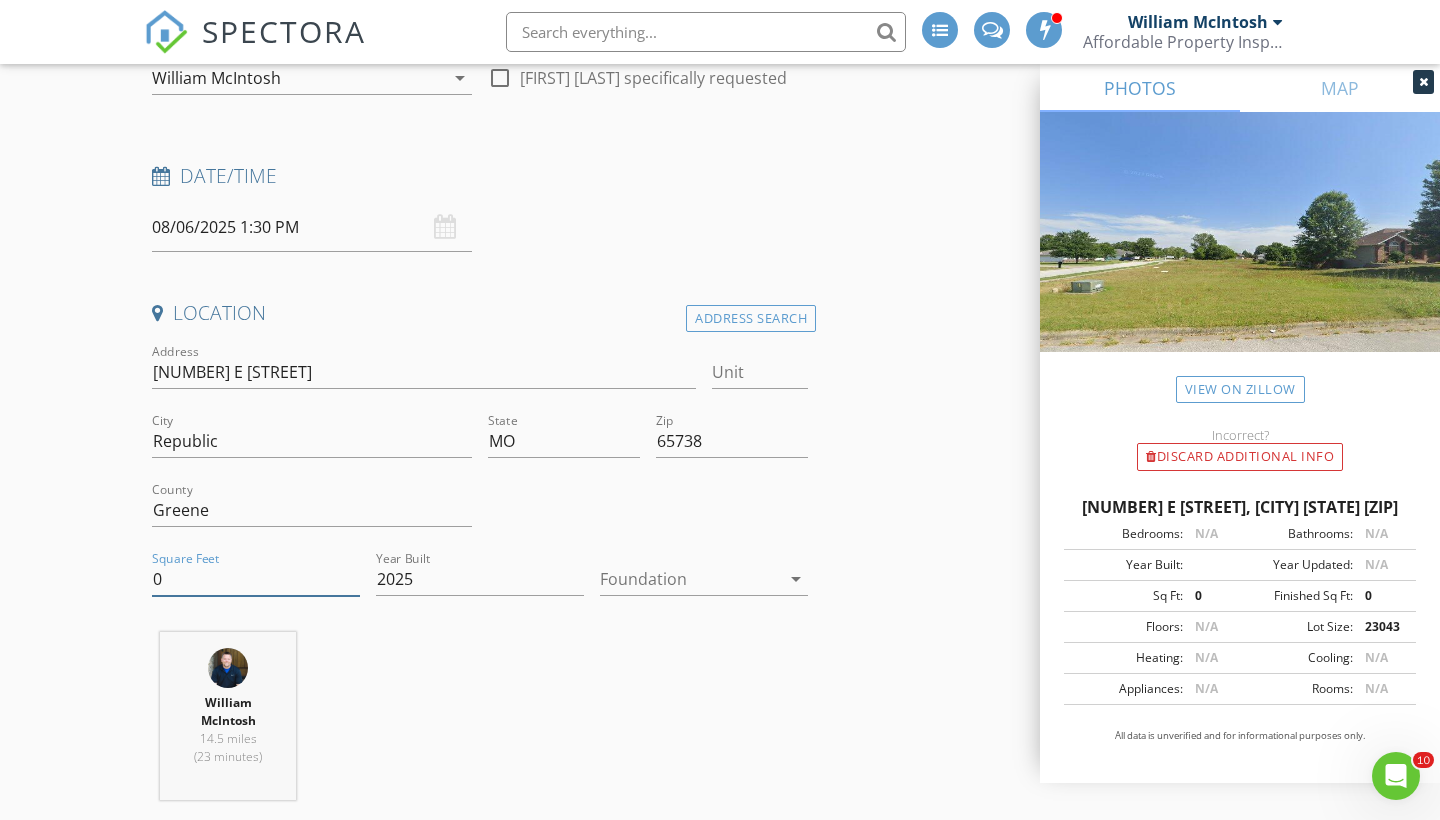 click on "0" at bounding box center [256, 579] 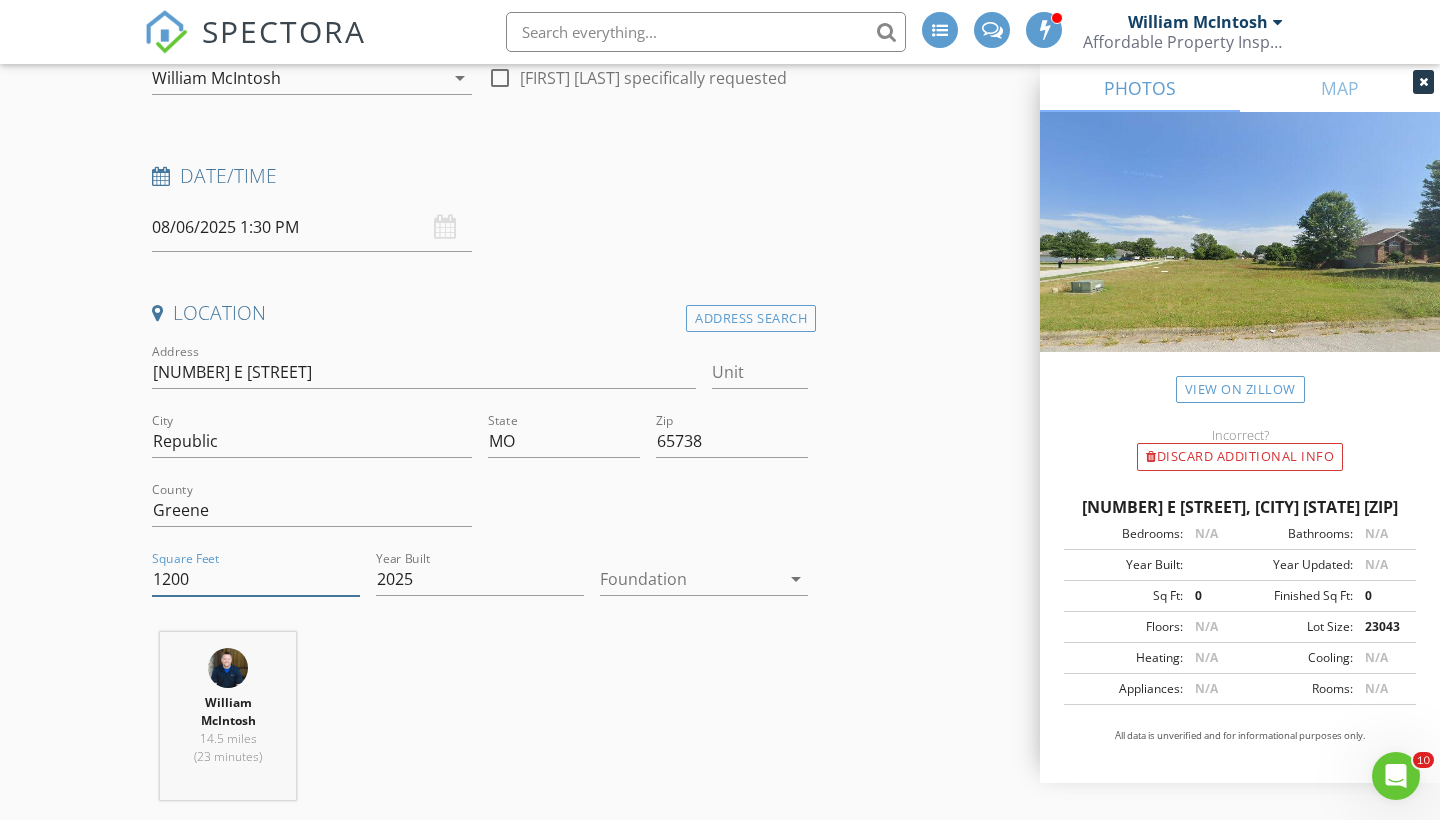 type on "1200" 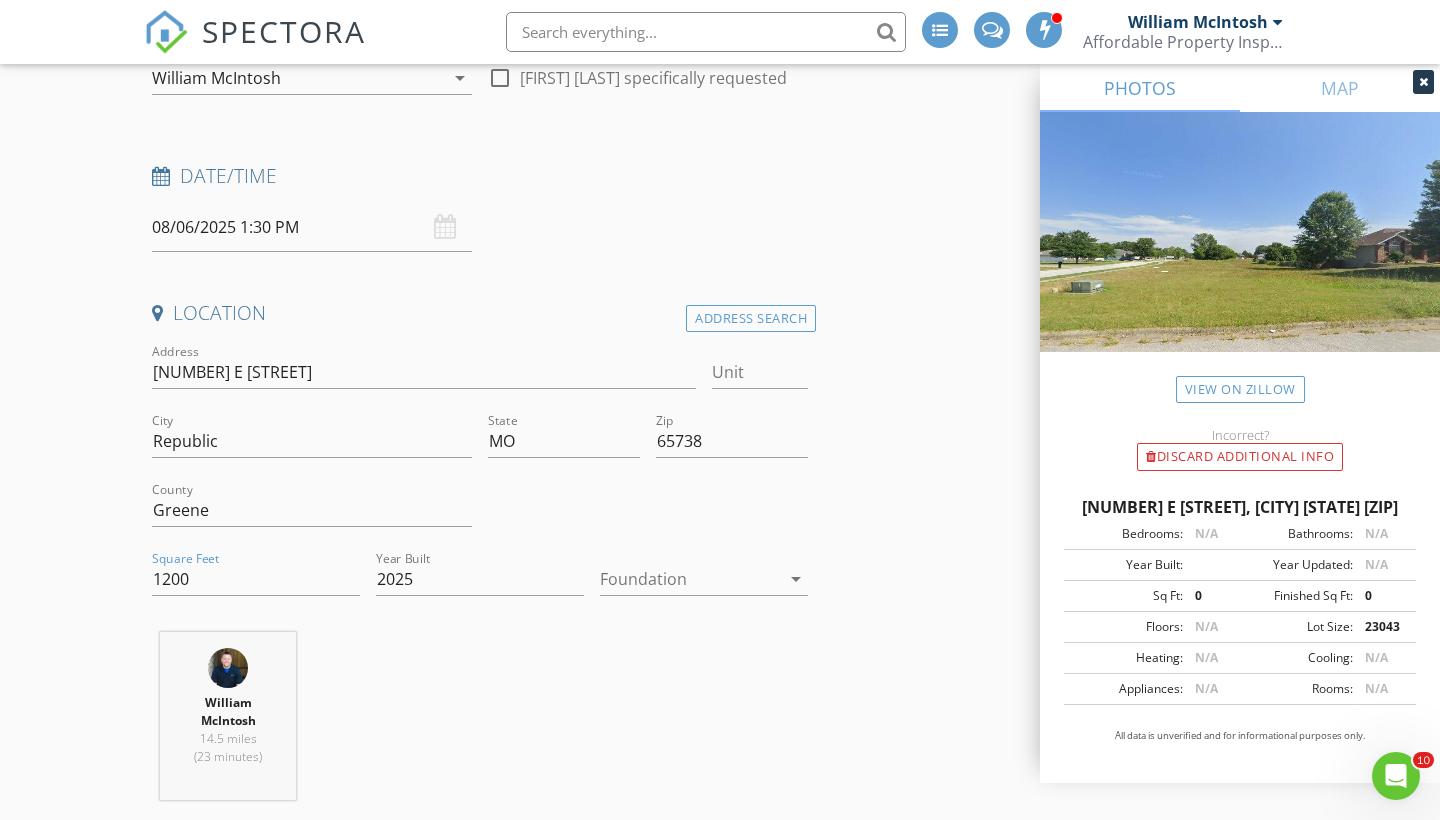click on "William McIntosh     14.5 miles     (23 minutes)" at bounding box center (480, 724) 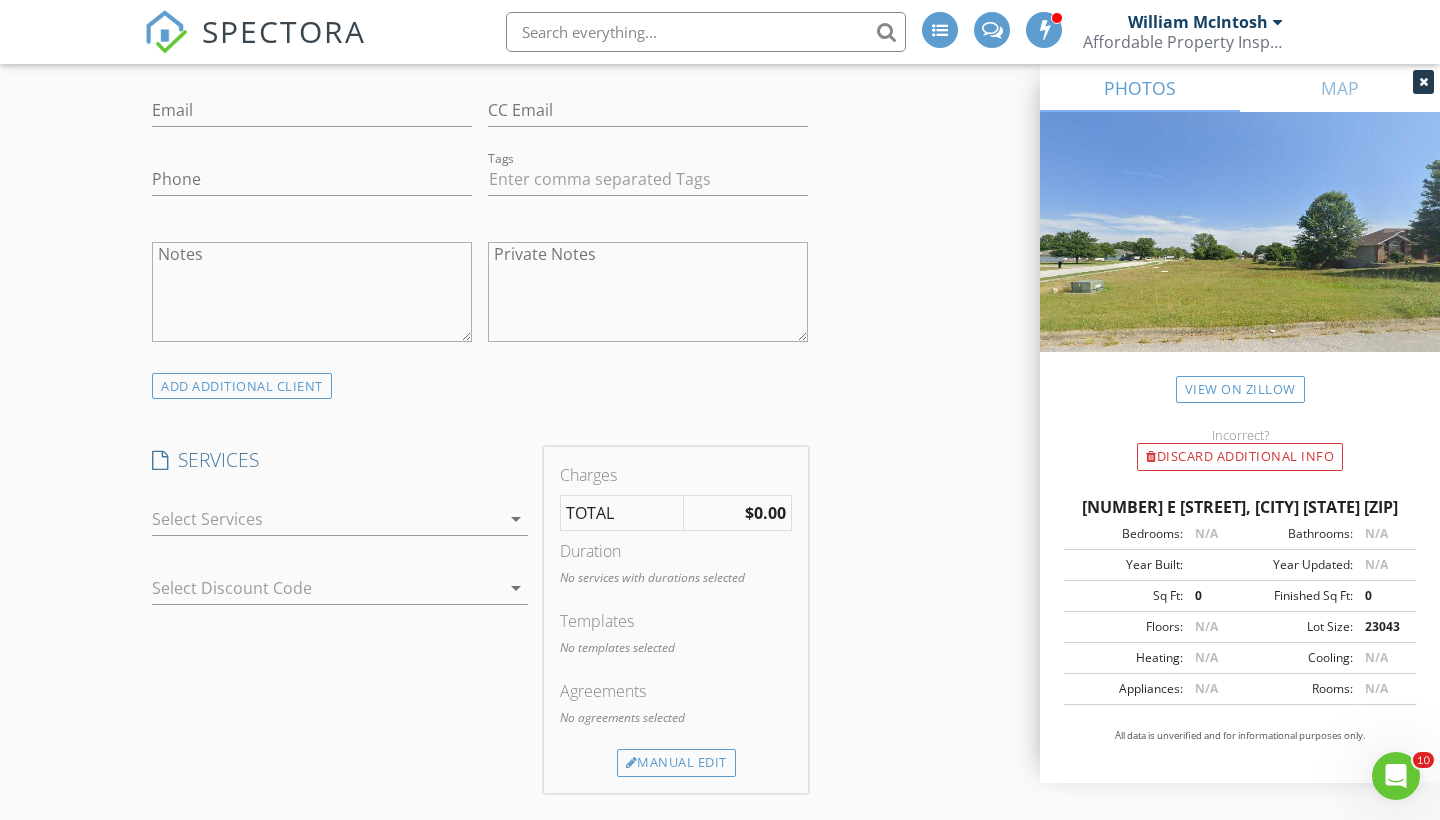 scroll, scrollTop: 1215, scrollLeft: 0, axis: vertical 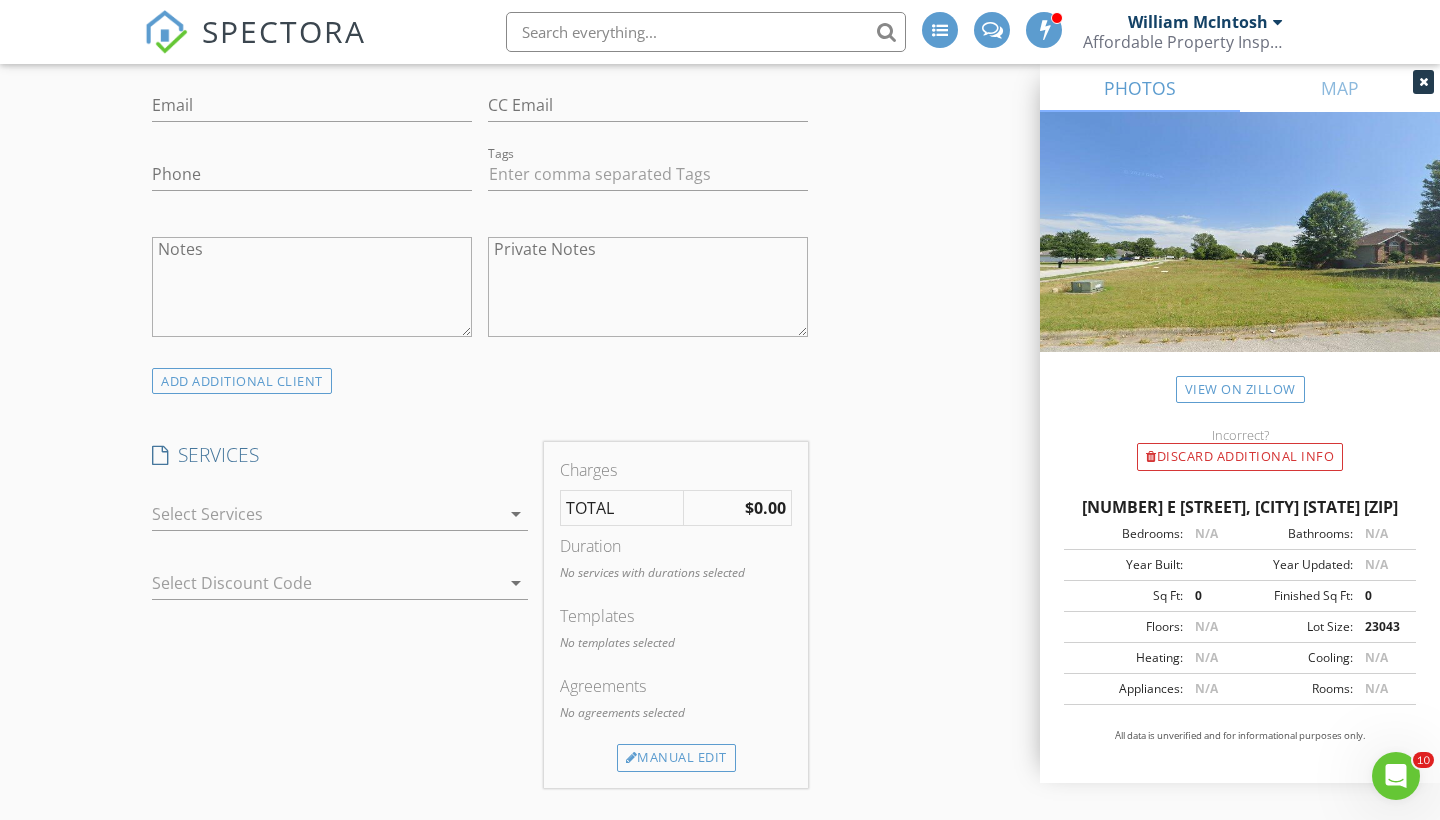 click at bounding box center (326, 514) 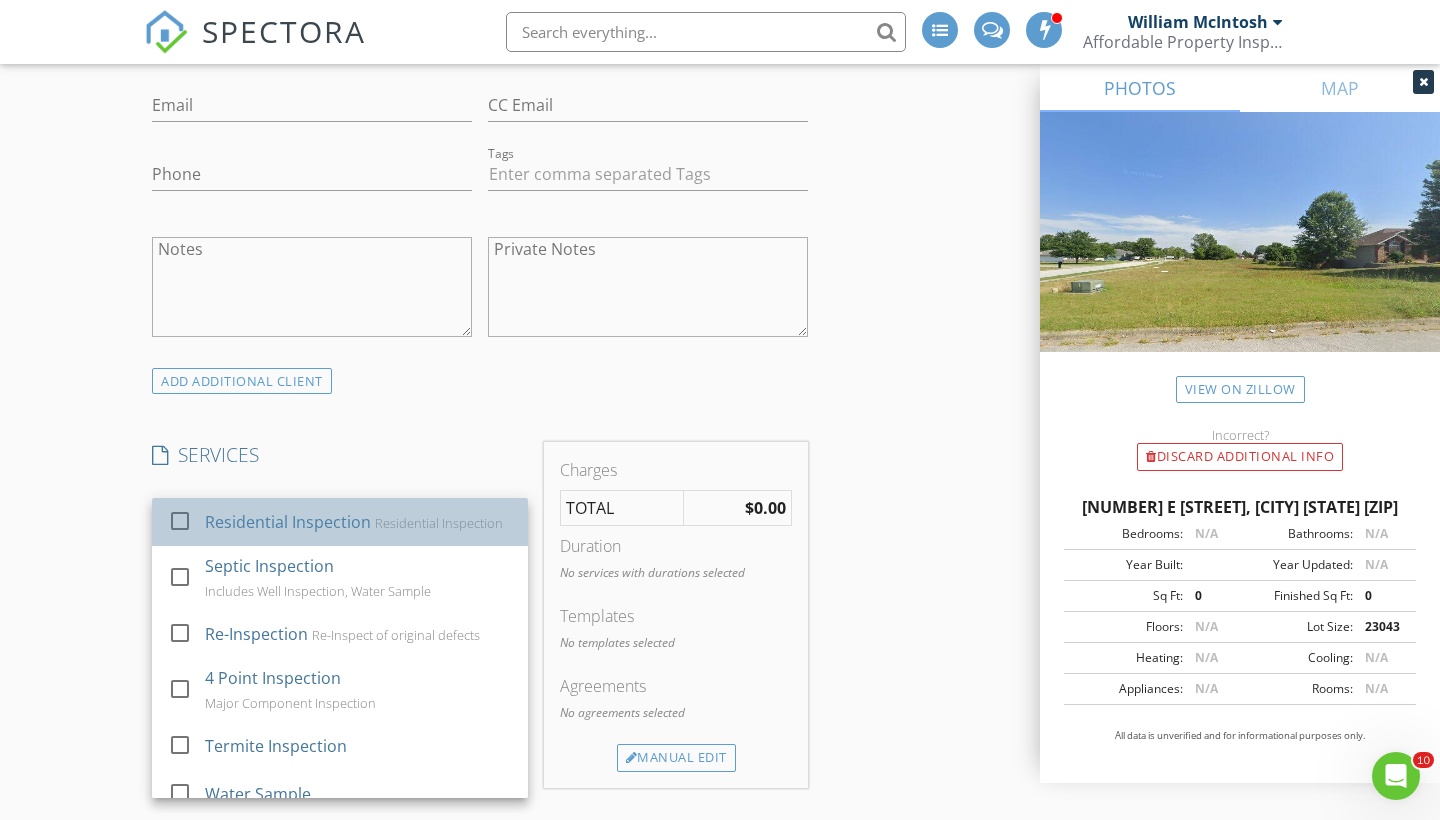 click on "Residential Inspection   Residential Inspection" at bounding box center (358, 522) 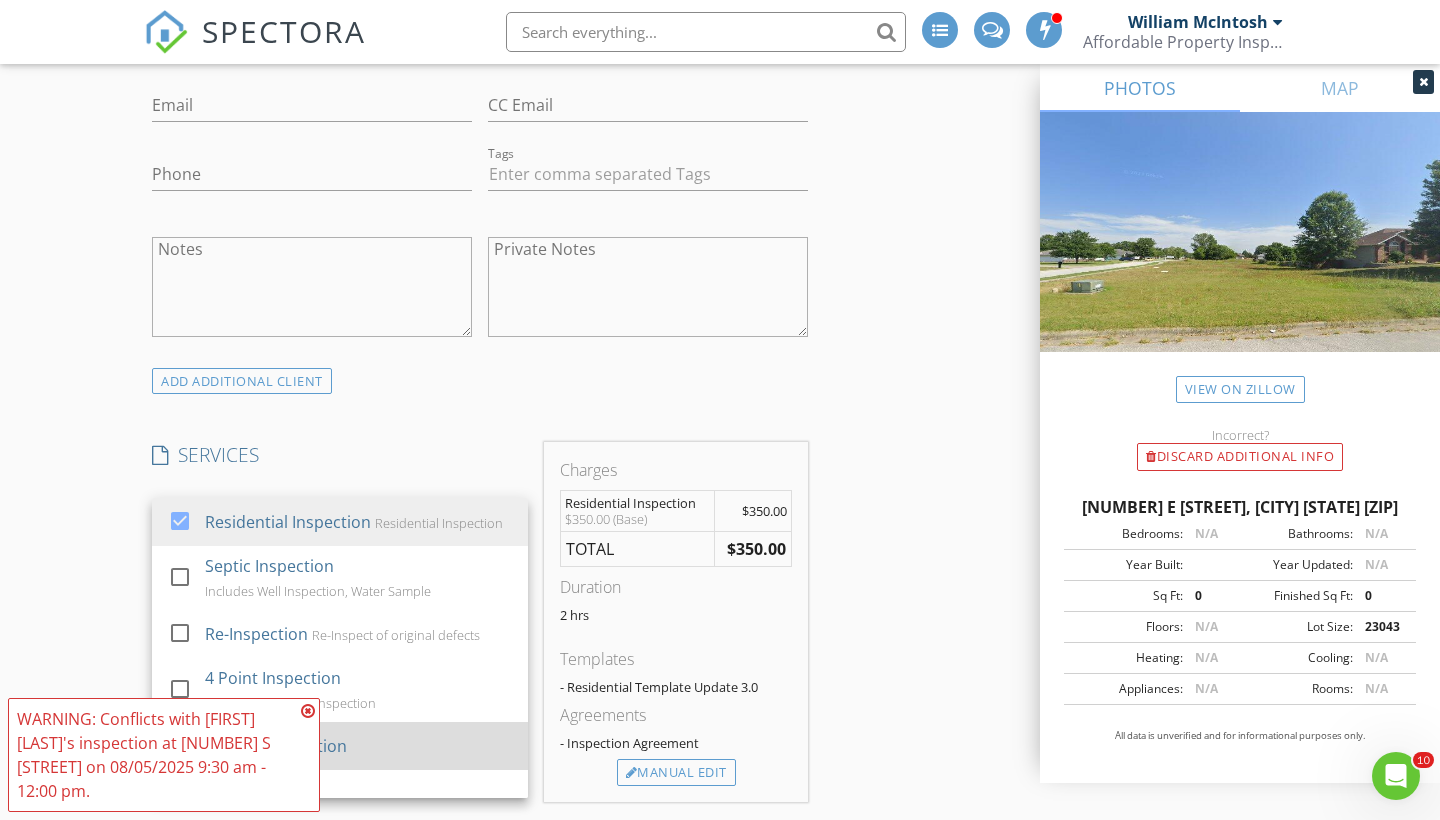 click on "Termite Inspection" at bounding box center (276, 746) 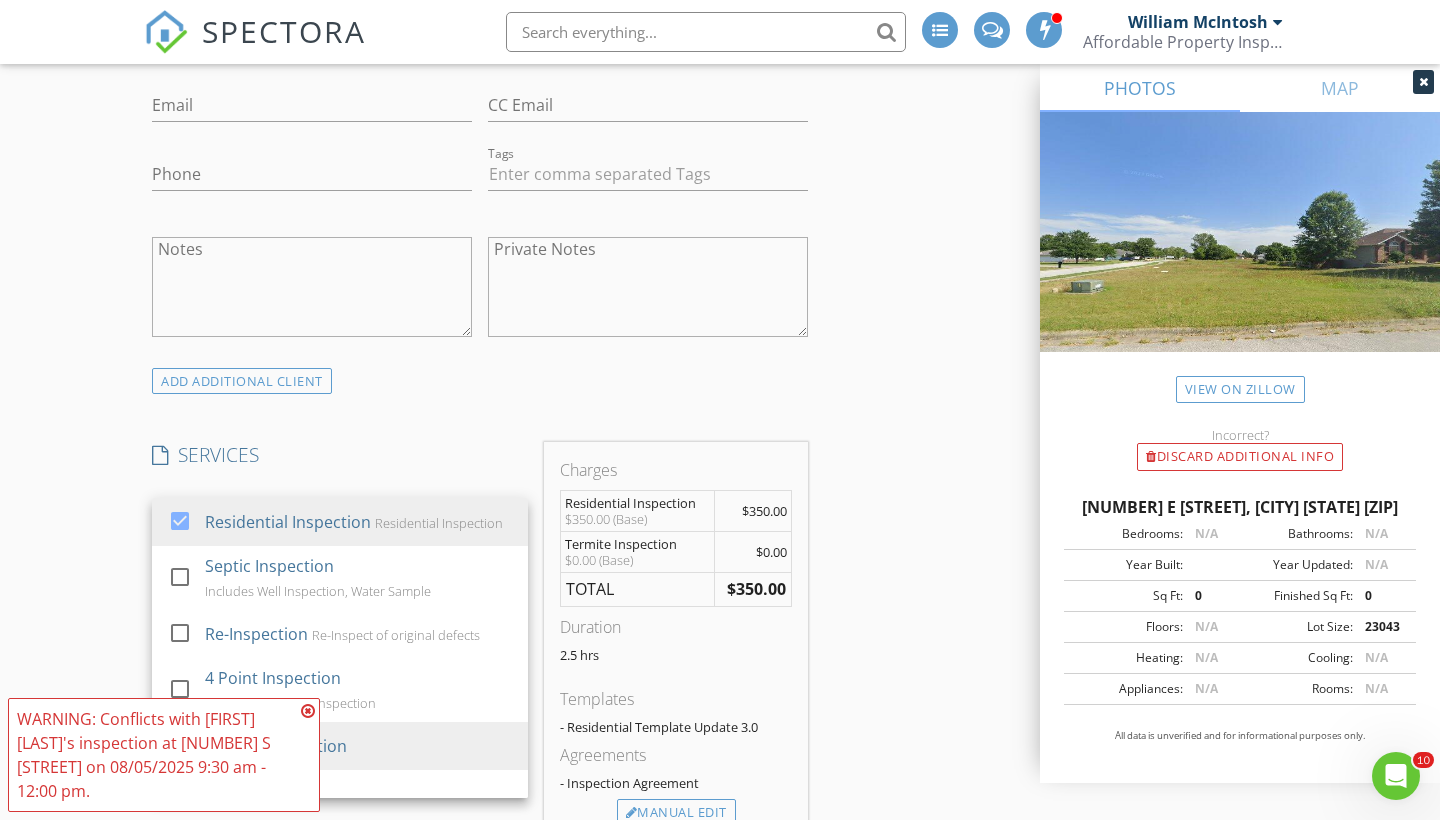 click on "New Inspection
INSPECTOR(S)
check_box   William McIntosh   PRIMARY   check_box_outline_blank   Tim Shaw     William McIntosh arrow_drop_down   check_box_outline_blank William McIntosh specifically requested
Date/Time
08/06/2025 1:30 PM
Location
Address Search       Address 3001 E Colonial Ct   Unit   City Republic   State MO   Zip 65738   County Greene     Square Feet 1200   Year Built 2025   Foundation arrow_drop_down     William McIntosh     14.5 miles     (23 minutes)
client
check_box Enable Client CC email for this inspection   Client Search     check_box_outline_blank Client is a Company/Organization     First Name   Last Name   Email   CC Email   Phone         Tags         Notes   Private Notes
ADD ADDITIONAL client
SERVICES
check_box   Residential Inspection" at bounding box center (720, 901) 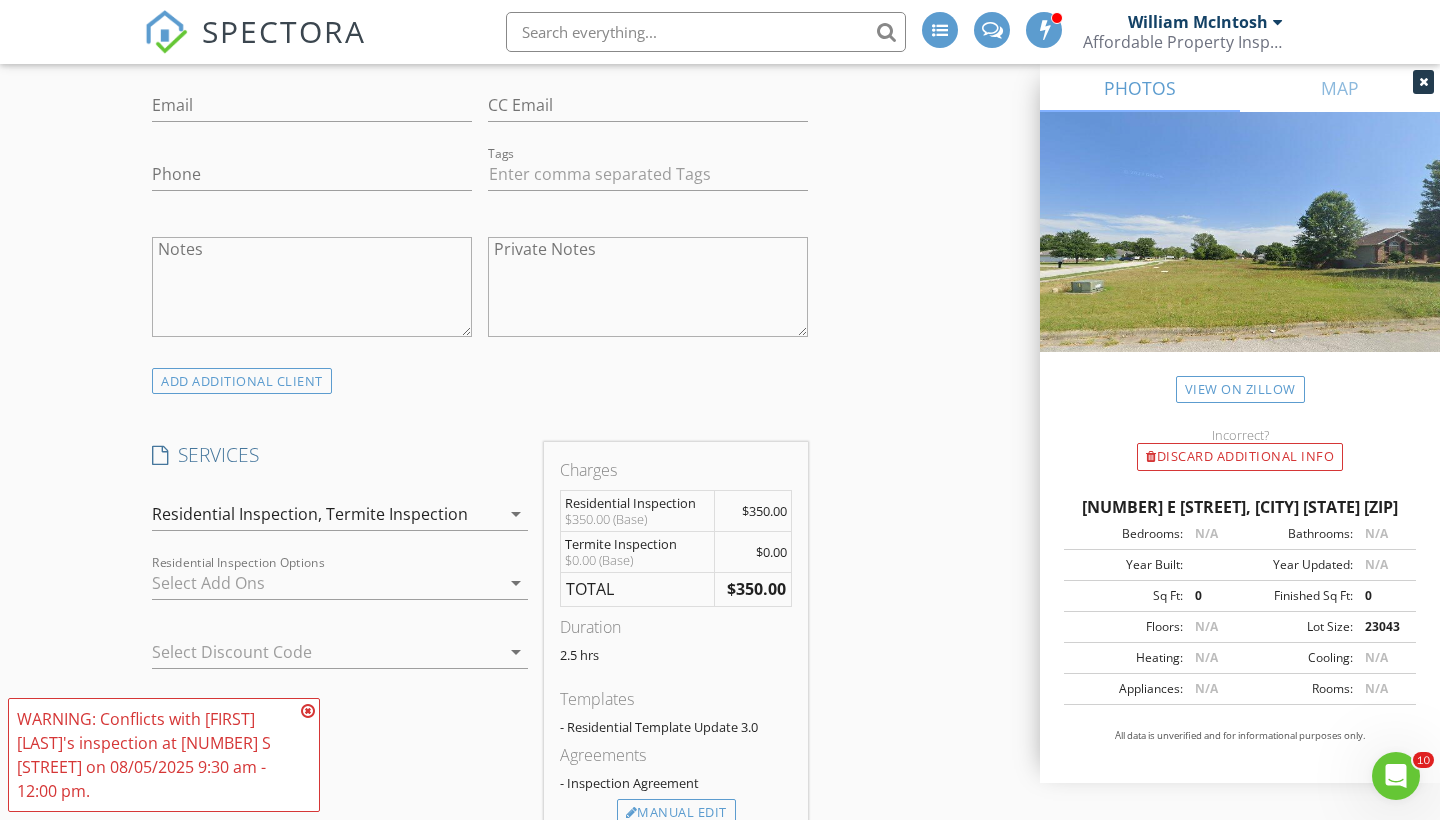 click at bounding box center [308, 711] 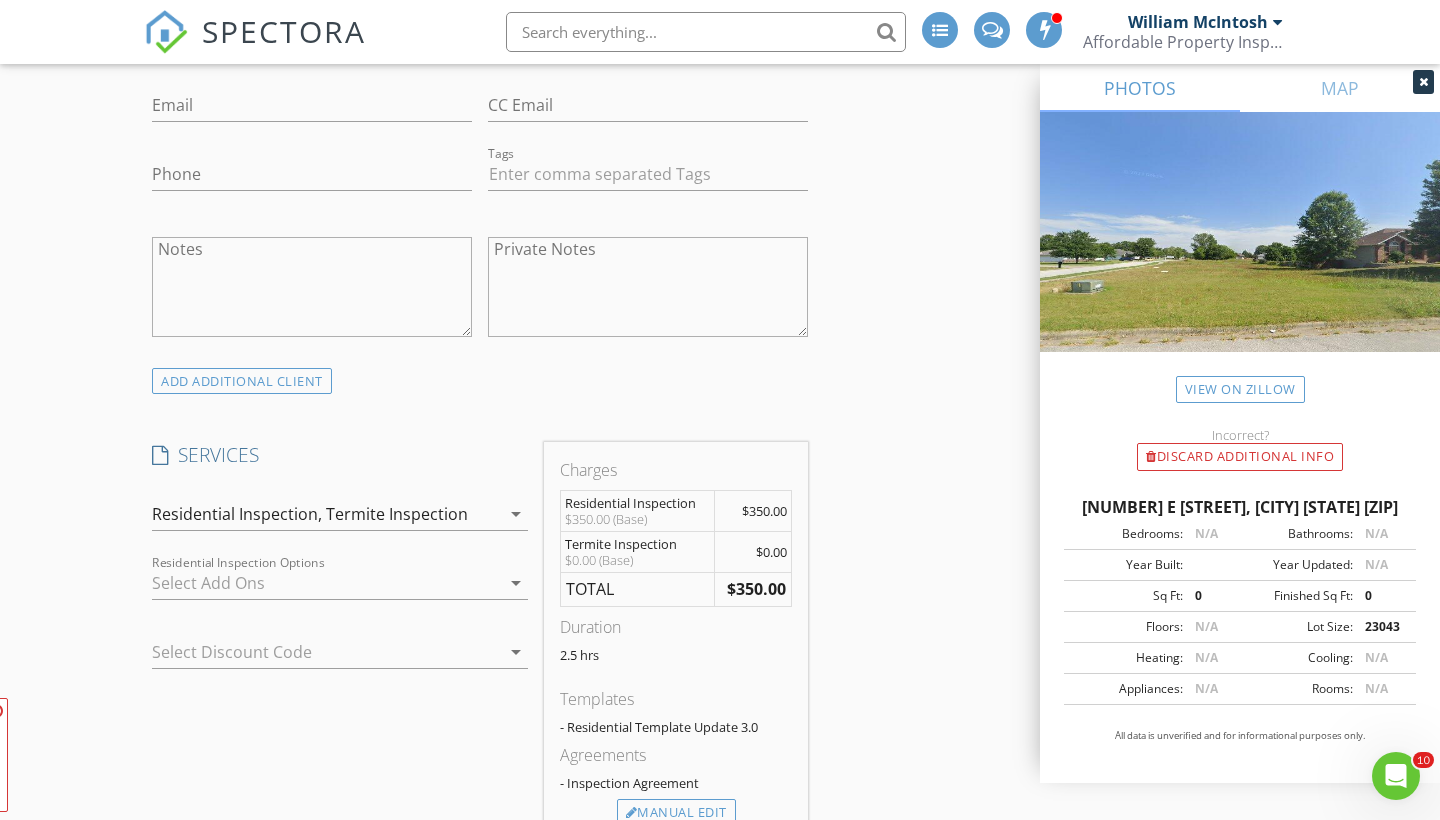 click on "SERVICES
check_box   Residential Inspection   Residential Inspection  check_box_outline_blank   Septic Inspection   Includes Well Inspection, Water Sample  check_box_outline_blank   Re-Inspection   Re-Inspect of original defects check_box_outline_blank   4 Point Inspection    Major Component Inspection check_box   Termite Inspection   check_box_outline_blank   Water Sample   check_box_outline_blank   Full Water Sample    check_box_outline_blank   Sewer Scope   check_box_outline_blank   Locate and Dig up Septic Tank   check_box_outline_blank   Payment Delayed to Closing   check_box_outline_blank   Radon    Radon Test check_box_outline_blank   Thermal Camera   Thermal Scan the home check_box_outline_blank   Air Quality Mold Testing   check_box_outline_blank   Extra Building    check_box_outline_blank   Pool Inspection   General Pool Inspection check_box_outline_blank   Home Layout   Home Layout/Square Footage check_box_outline_blank   Lead Based Paint Testing" at bounding box center (340, 642) 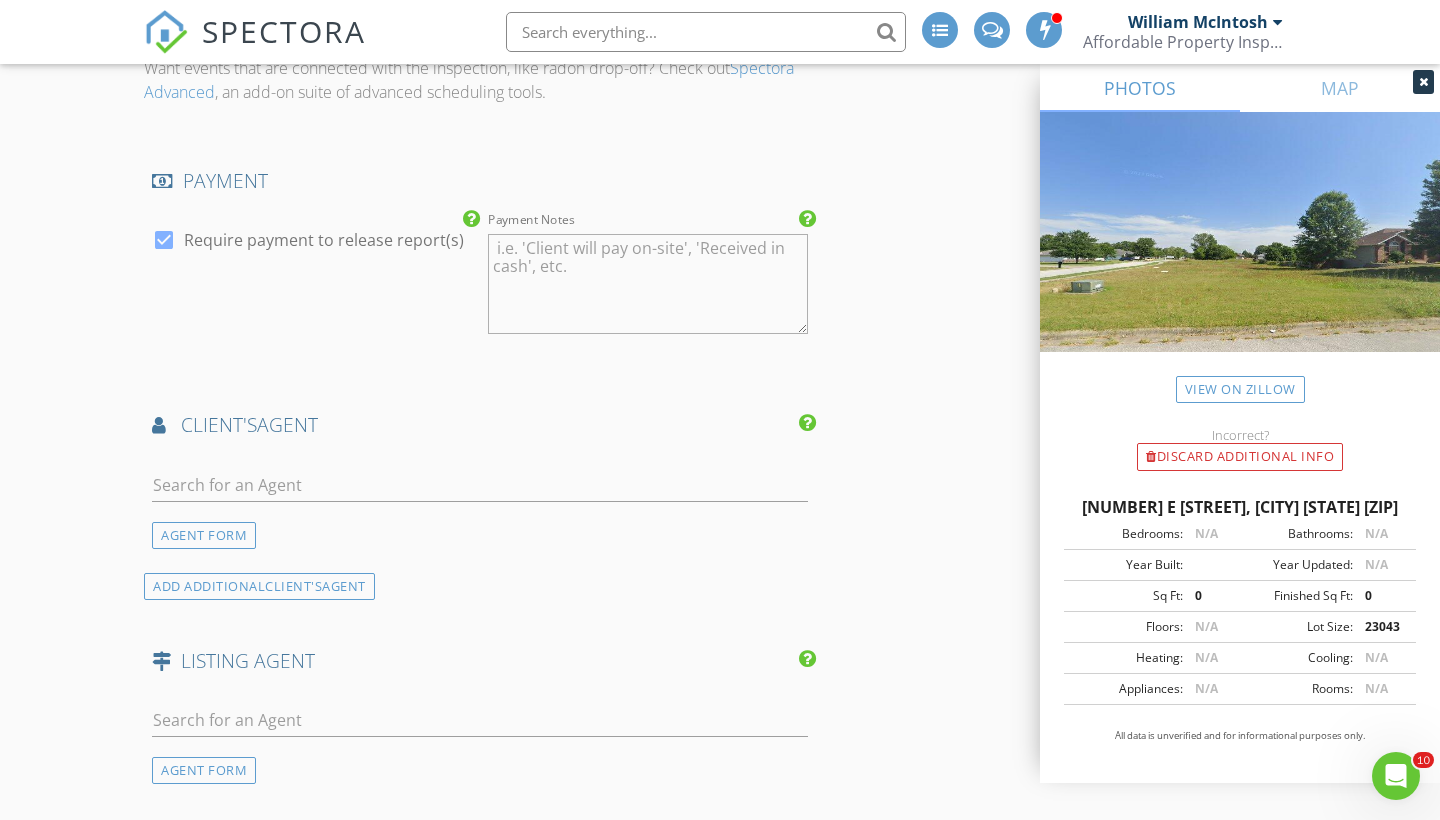 scroll, scrollTop: 2096, scrollLeft: 0, axis: vertical 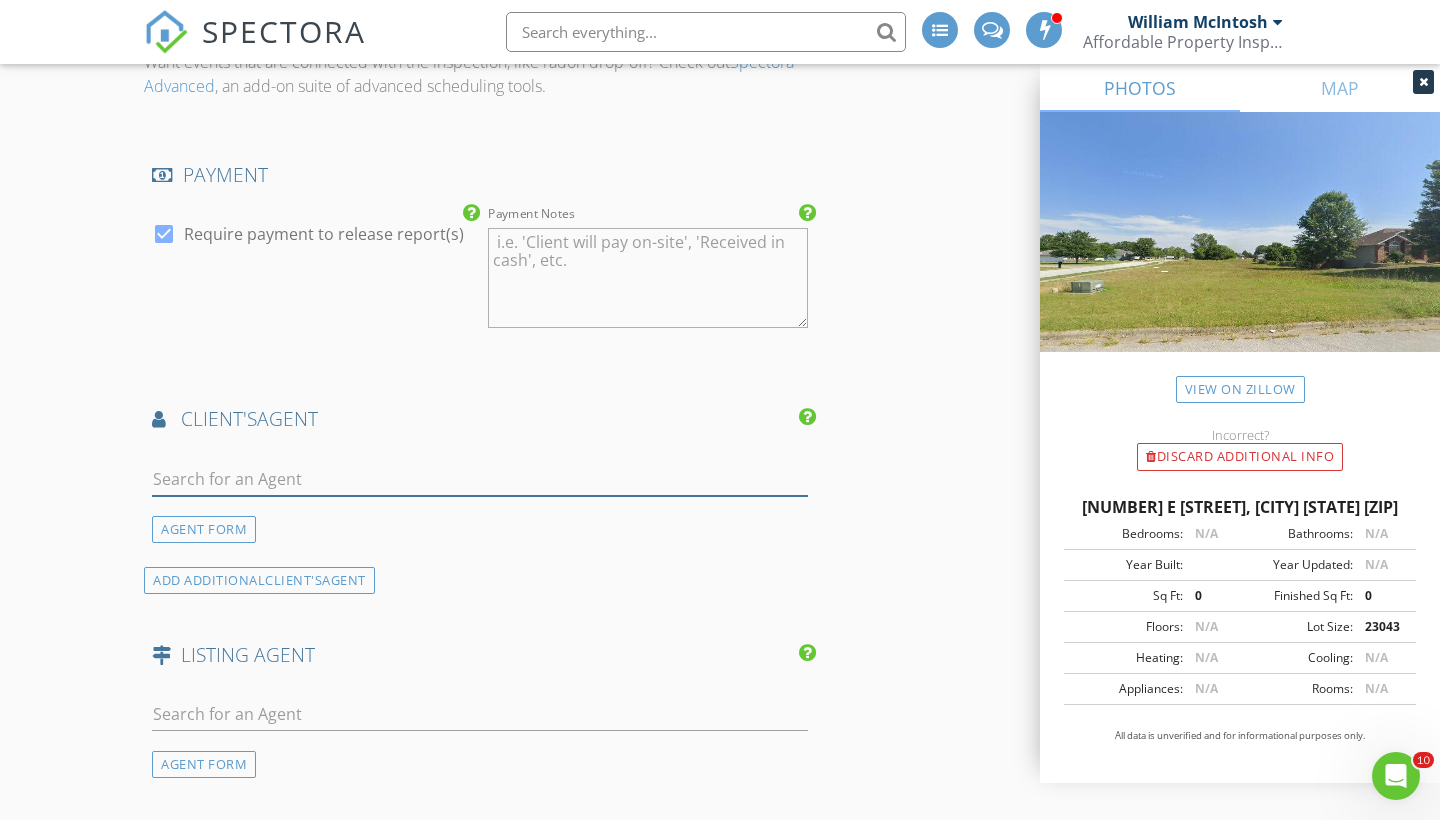 click at bounding box center (480, 479) 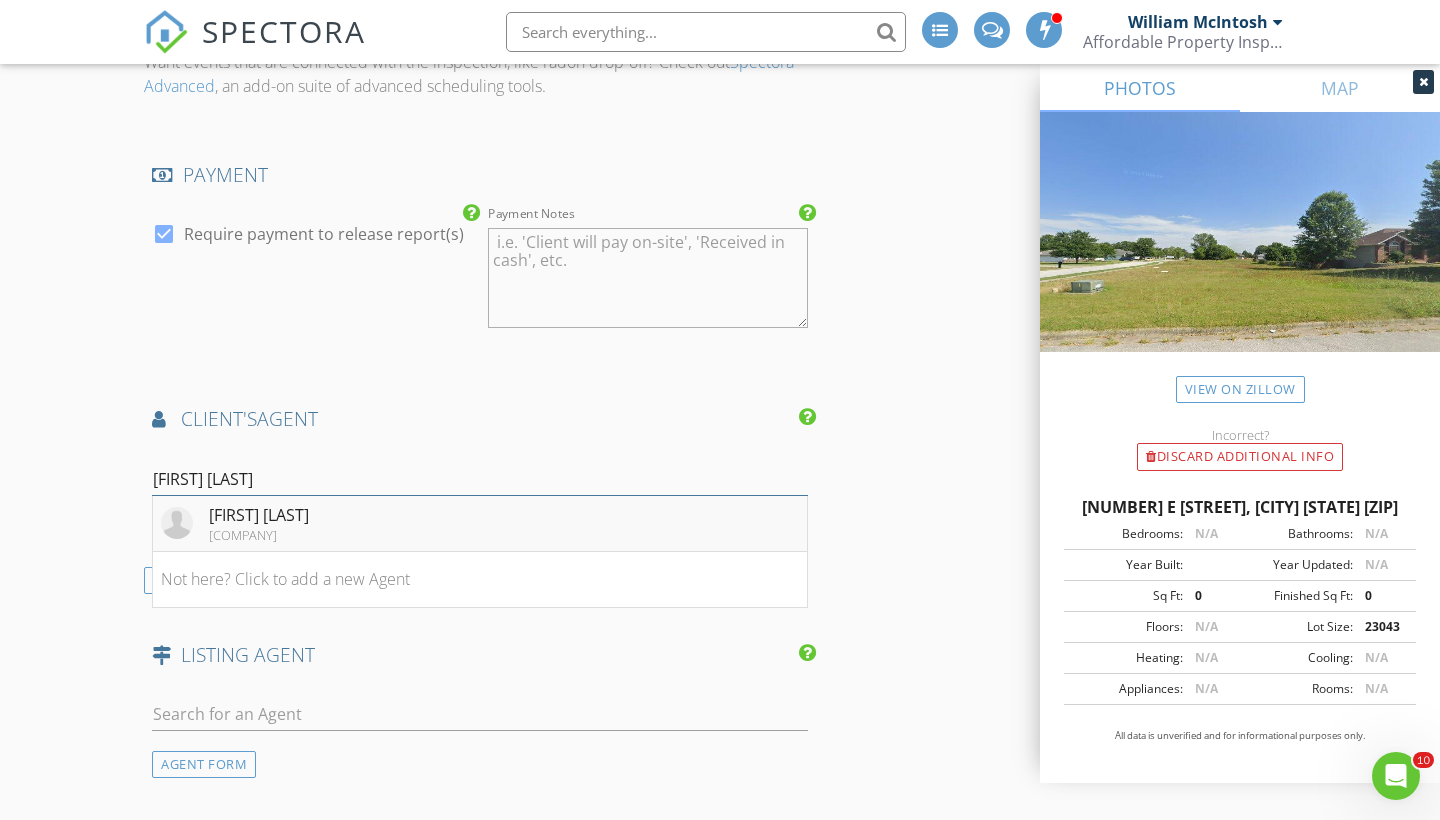 type on "Cynthia jo" 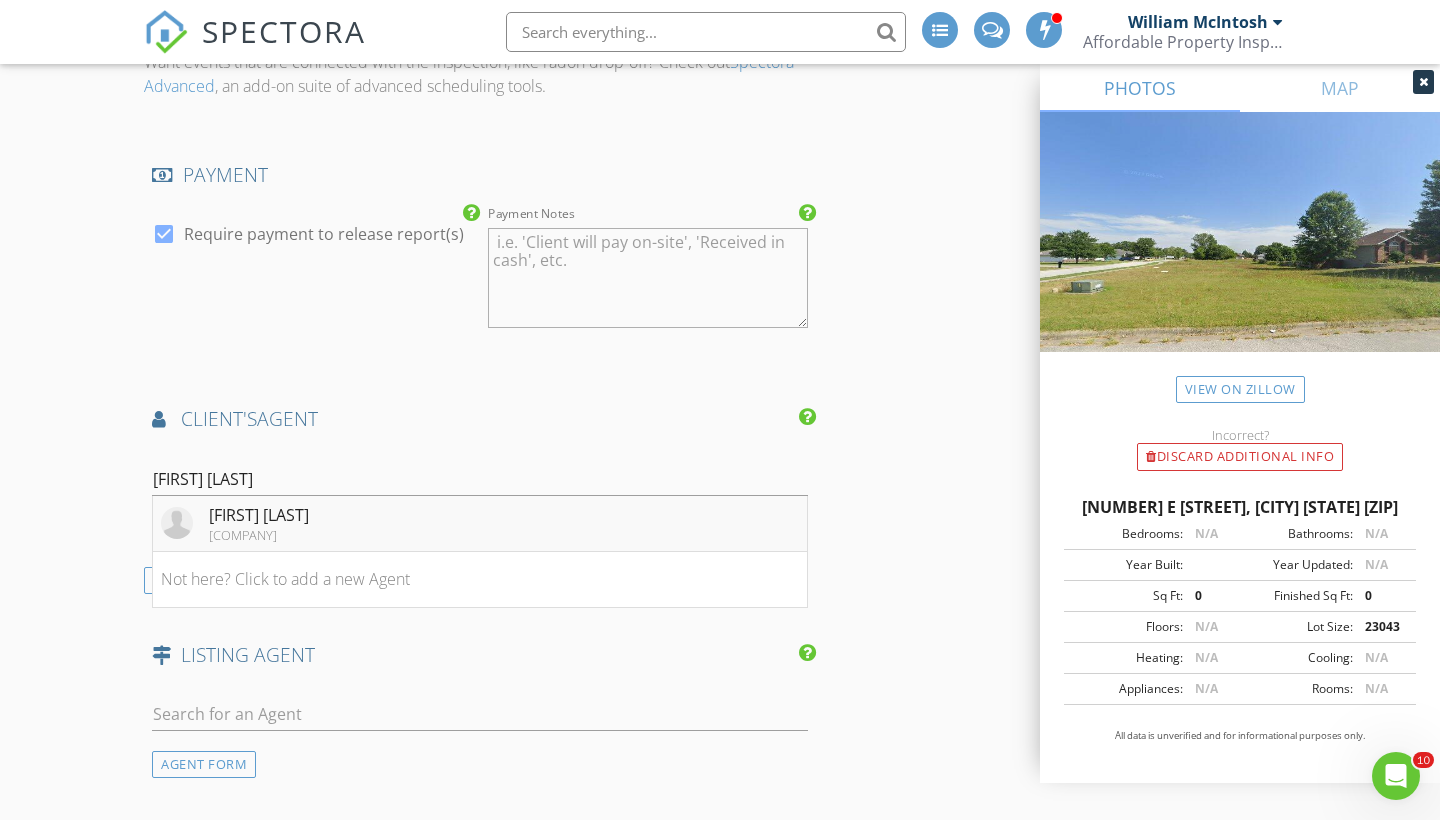 click on "Alpha Realty MO, LLC" at bounding box center (259, 535) 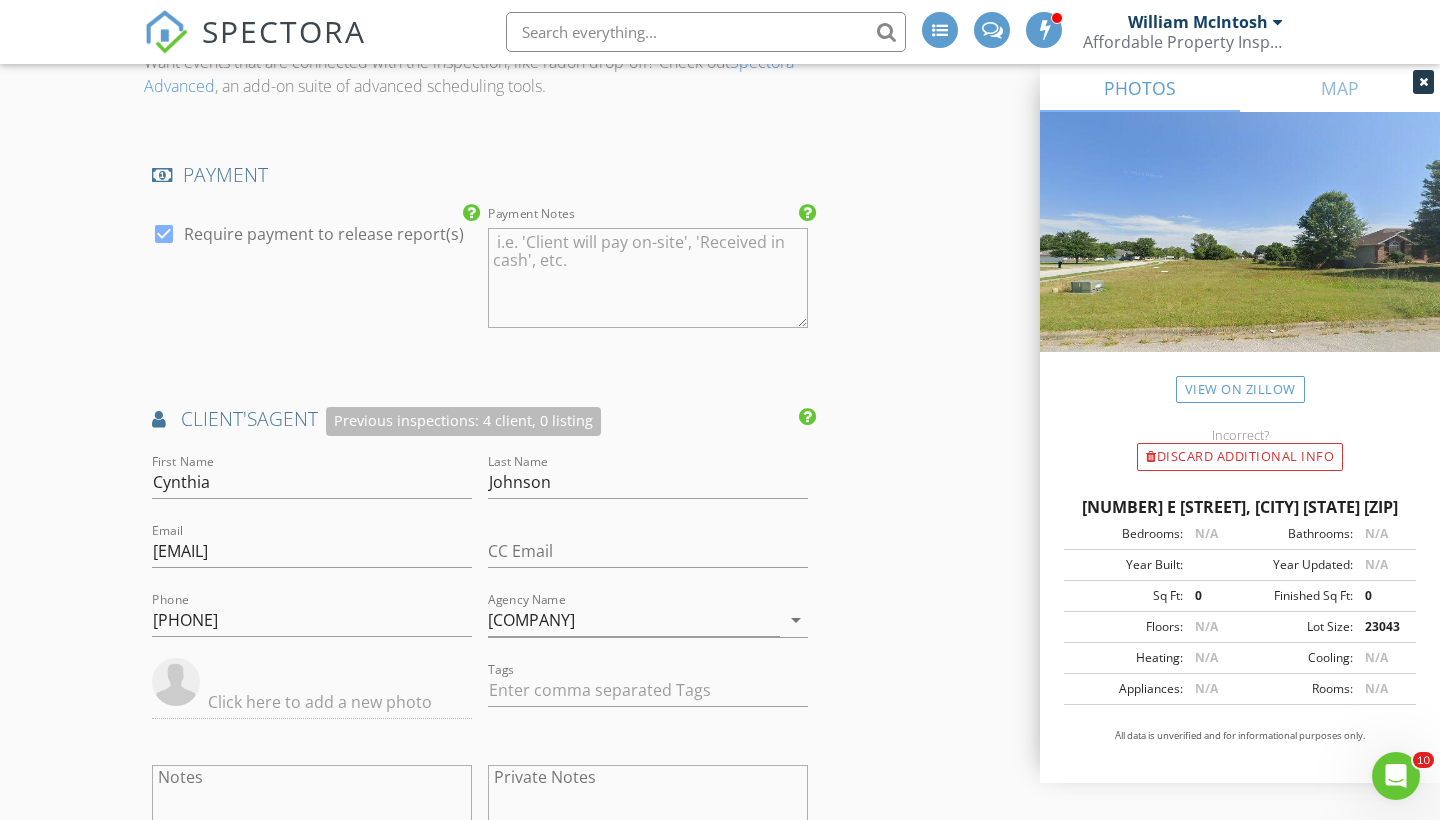 click on "New Inspection
INSPECTOR(S)
check_box   William McIntosh   PRIMARY   check_box_outline_blank   Tim Shaw     William McIntosh arrow_drop_down   check_box_outline_blank William McIntosh specifically requested
Date/Time
08/06/2025 1:30 PM
Location
Address Search       Address 3001 E Colonial Ct   Unit   City Republic   State MO   Zip 65738   County Greene     Square Feet 1200   Year Built 2025   Foundation arrow_drop_down     William McIntosh     14.5 miles     (23 minutes)
client
check_box Enable Client CC email for this inspection   Client Search     check_box_outline_blank Client is a Company/Organization     First Name   Last Name   Email   CC Email   Phone         Tags         Notes   Private Notes
ADD ADDITIONAL client
SERVICES
check_box   Residential Inspection" at bounding box center (720, 210) 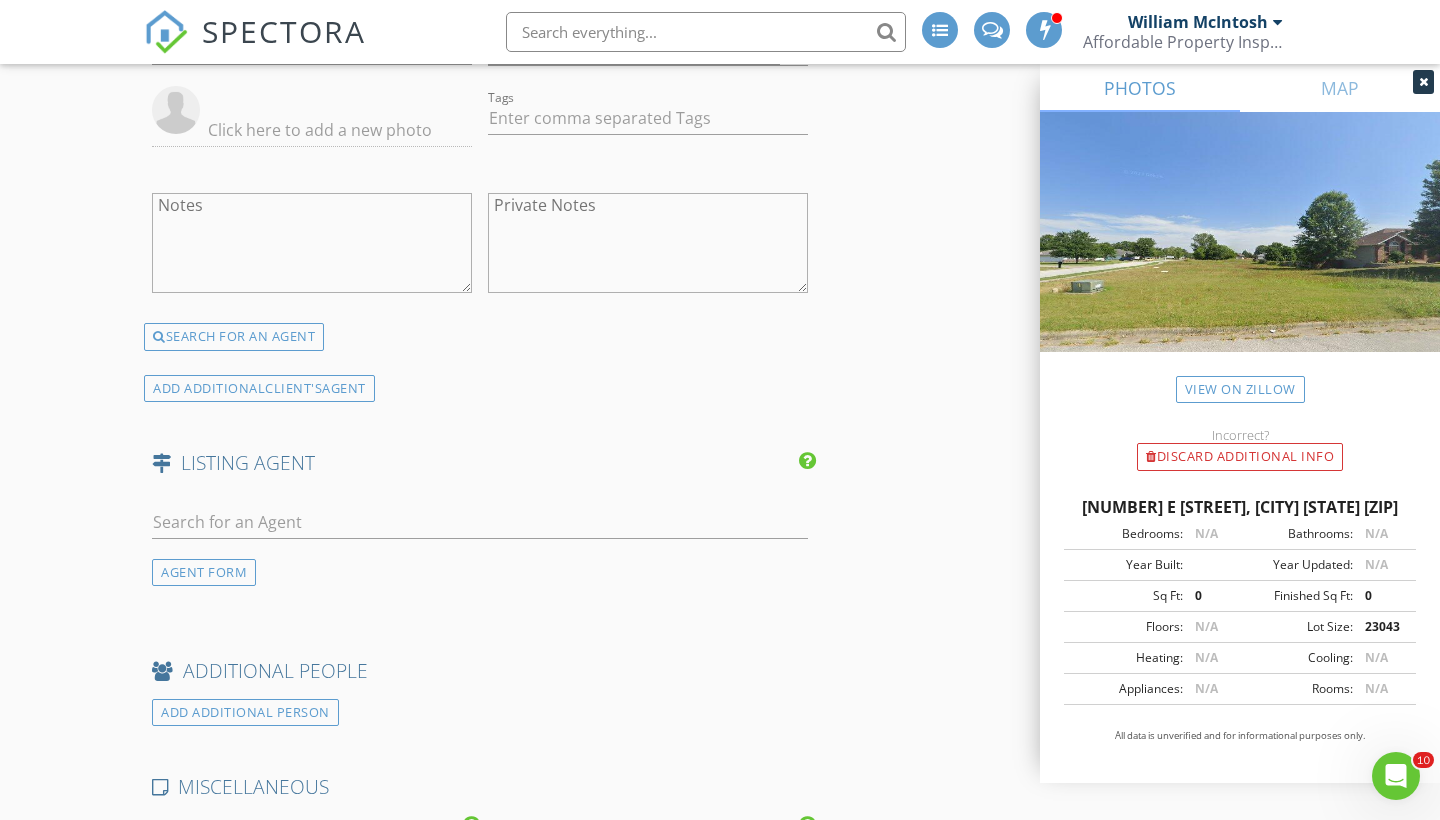 scroll, scrollTop: 2669, scrollLeft: 0, axis: vertical 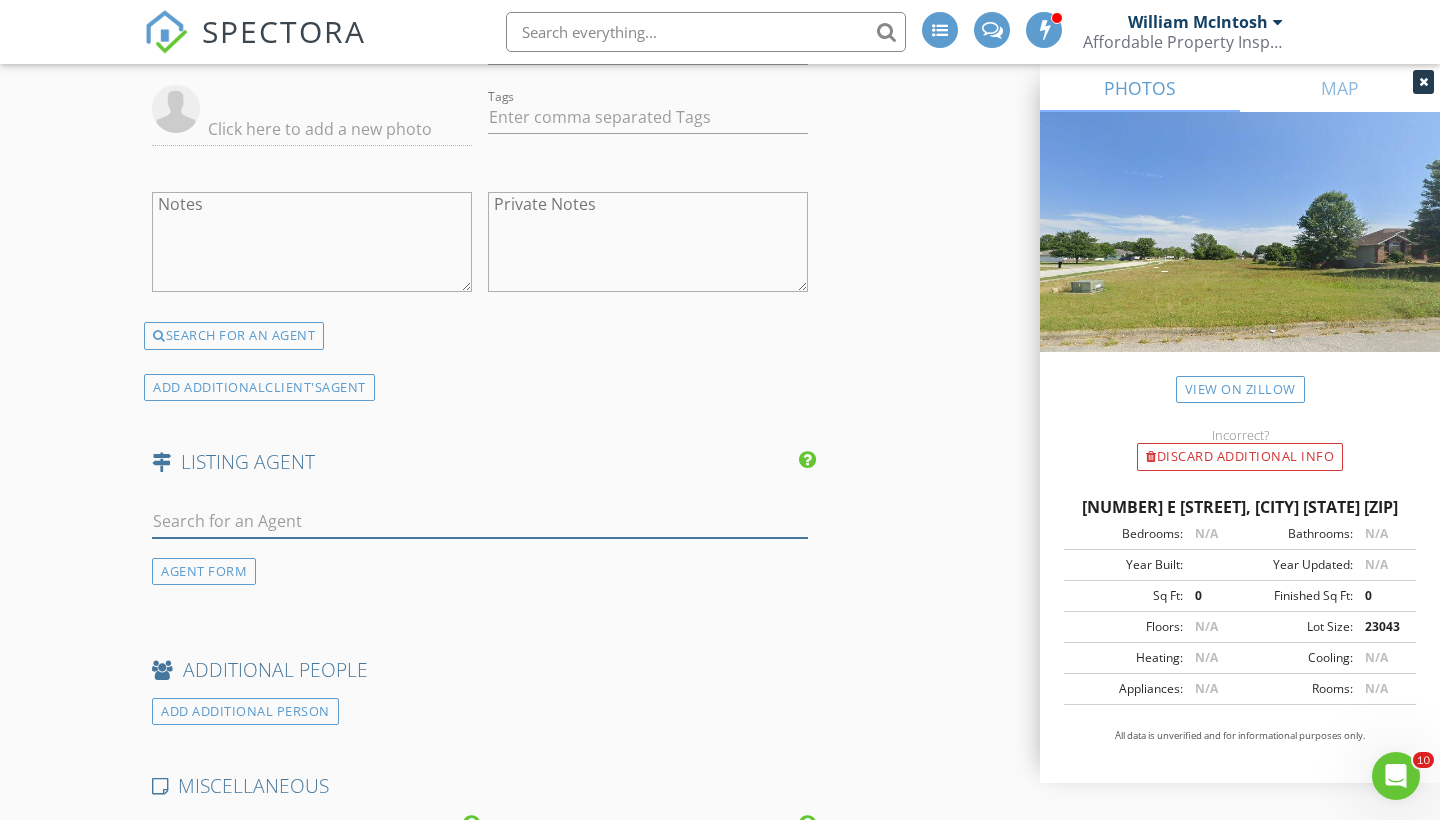 click at bounding box center (480, 521) 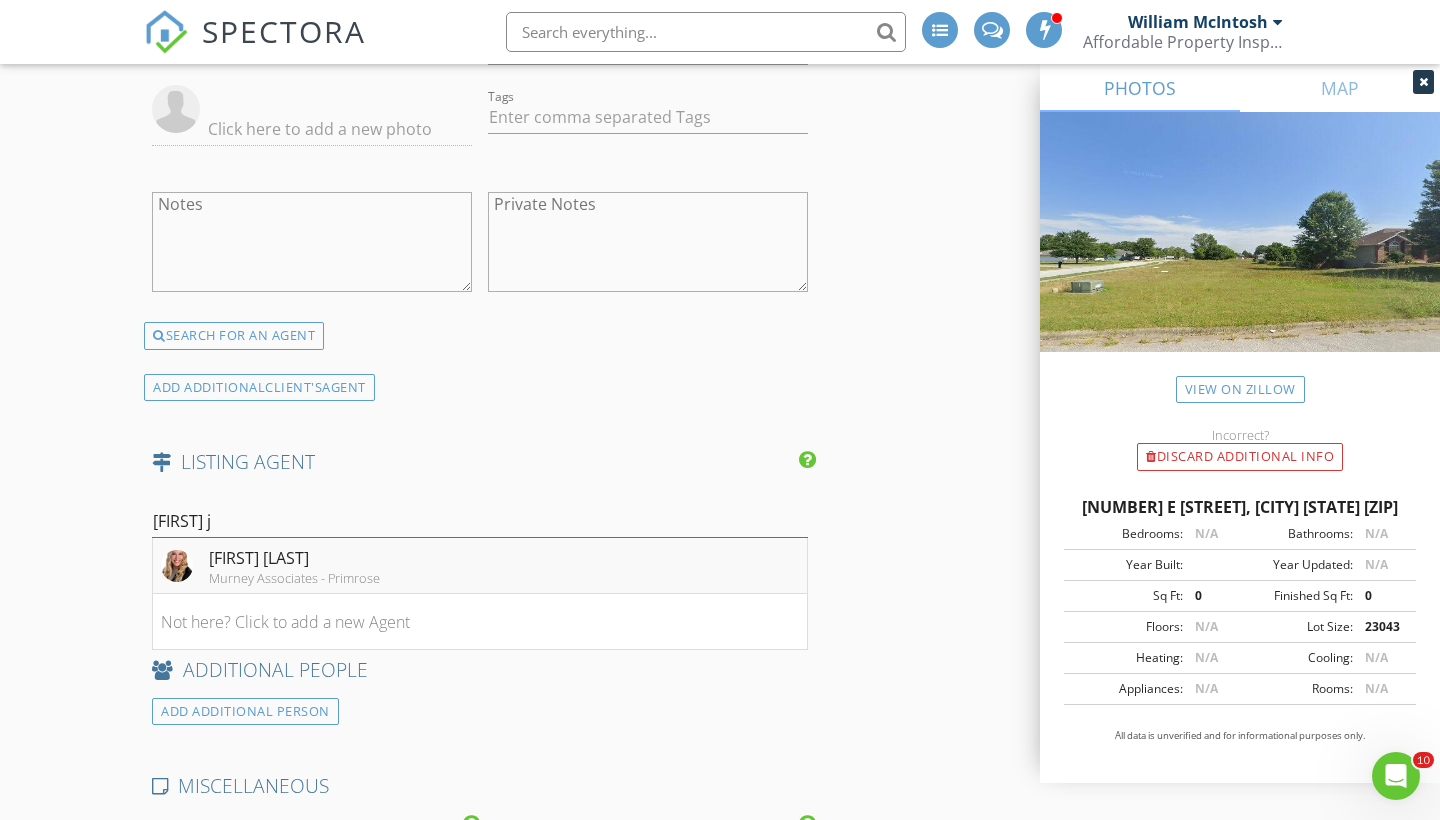 type on "Mary jan" 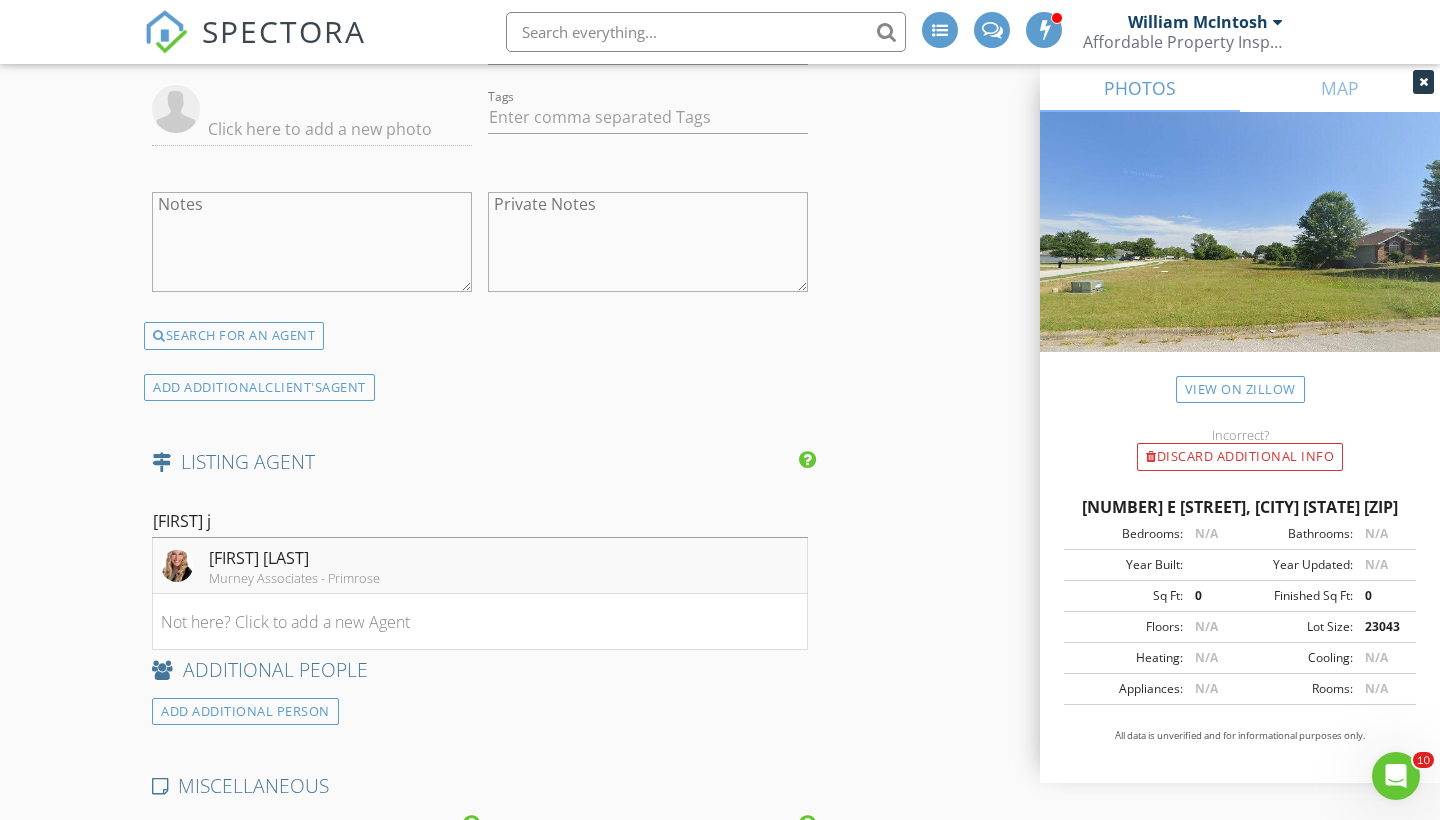 click on "Murney Associates - Primrose" at bounding box center [294, 578] 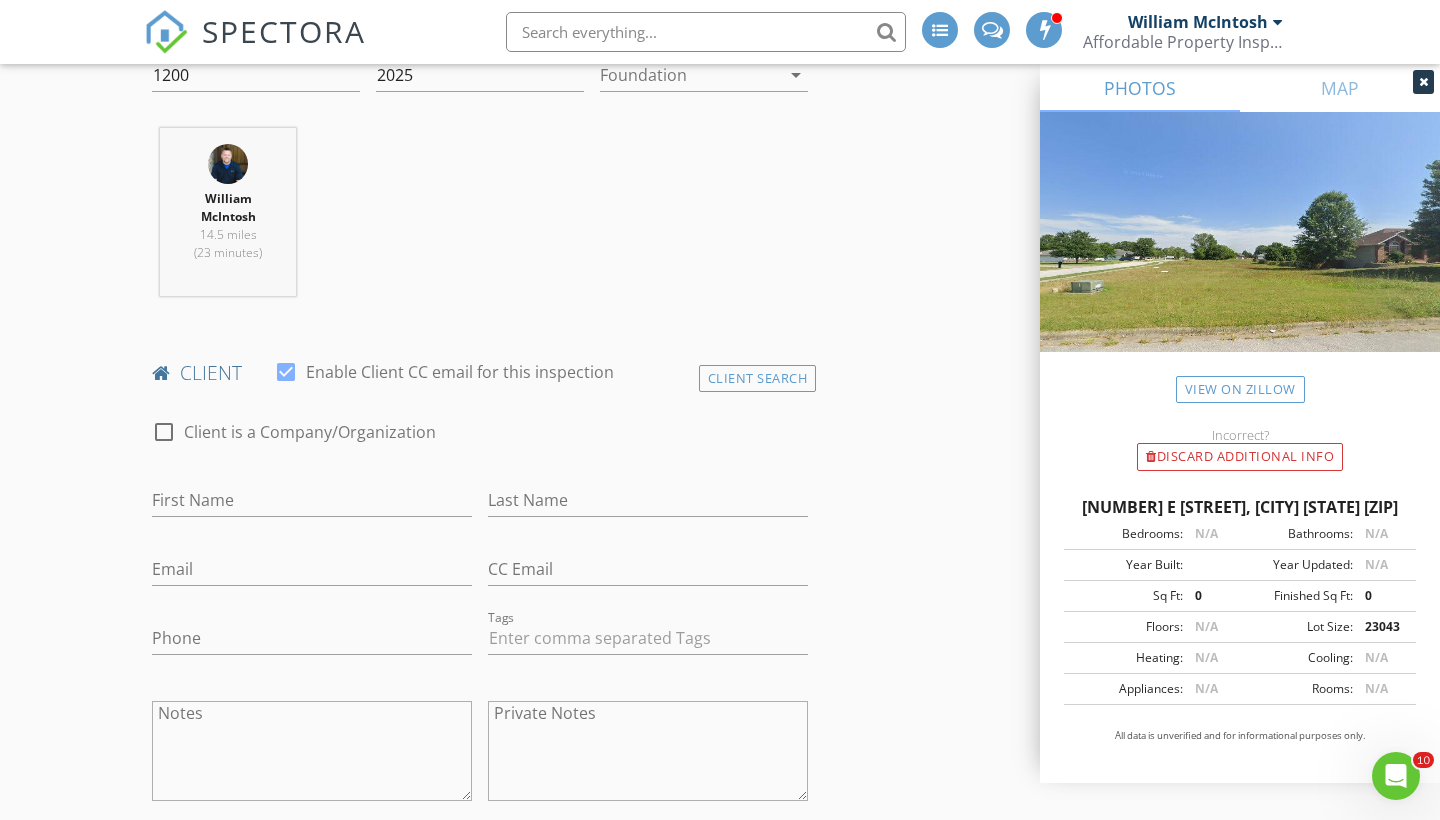 scroll, scrollTop: 749, scrollLeft: 0, axis: vertical 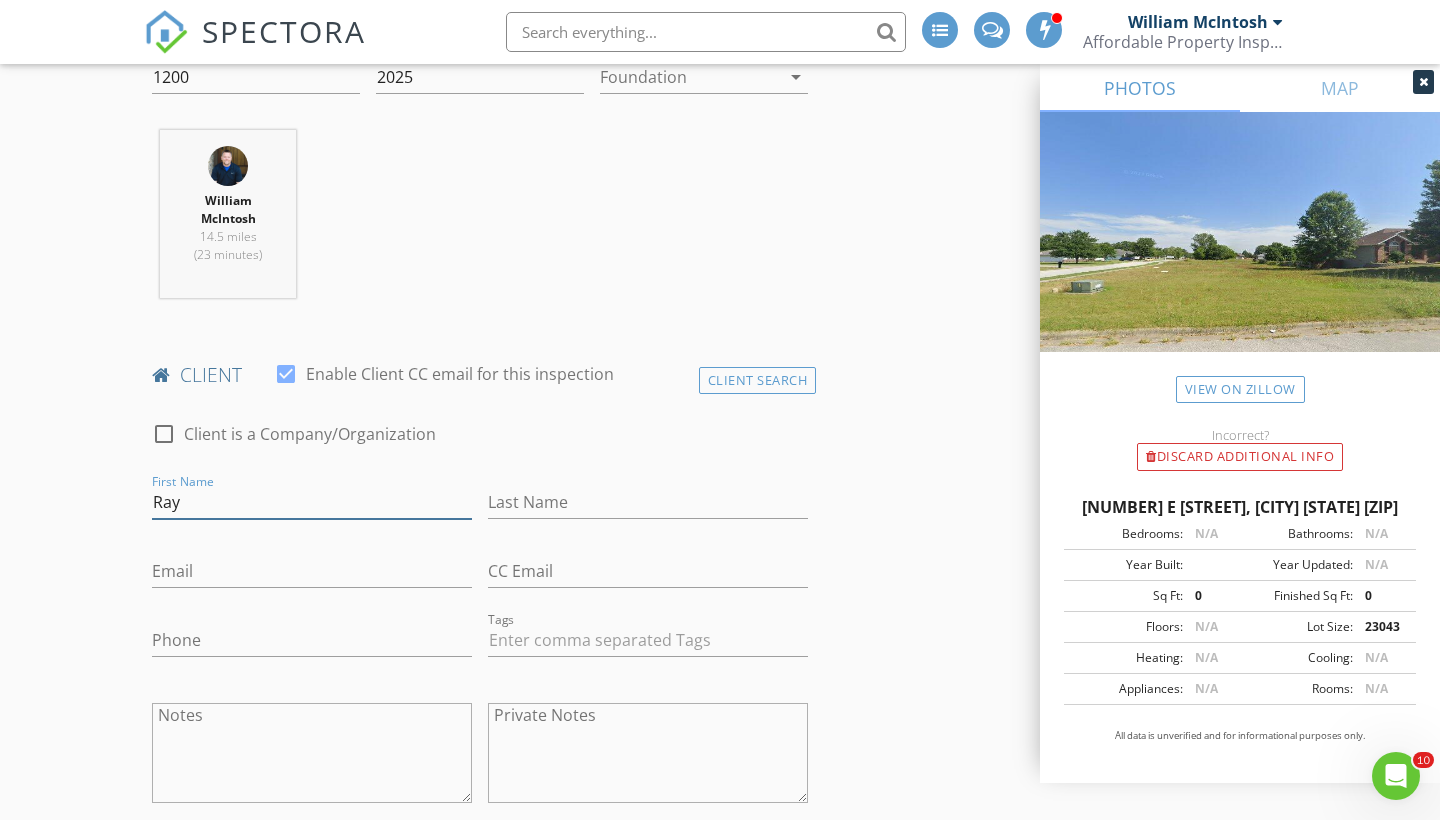 type on "Ray" 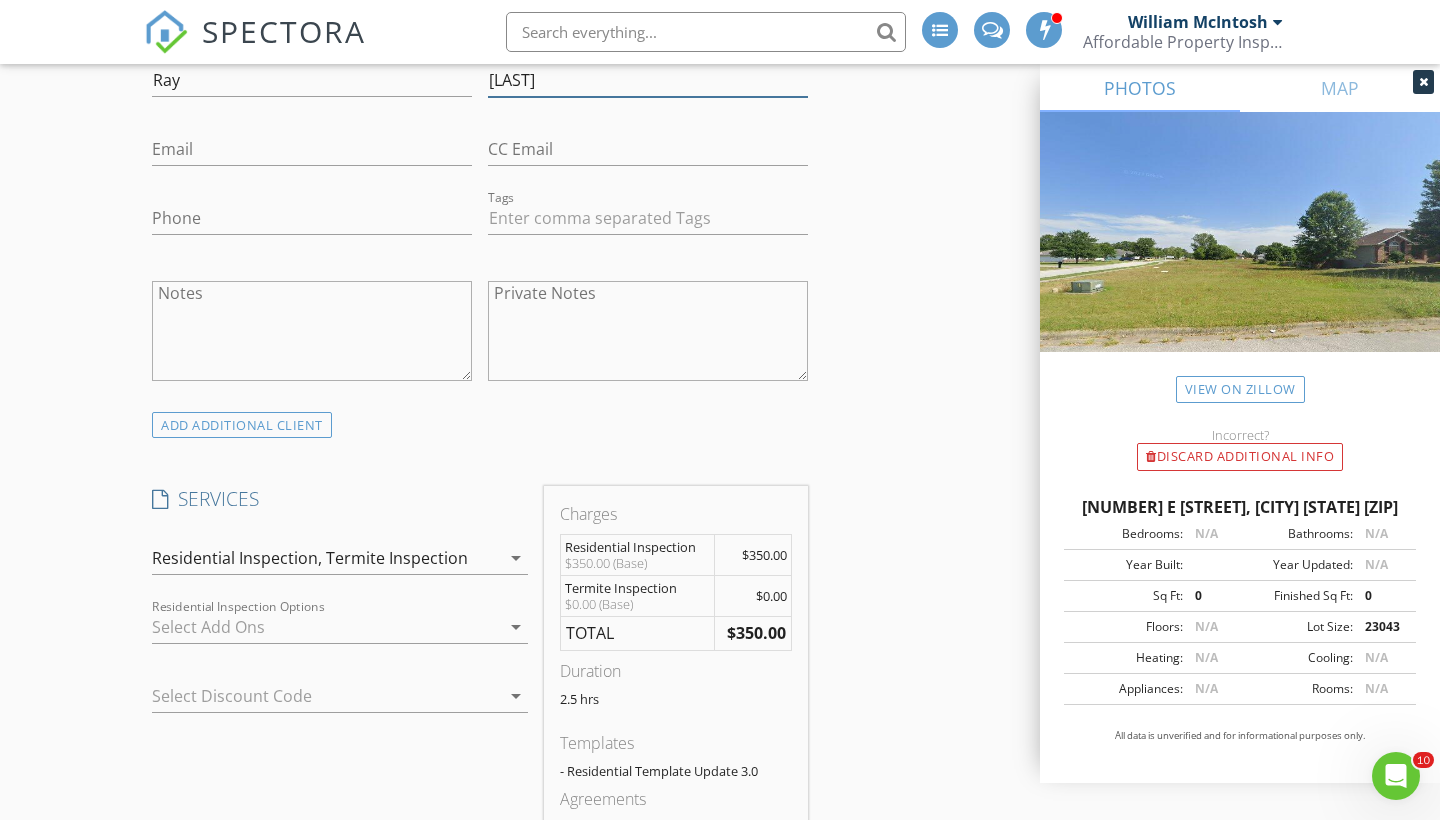 scroll, scrollTop: 1172, scrollLeft: 0, axis: vertical 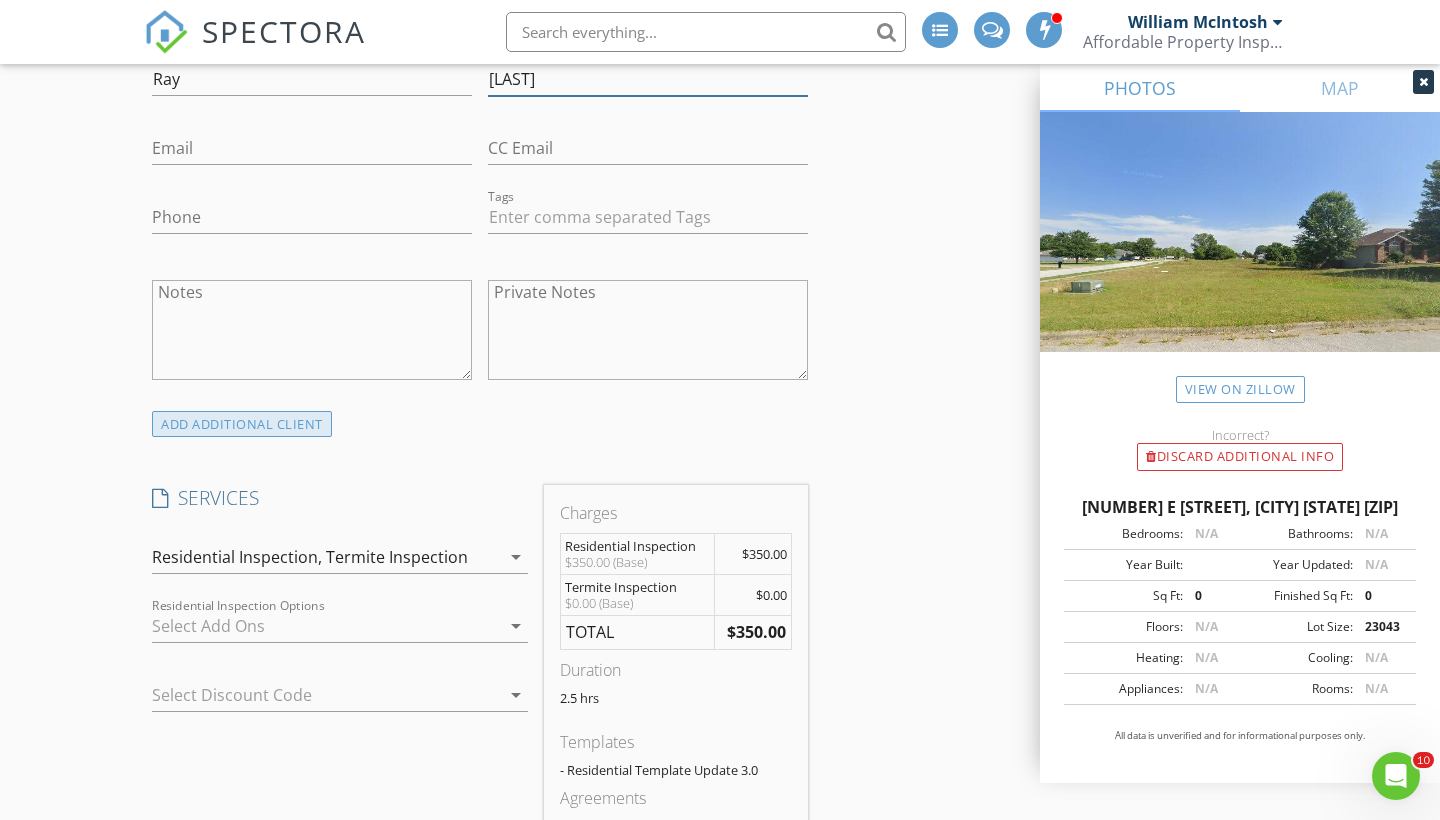 type on "Rumery" 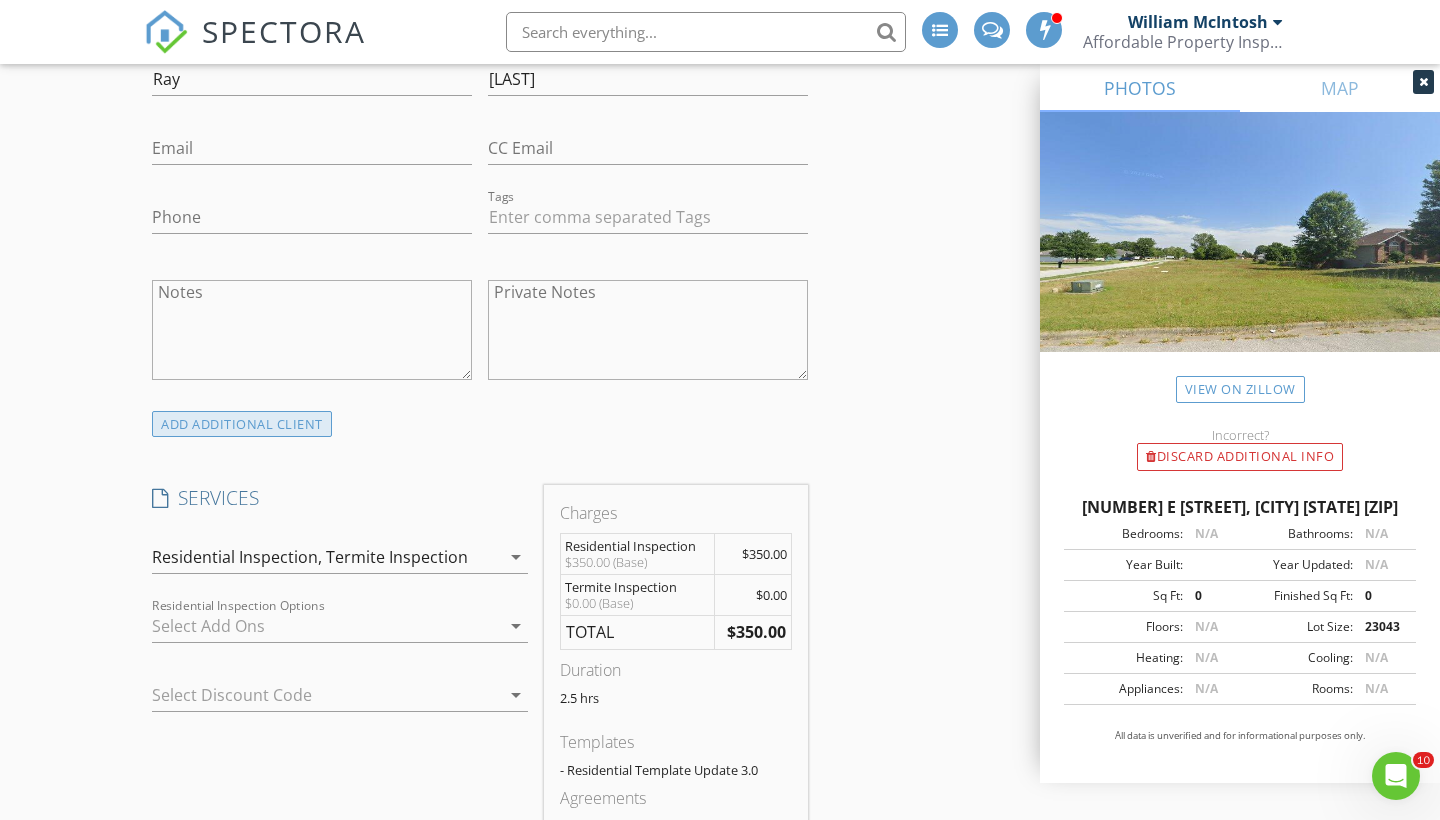click on "ADD ADDITIONAL client" at bounding box center (242, 424) 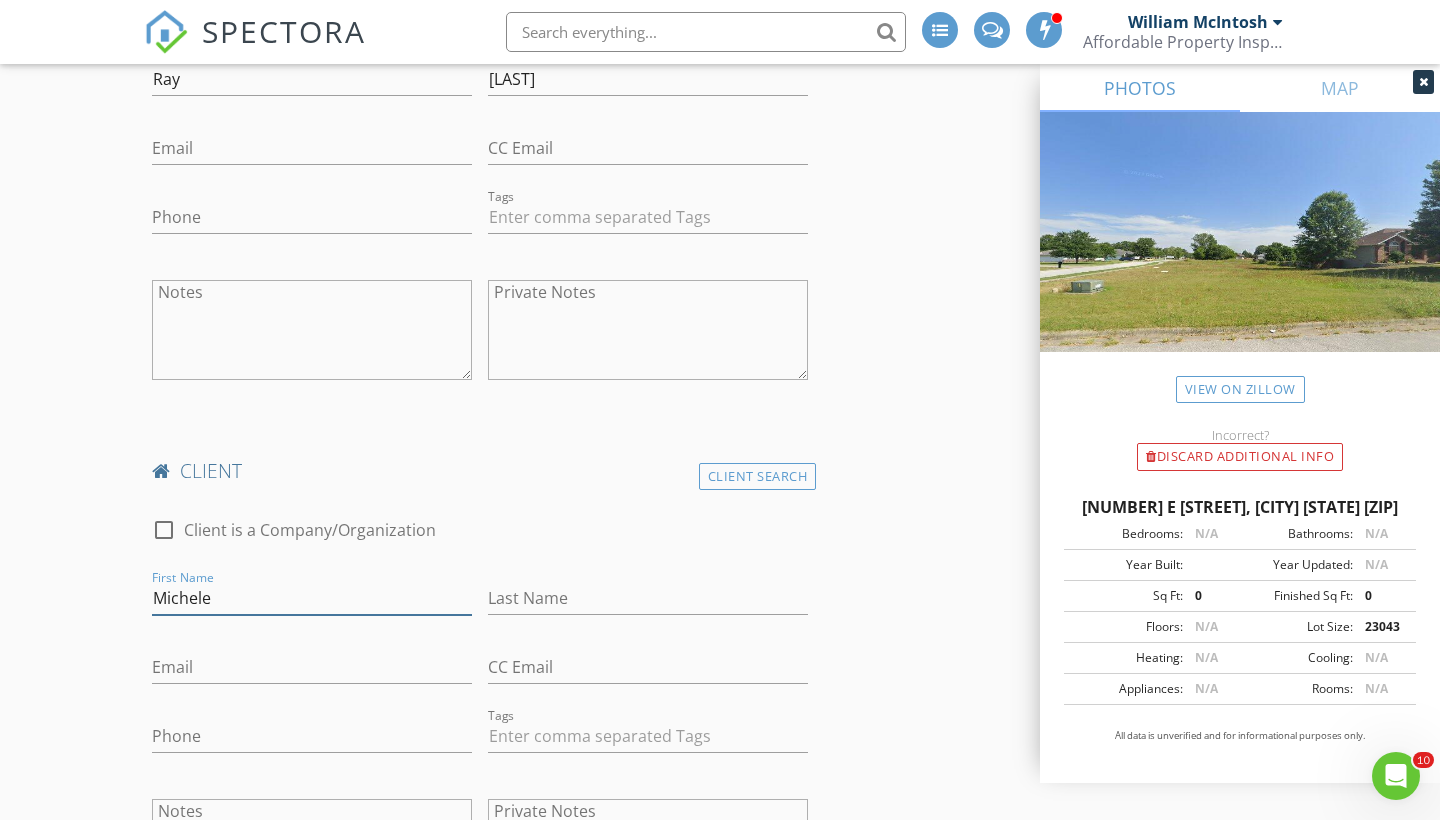 type on "Michele" 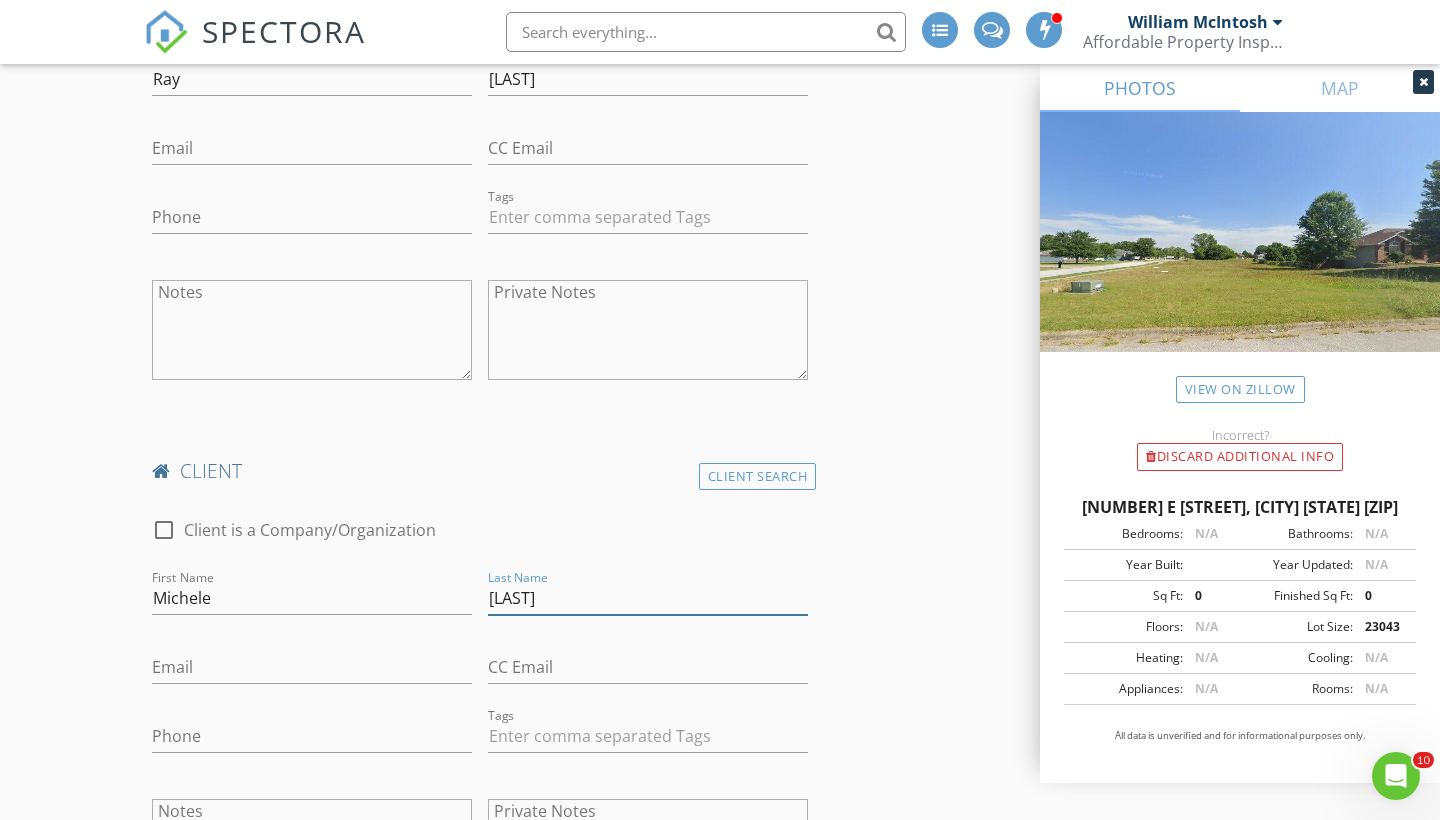 type on "Espinosa" 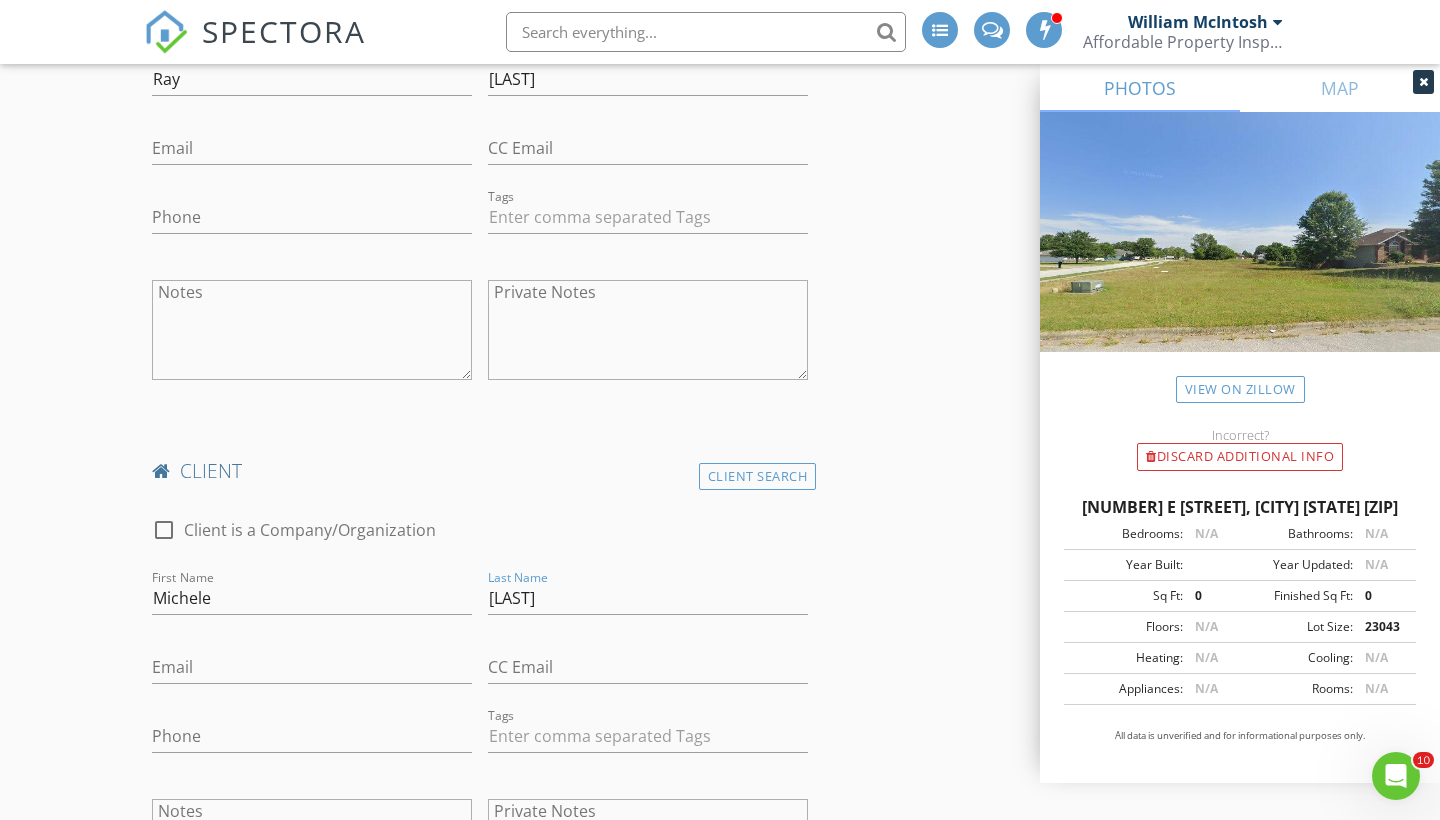 click on "New Inspection
INSPECTOR(S)
check_box   William McIntosh   PRIMARY   check_box_outline_blank   Tim Shaw     William McIntosh arrow_drop_down   check_box_outline_blank William McIntosh specifically requested
Date/Time
08/06/2025 1:30 PM
Location
Address Search       Address 3001 E Colonial Ct   Unit   City Republic   State MO   Zip 65738   County Greene     Square Feet 1200   Year Built 2025   Foundation arrow_drop_down     William McIntosh     14.5 miles     (23 minutes)
client
check_box Enable Client CC email for this inspection   Client Search     check_box_outline_blank Client is a Company/Organization     First Name Ray   Last Name Rumery   Email   CC Email   Phone         Tags         Notes   Private Notes
client
Client Search     check_box_outline_blank Client is a Company/Organization     First Name Michele" at bounding box center [720, 1598] 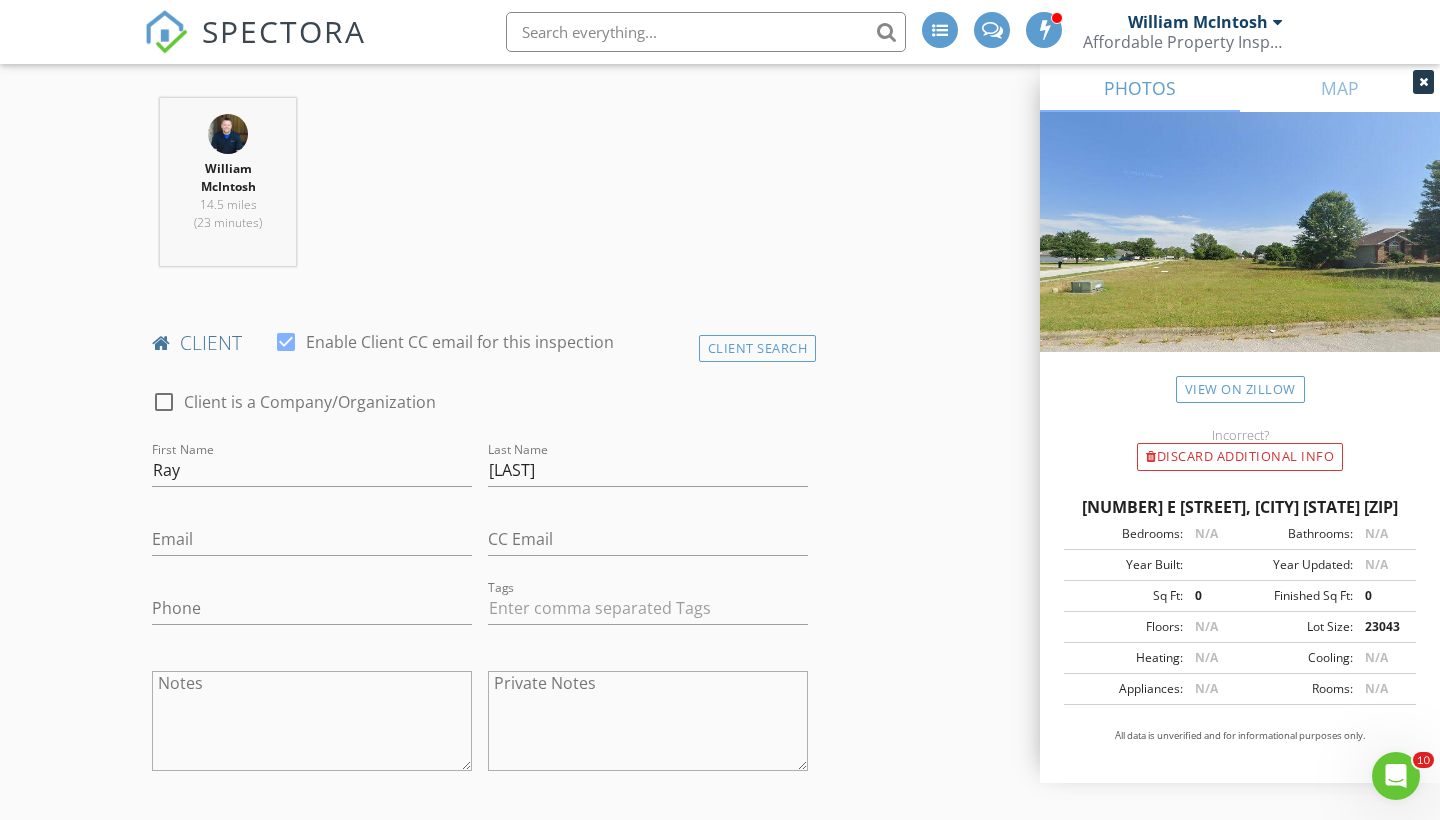 scroll, scrollTop: 812, scrollLeft: 0, axis: vertical 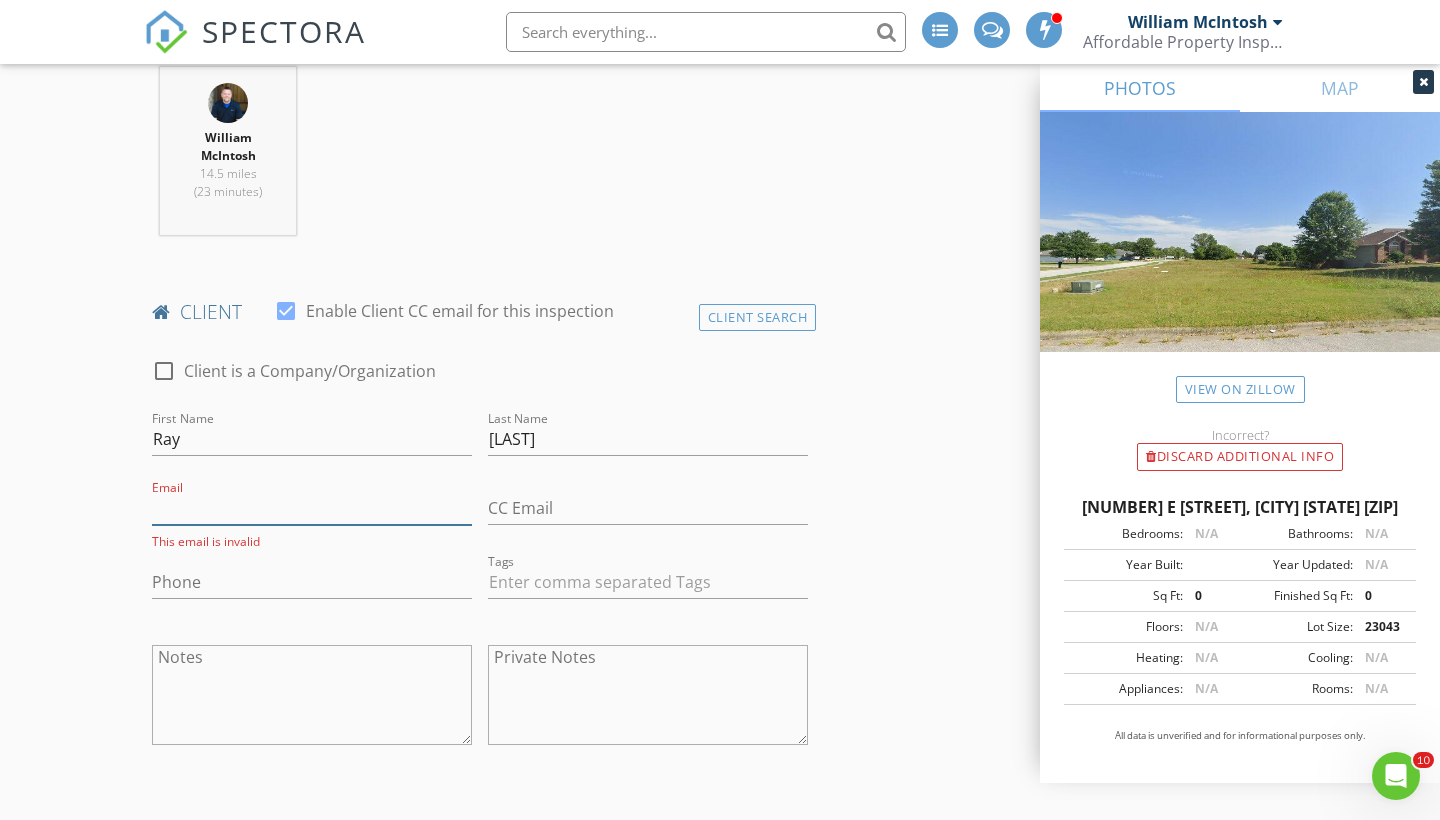 click on "Email" at bounding box center (312, 508) 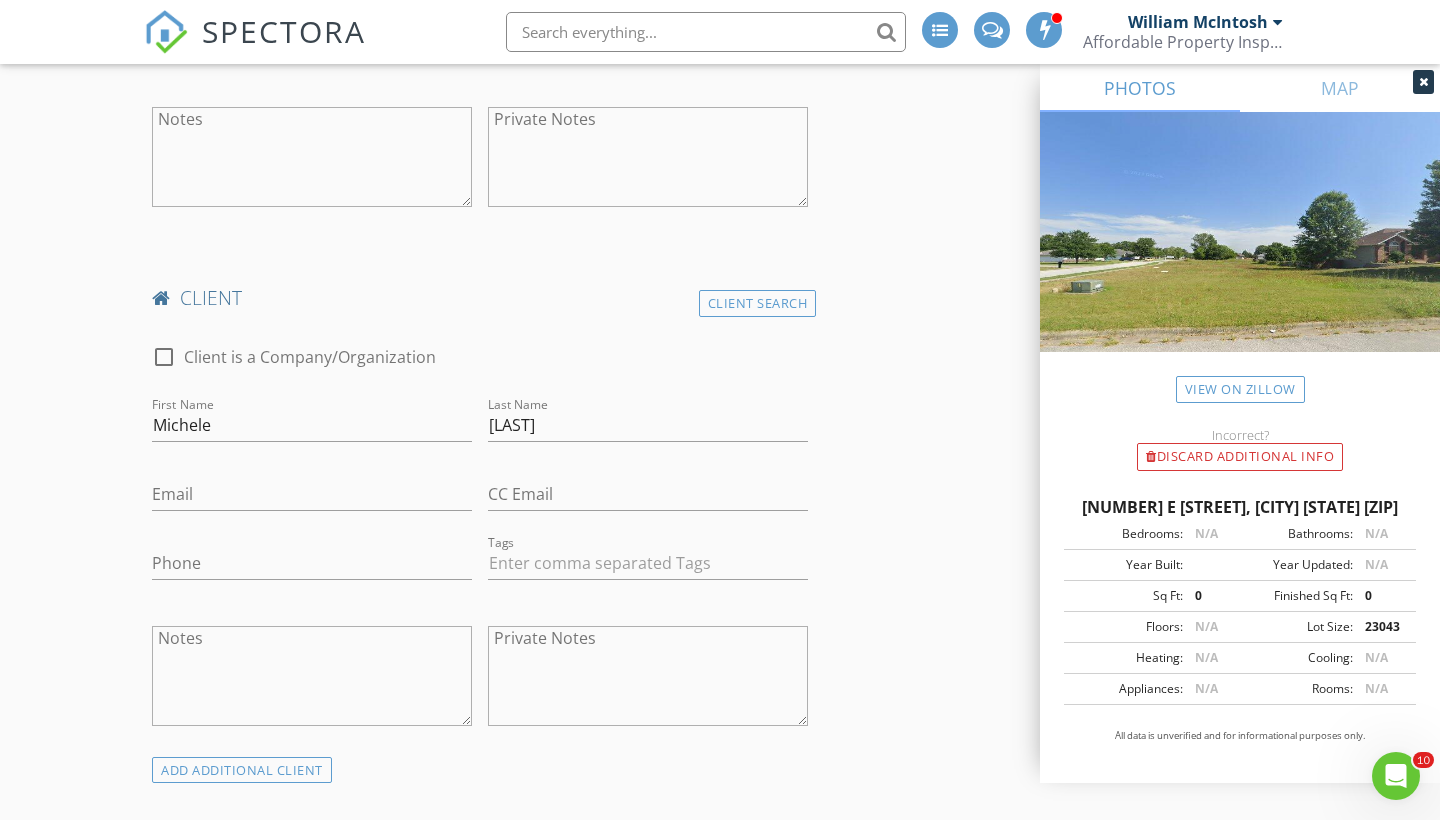 scroll, scrollTop: 1369, scrollLeft: 0, axis: vertical 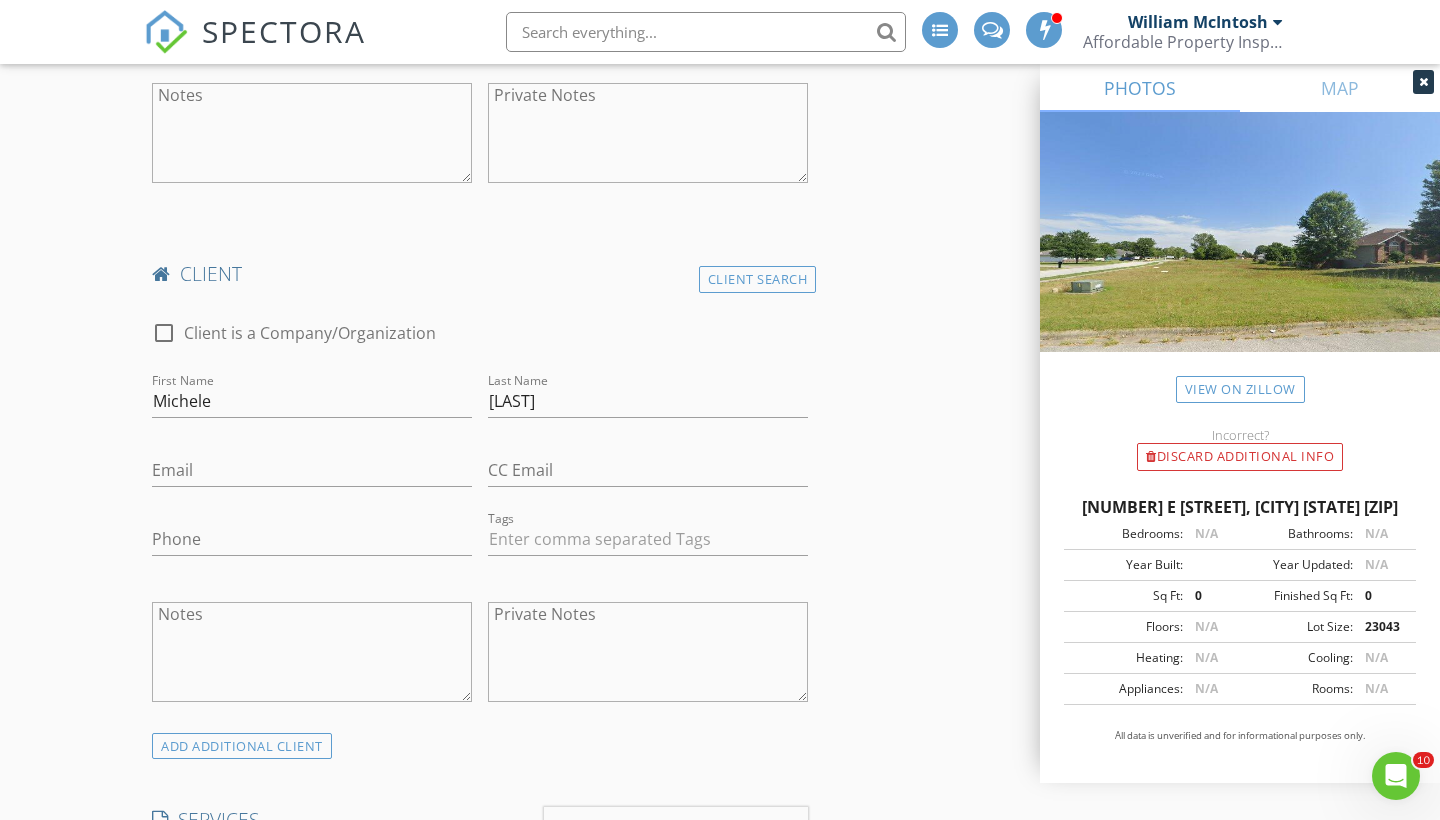 type on "[EMAIL]" 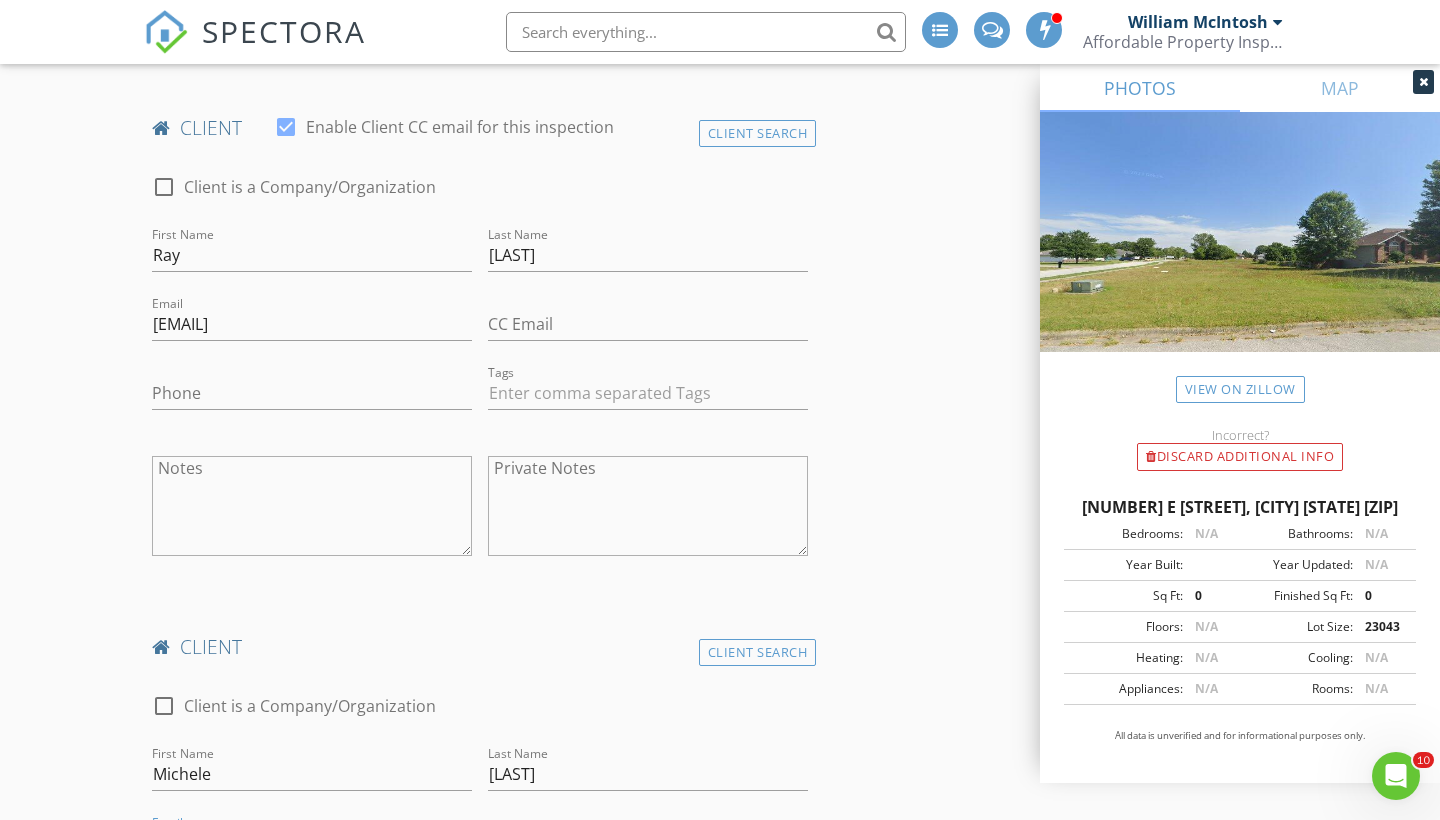 scroll, scrollTop: 989, scrollLeft: 0, axis: vertical 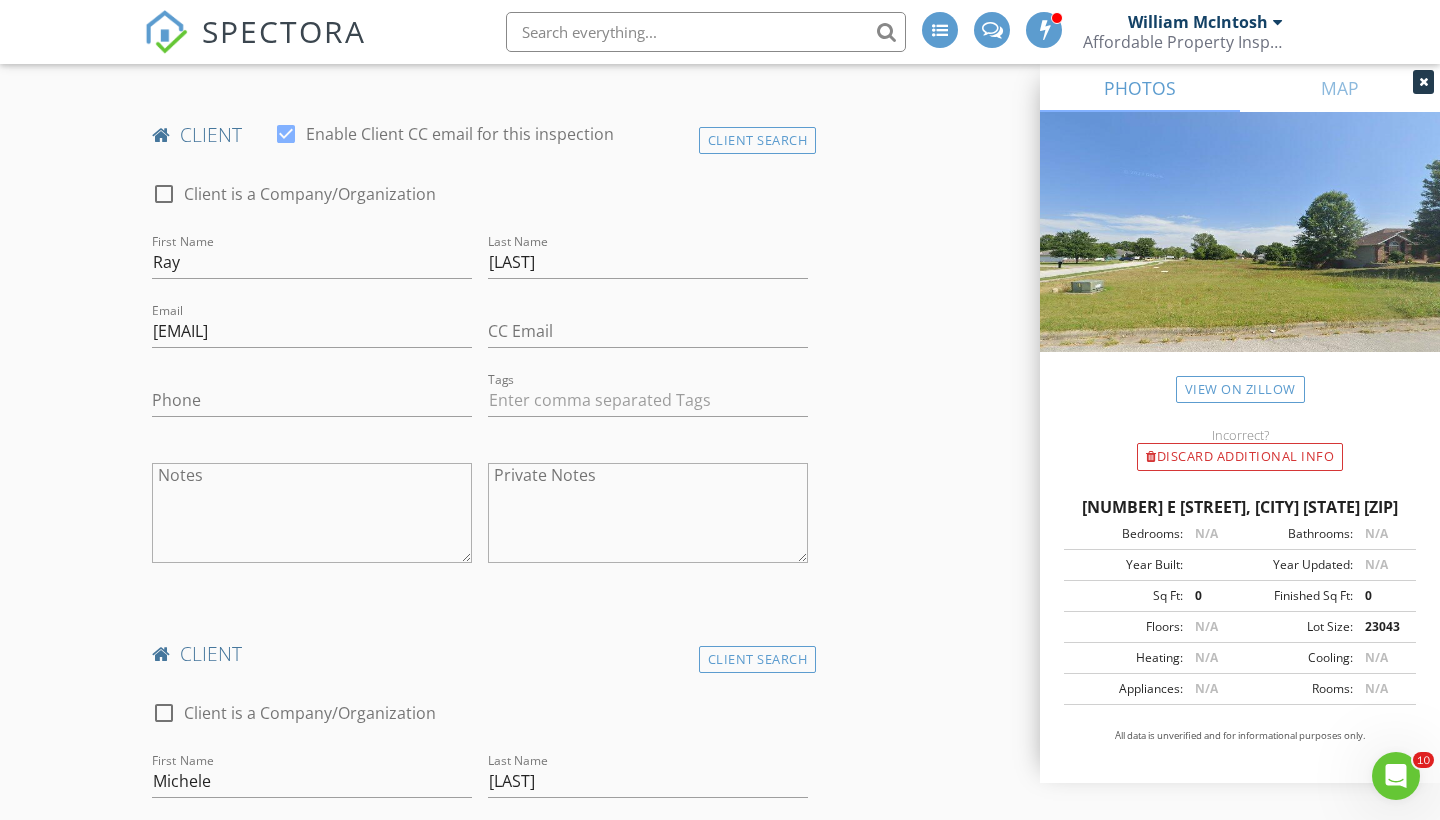 type on "espinosamichele62@gmail.com" 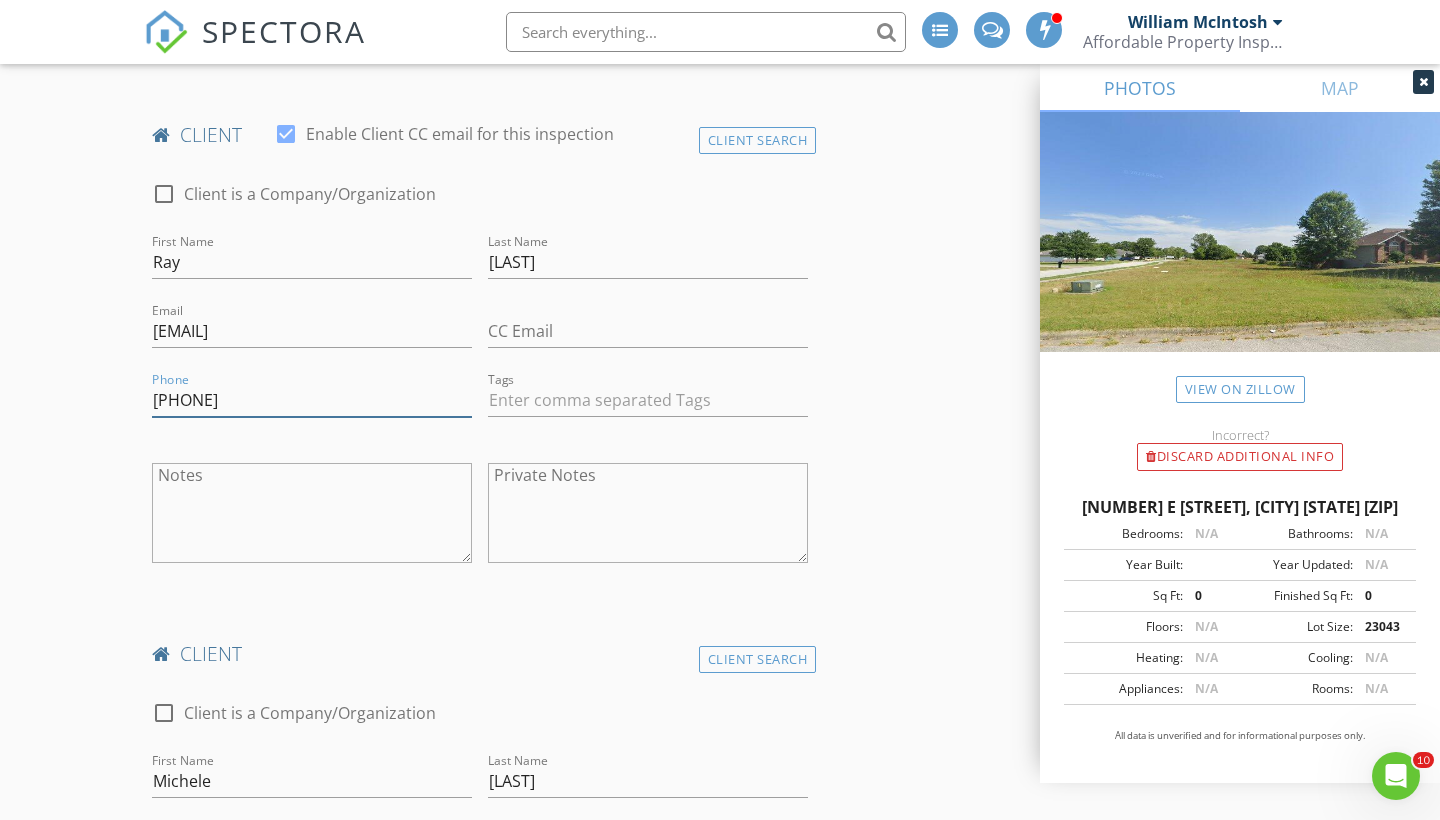 type on "702-370-2898" 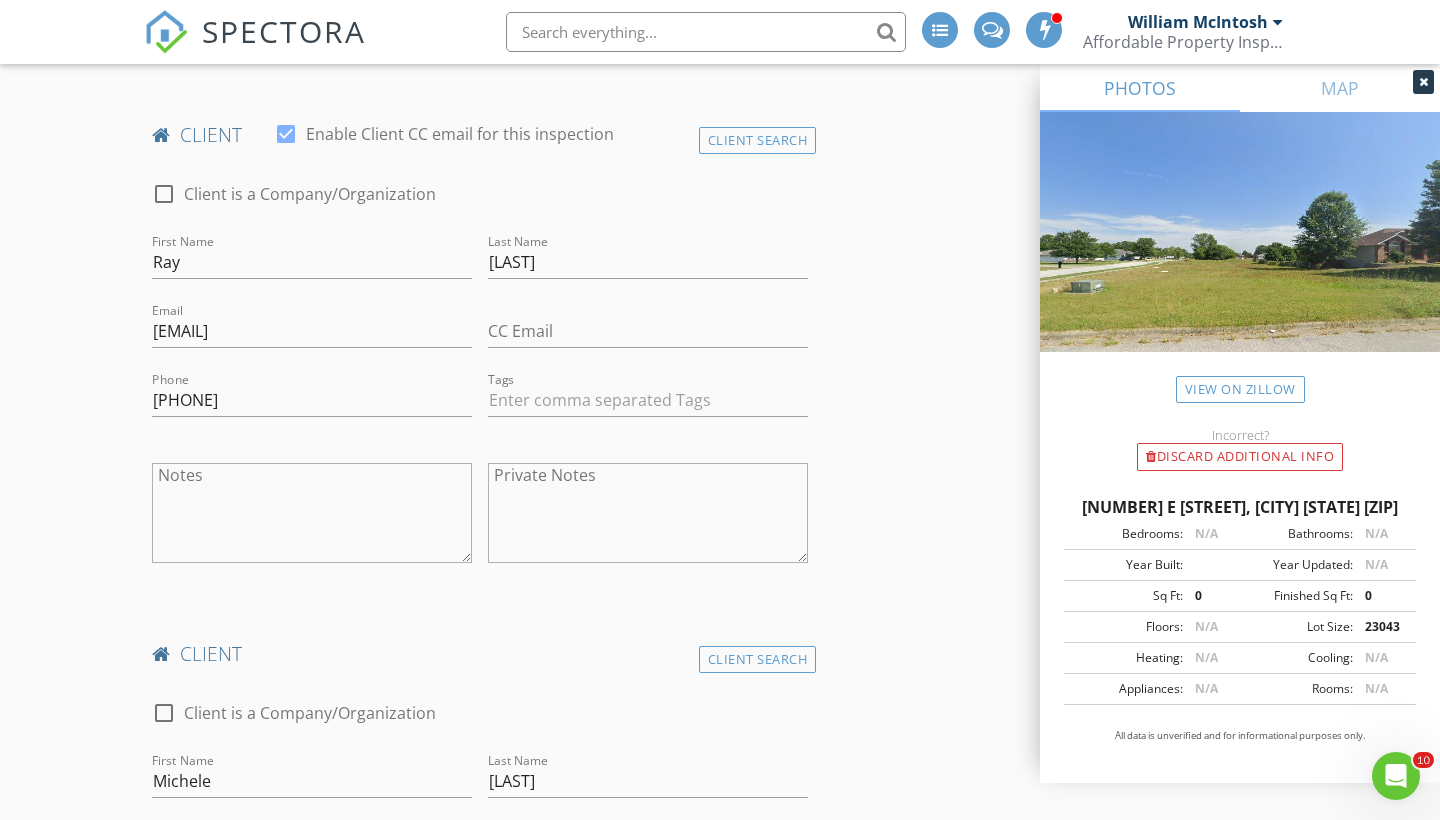 click on "New Inspection
INSPECTOR(S)
check_box   William McIntosh   PRIMARY   check_box_outline_blank   Tim Shaw     William McIntosh arrow_drop_down   check_box_outline_blank William McIntosh specifically requested
Date/Time
08/06/2025 1:30 PM
Location
Address Search       Address 3001 E Colonial Ct   Unit   City Republic   State MO   Zip 65738   County Greene     Square Feet 1200   Year Built 2025   Foundation arrow_drop_down     William McIntosh     14.5 miles     (23 minutes)
client
check_box Enable Client CC email for this inspection   Client Search     check_box_outline_blank Client is a Company/Organization     First Name Ray   Last Name Rumery   Email rayrum60@msn.com   CC Email   Phone 702-370-2898         Tags         Notes   Private Notes
client
Client Search     check_box_outline_blank     First Name Michele" at bounding box center (720, 1781) 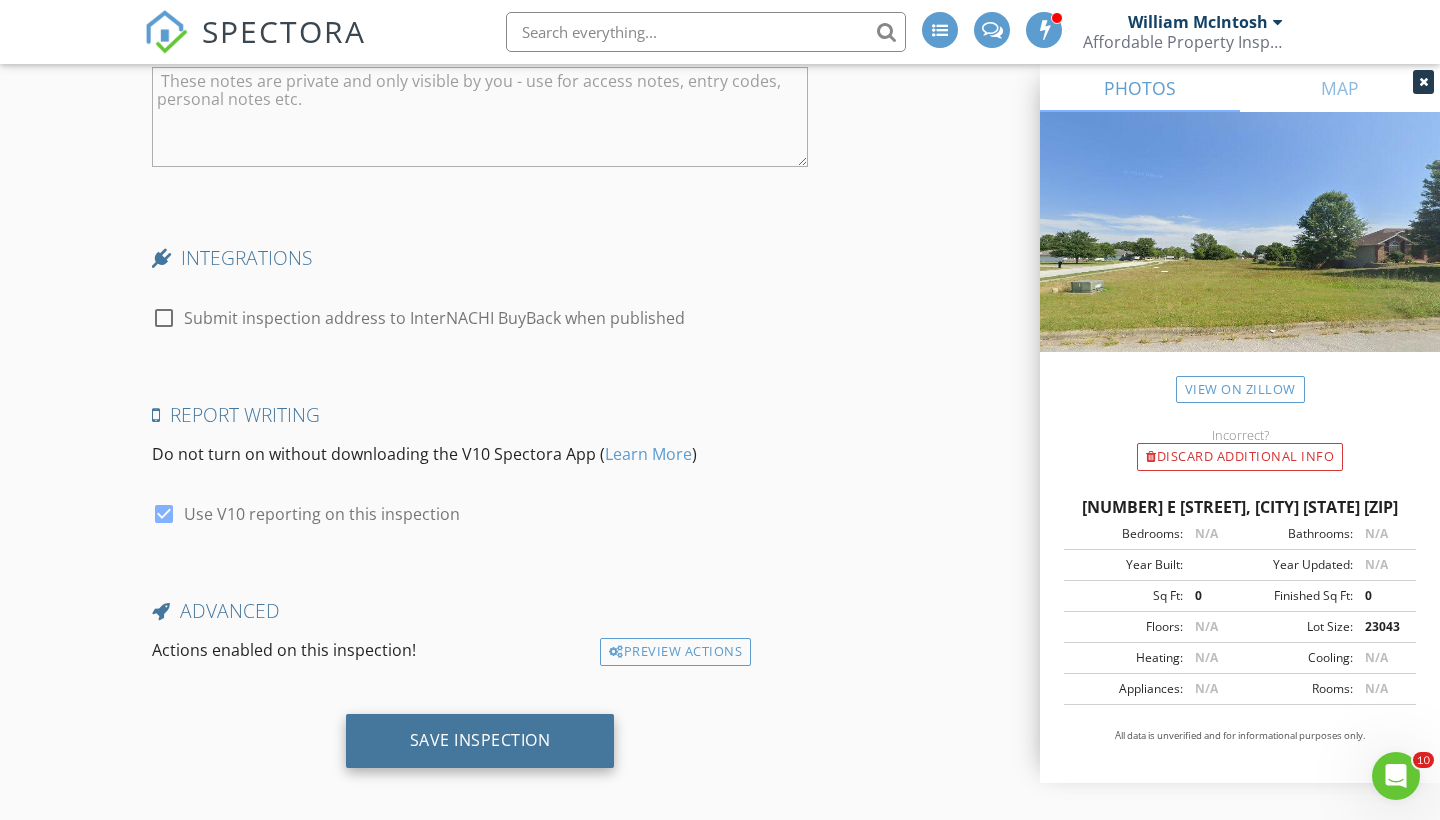 scroll, scrollTop: 4572, scrollLeft: 0, axis: vertical 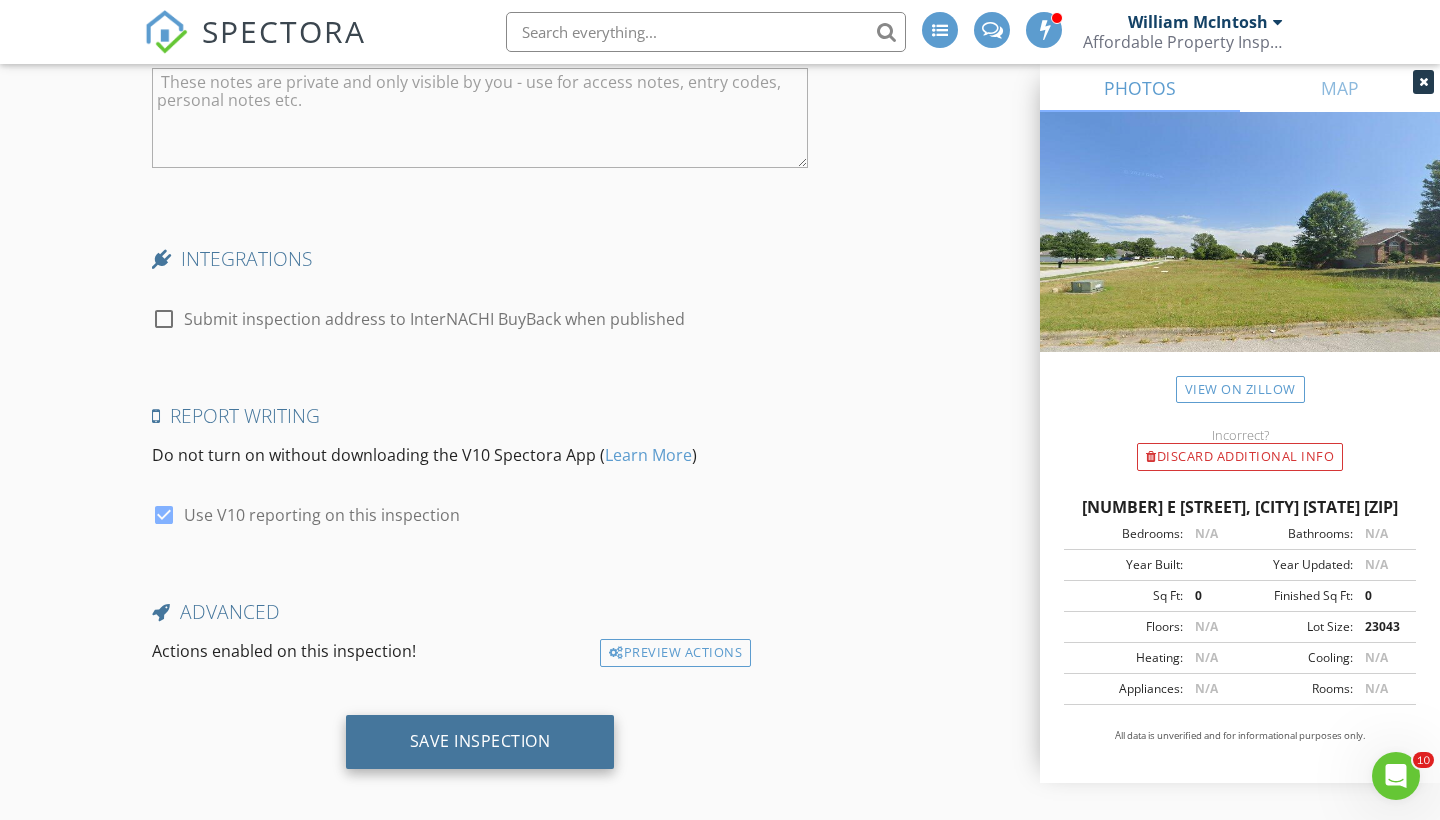 click on "Save Inspection" at bounding box center [480, 741] 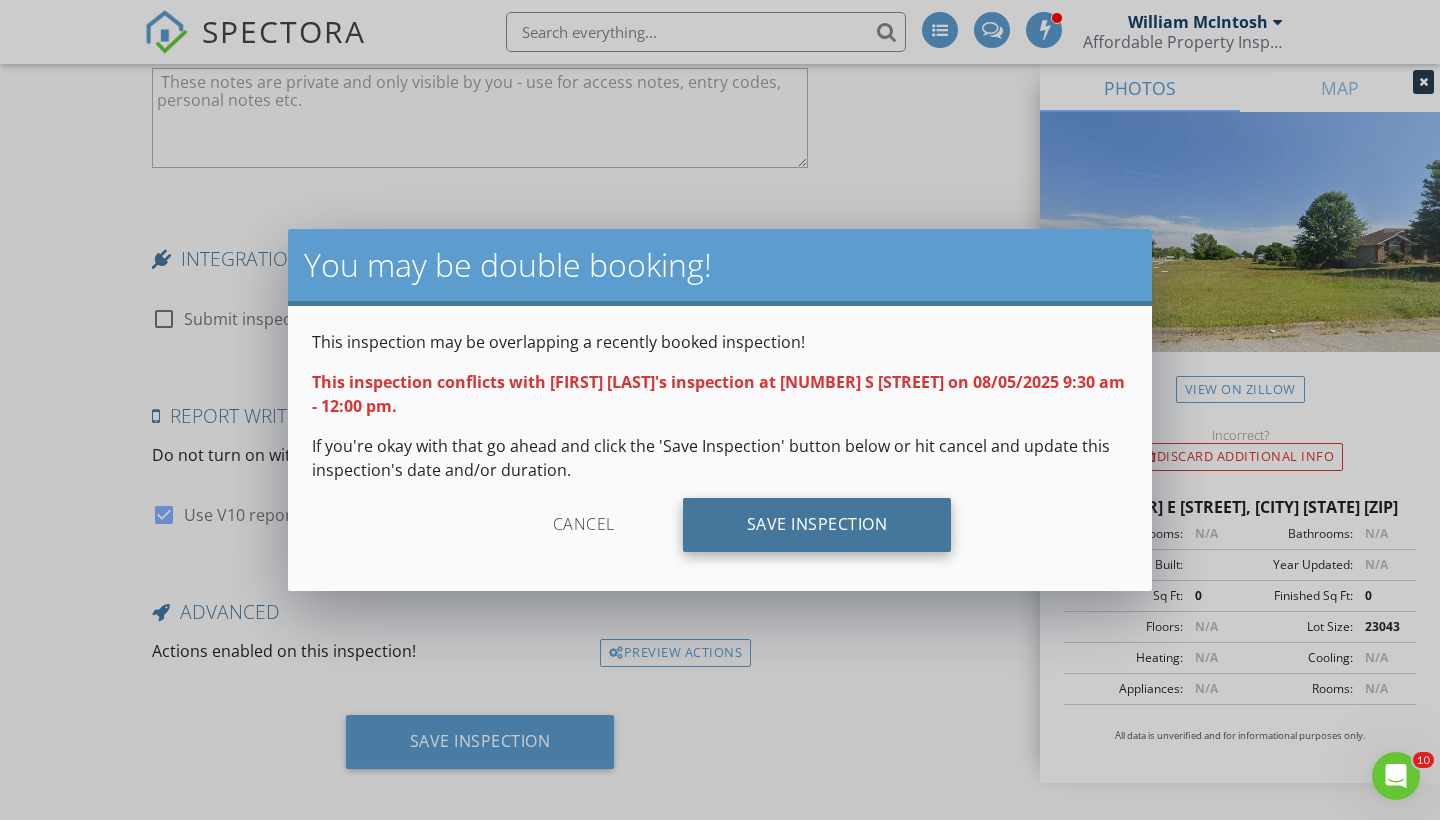 click on "Save Inspection" at bounding box center (817, 525) 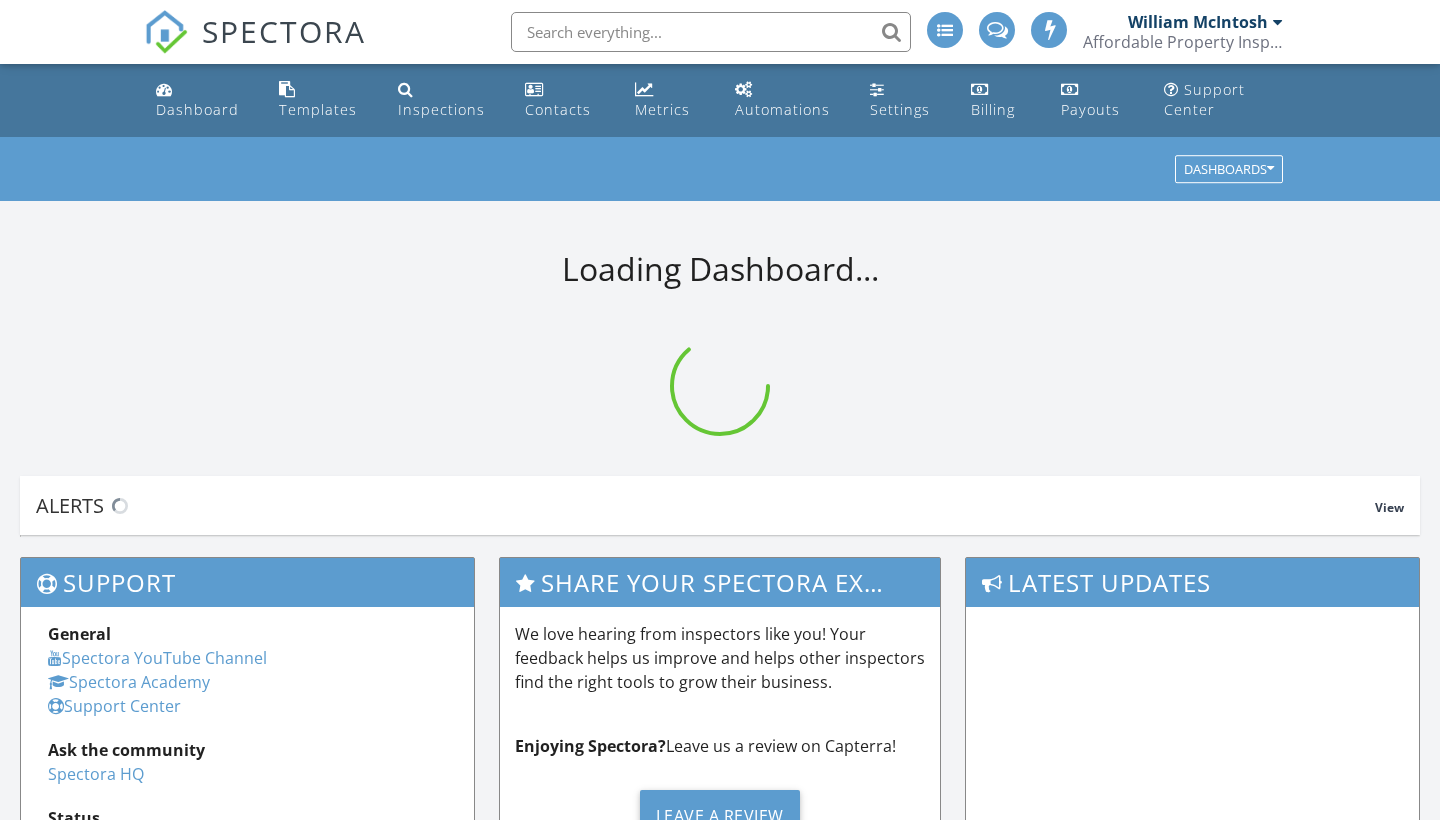 scroll, scrollTop: 0, scrollLeft: 0, axis: both 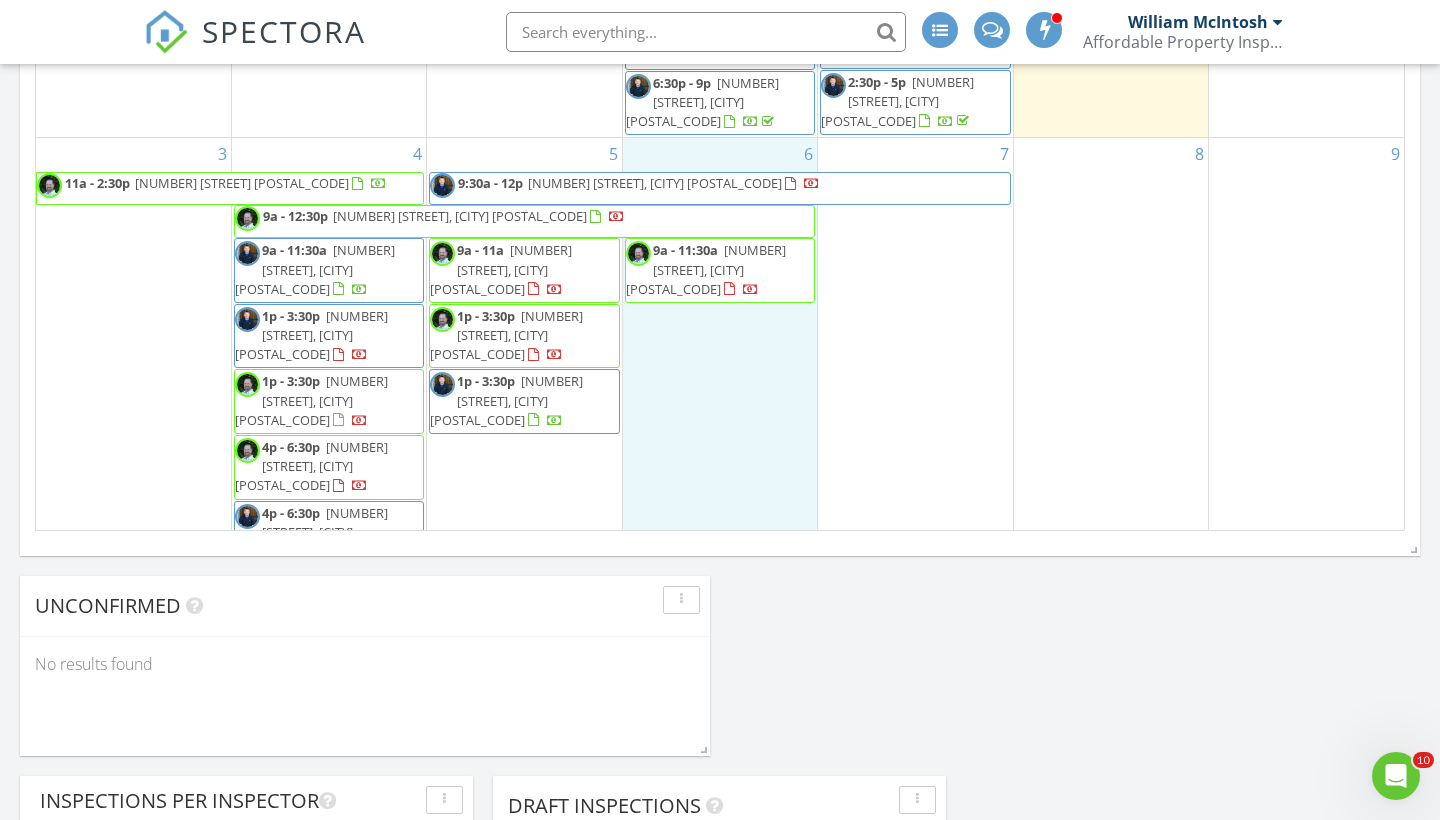 click on "[NUMBER] [STREET], [CITY] [POSTAL_CODE]" at bounding box center [720, 352] 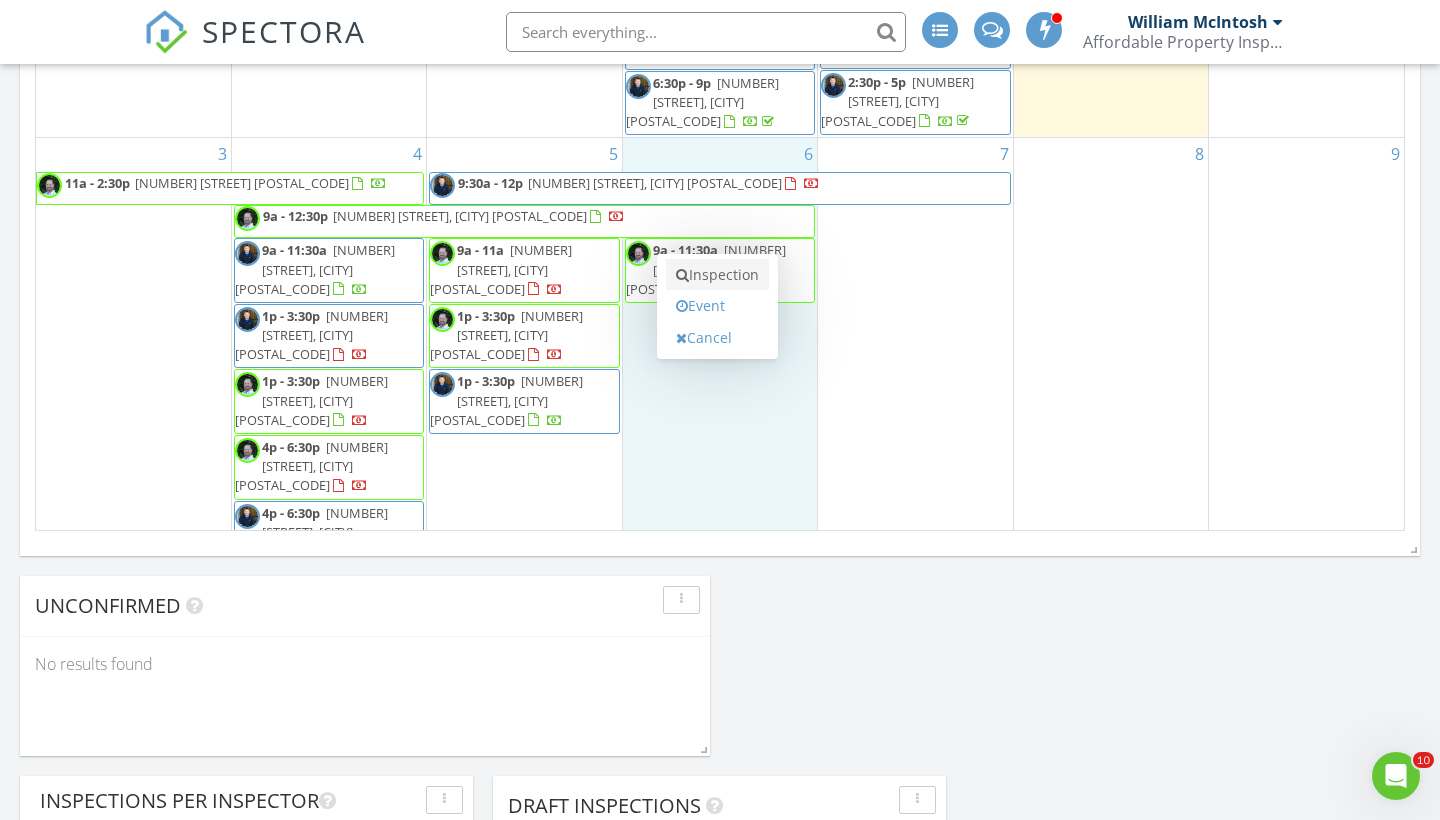 click on "Inspection" at bounding box center (717, 275) 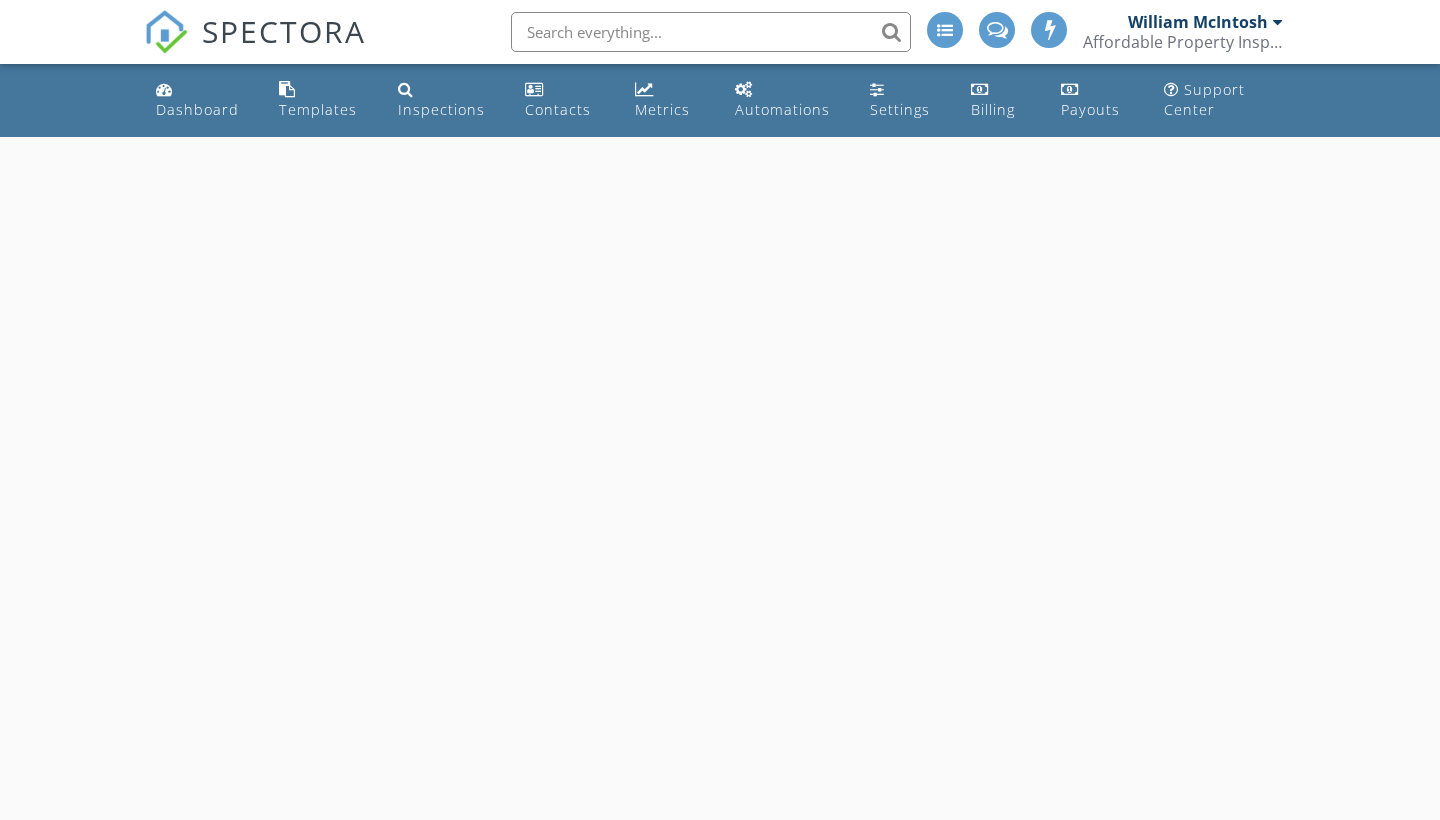 scroll, scrollTop: 0, scrollLeft: 0, axis: both 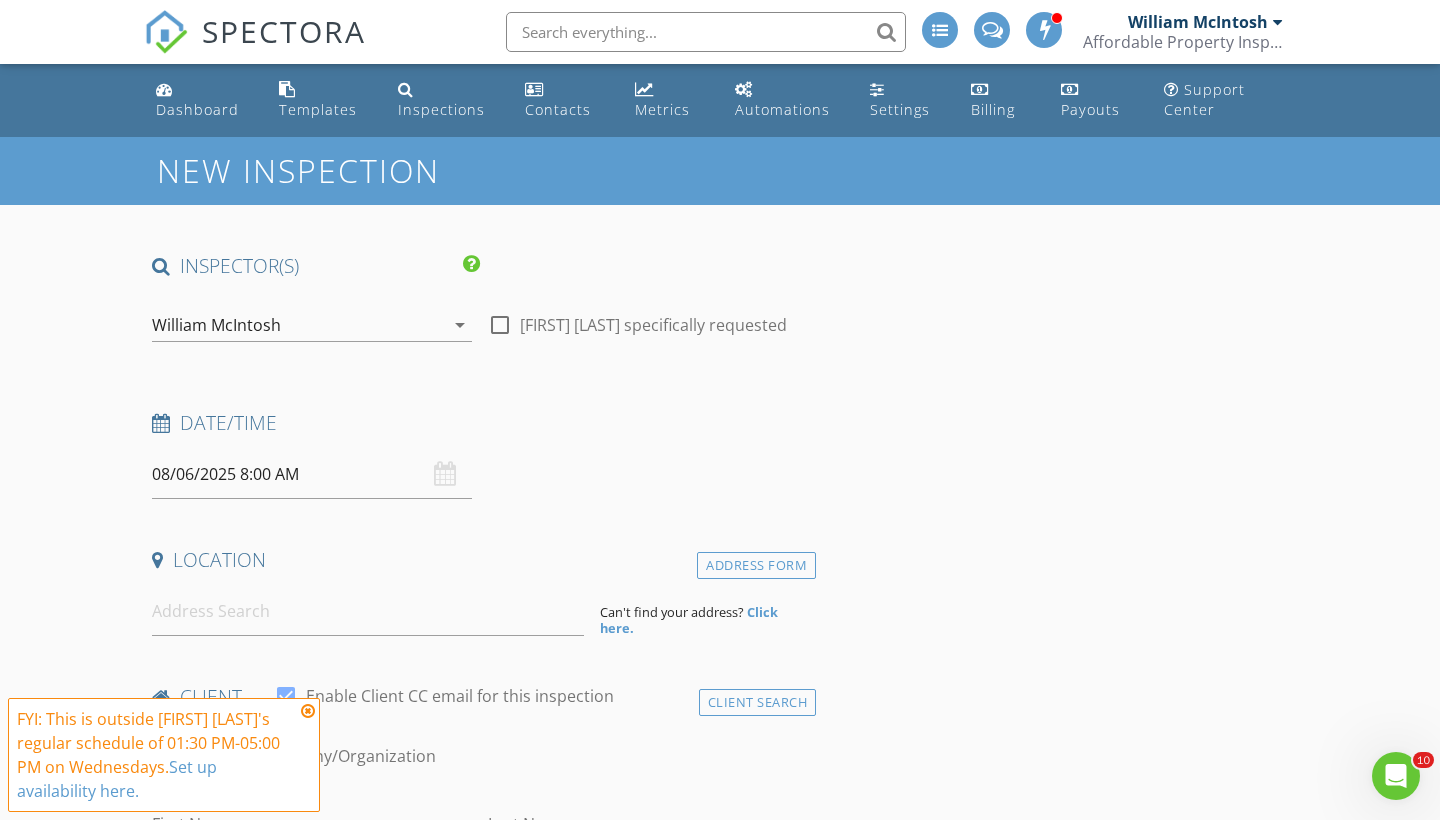 click on "08/06/2025 8:00 AM" at bounding box center (312, 474) 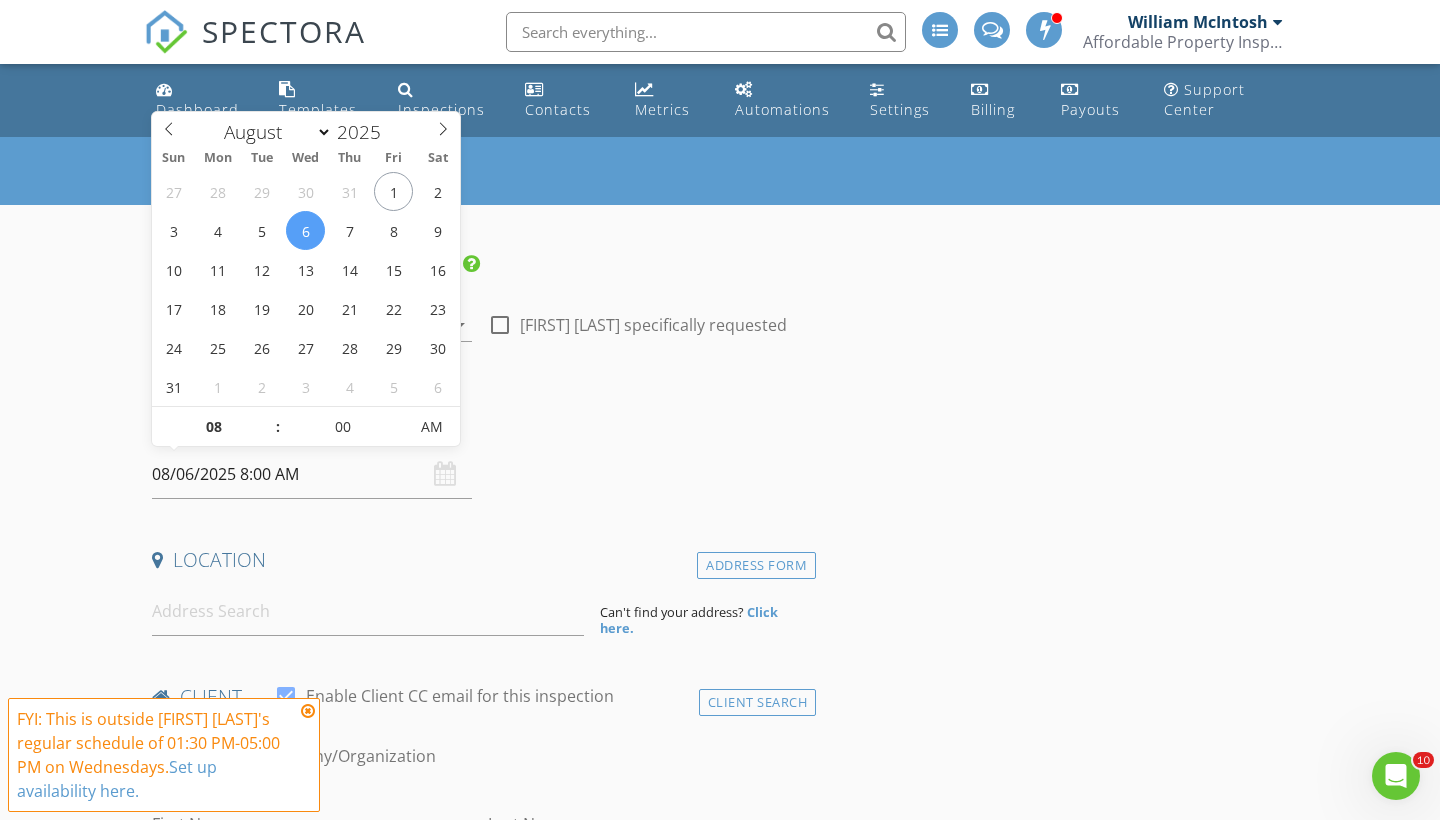 click on "Date/Time" at bounding box center [480, 430] 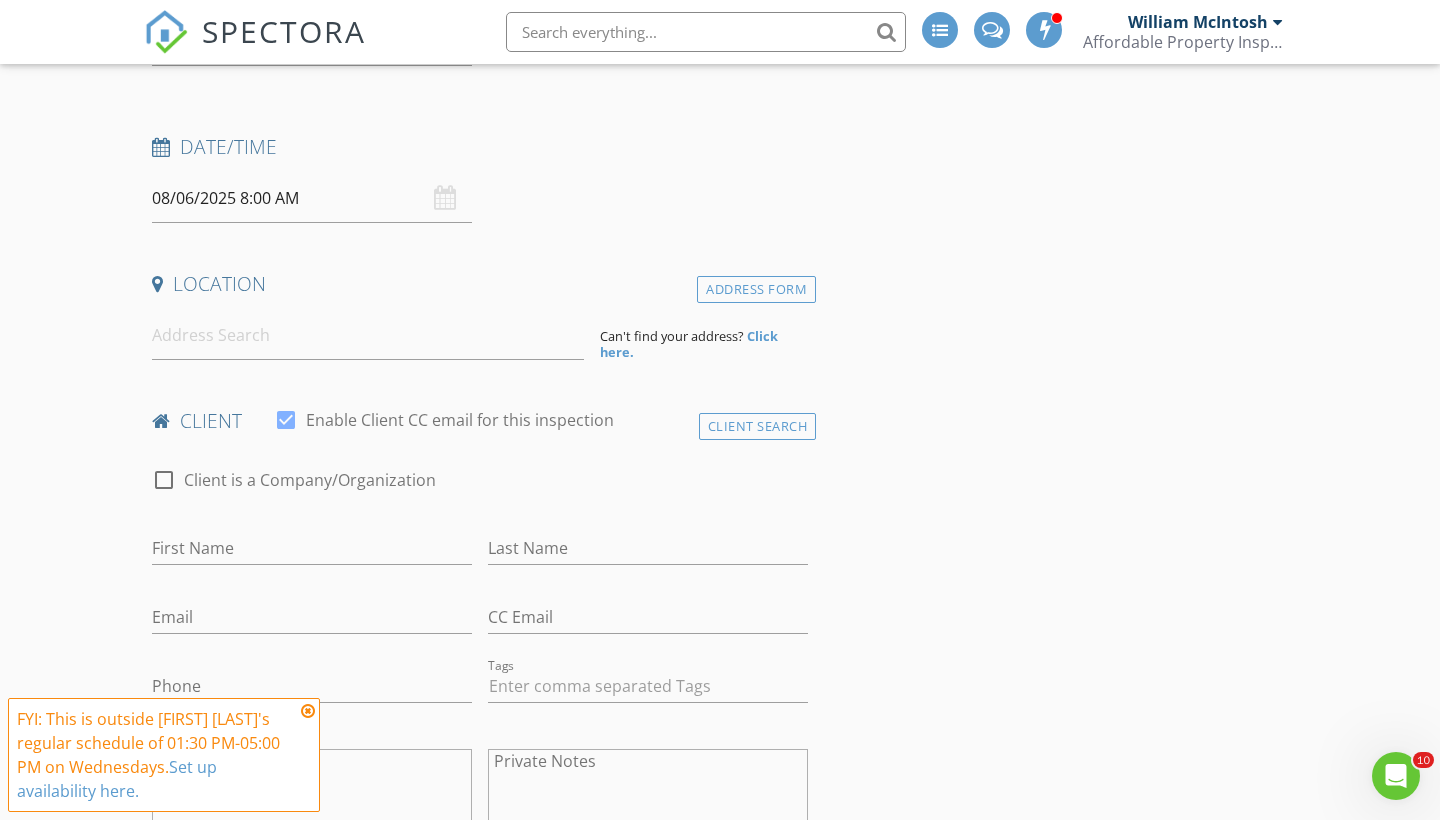 scroll, scrollTop: 280, scrollLeft: 0, axis: vertical 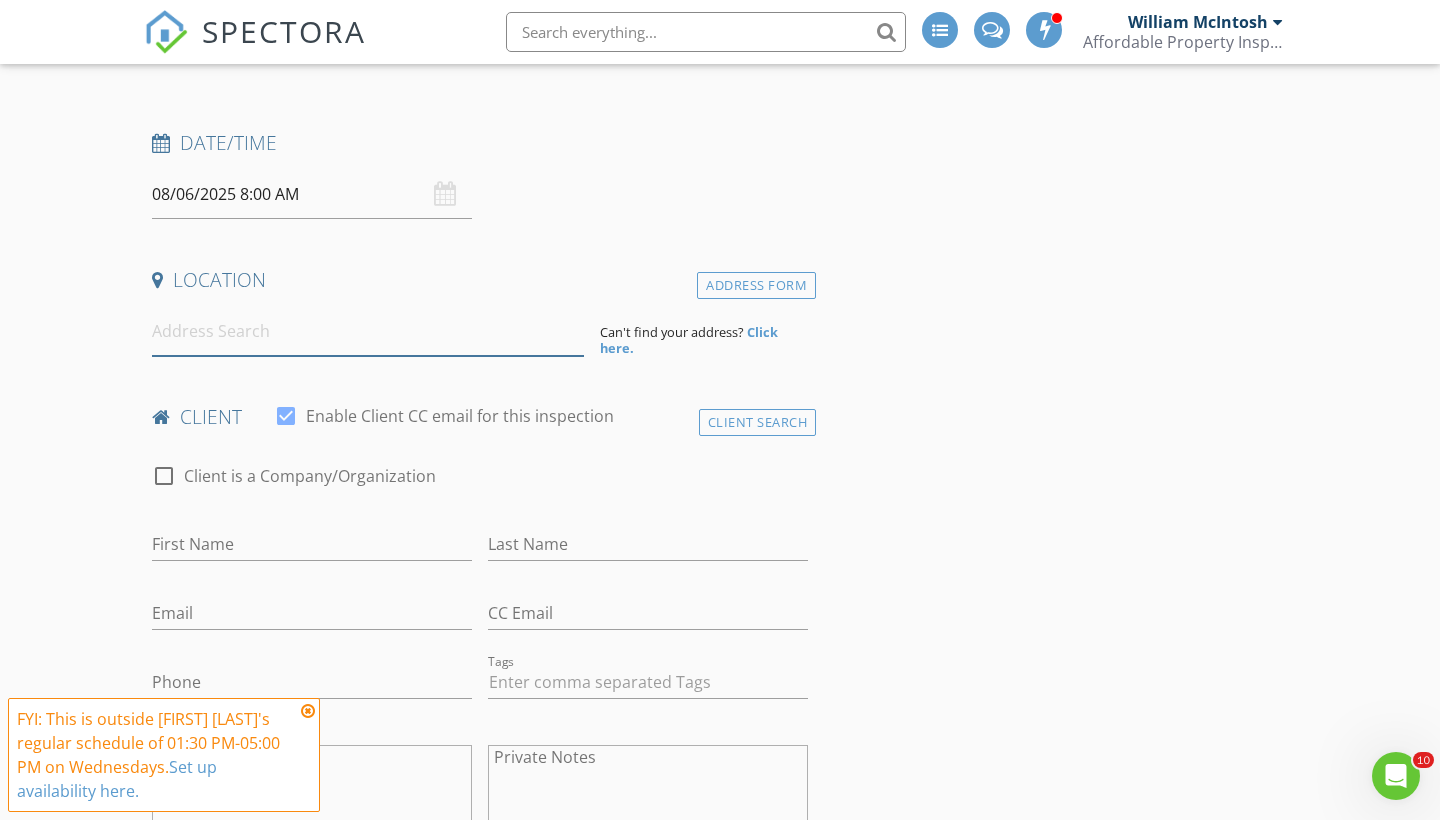 click at bounding box center [368, 331] 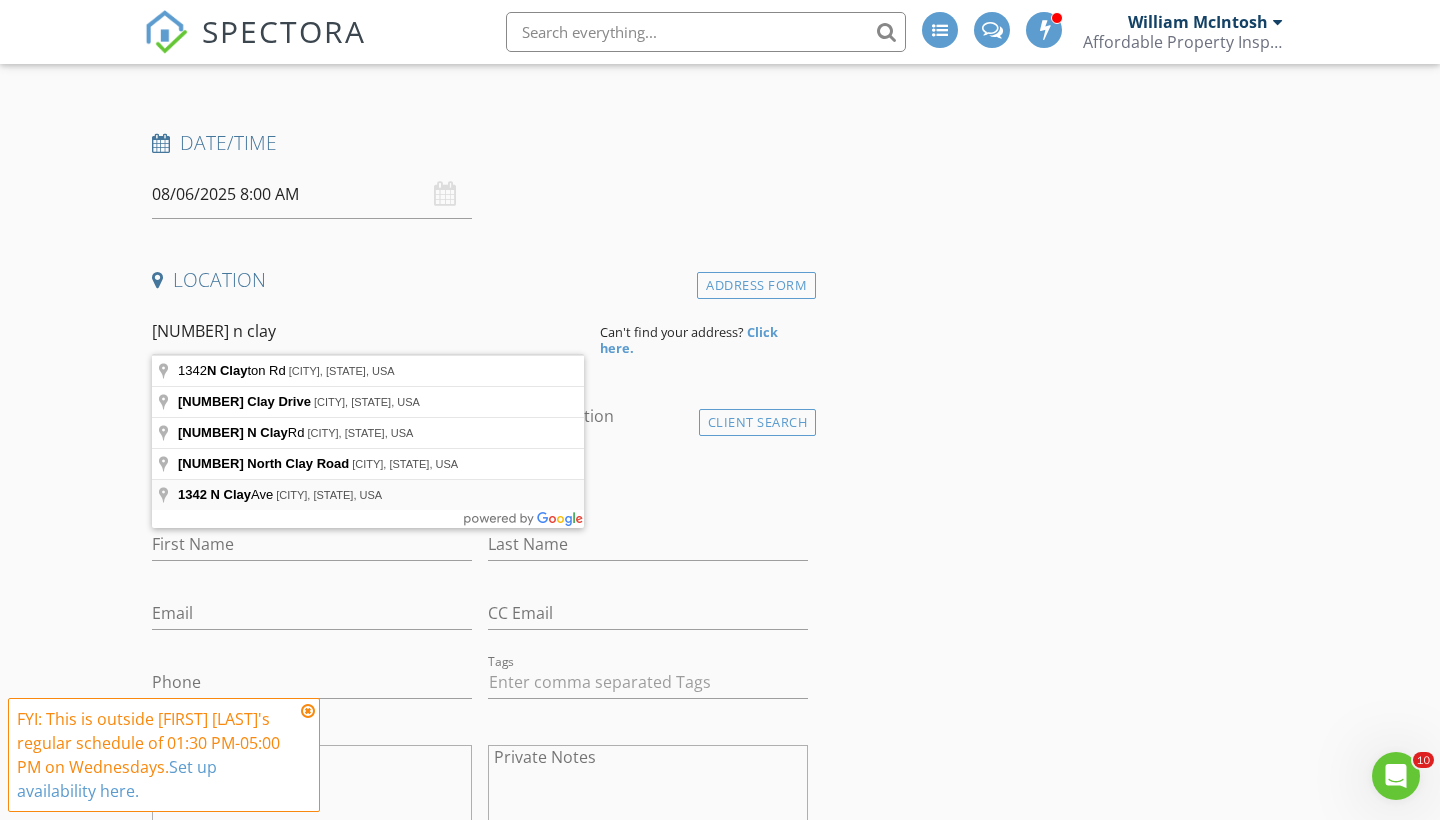 type on "1342 N Clay Ave, Springfield, MO, USA" 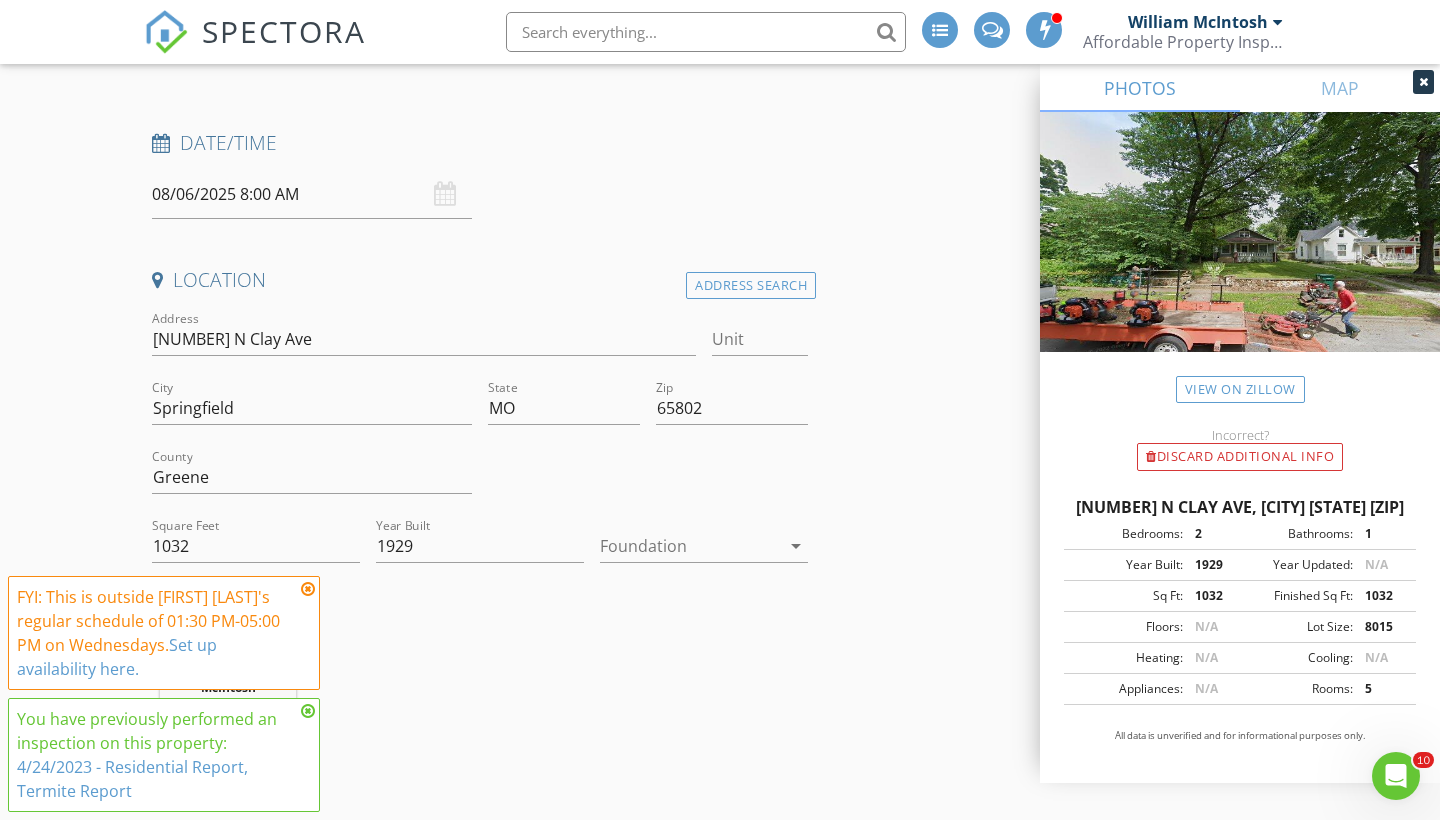 click at bounding box center [308, 589] 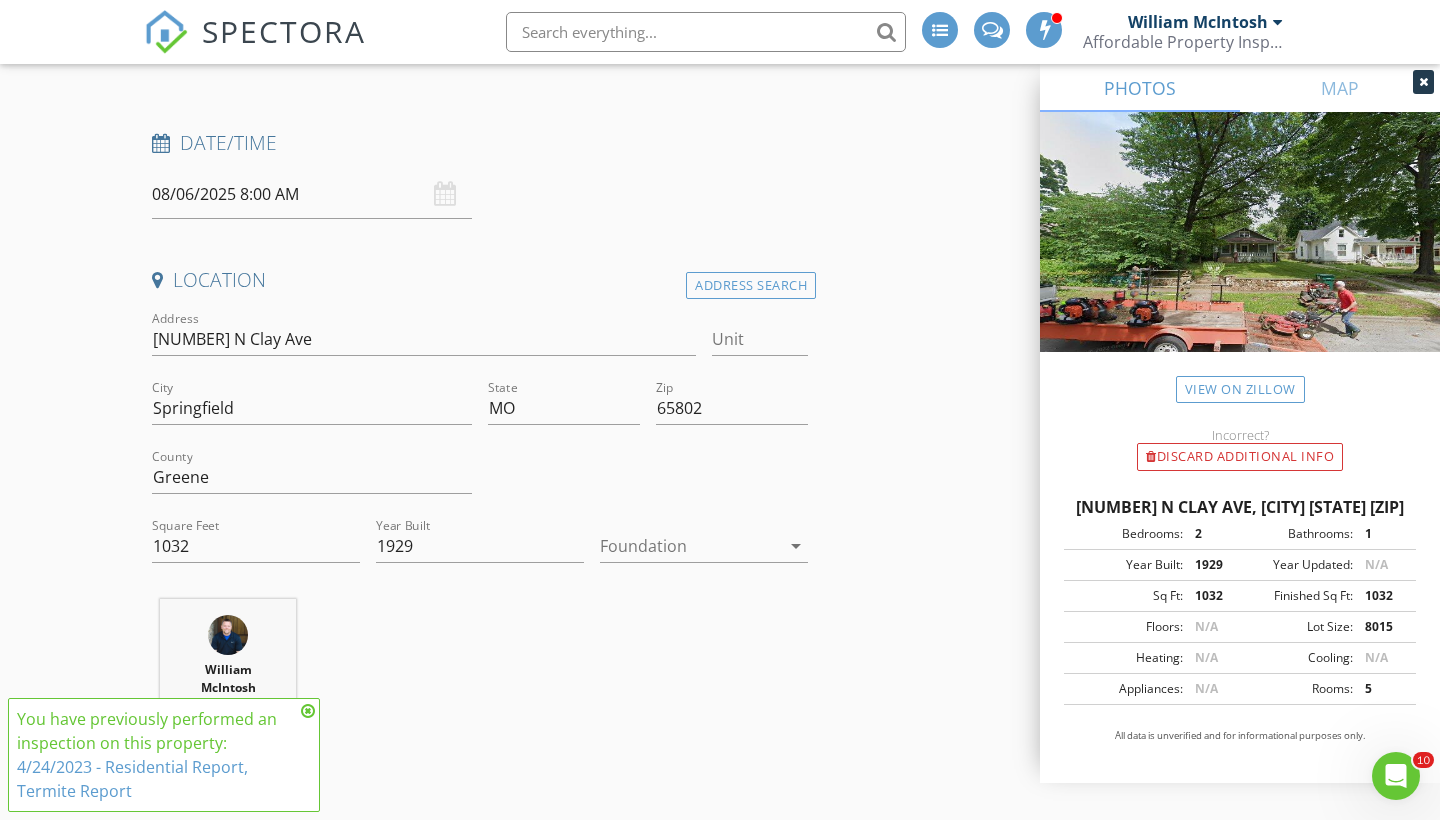 click at bounding box center [308, 711] 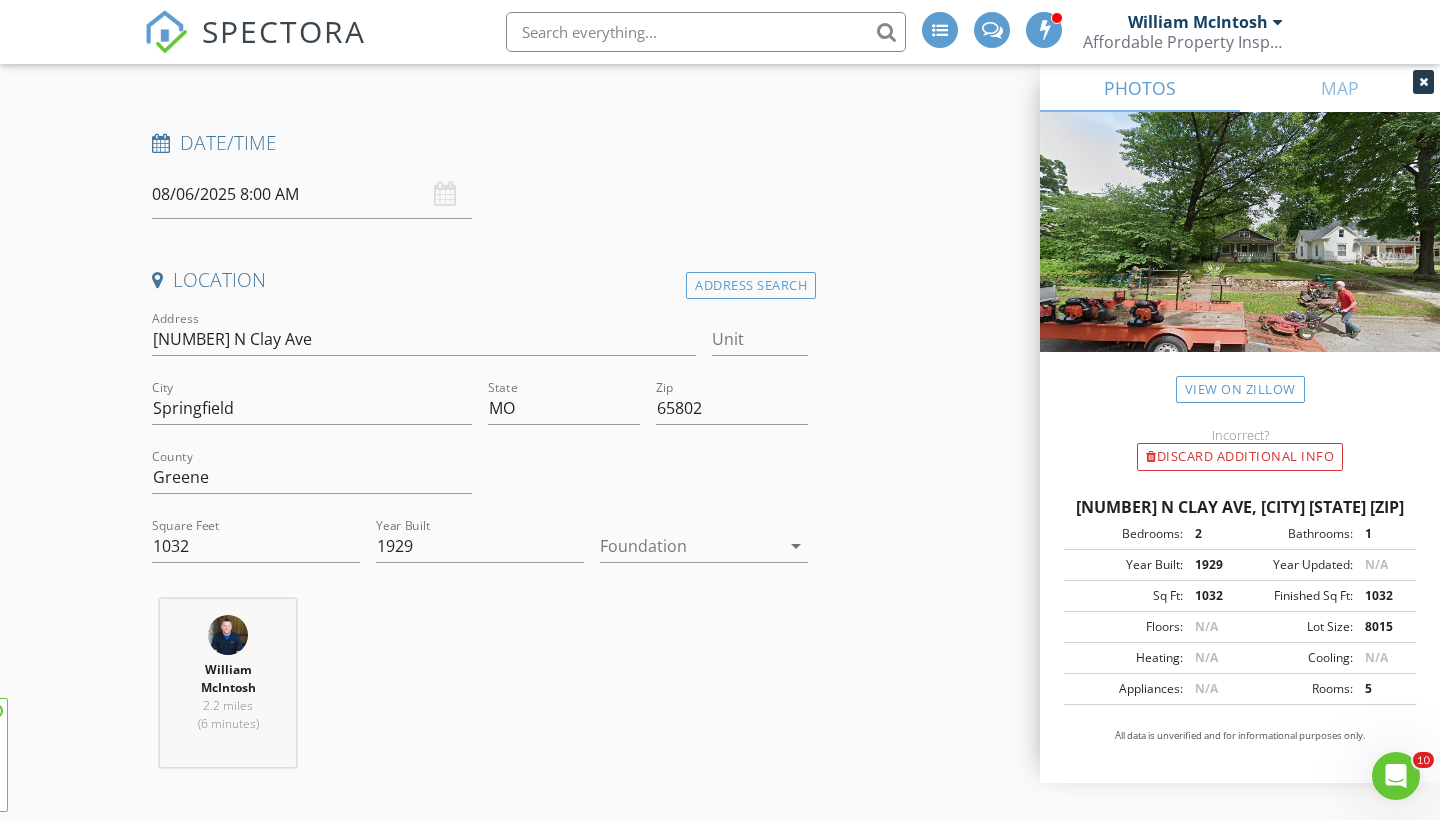 click on "William McIntosh     2.2 miles     (6 minutes)" at bounding box center (480, 691) 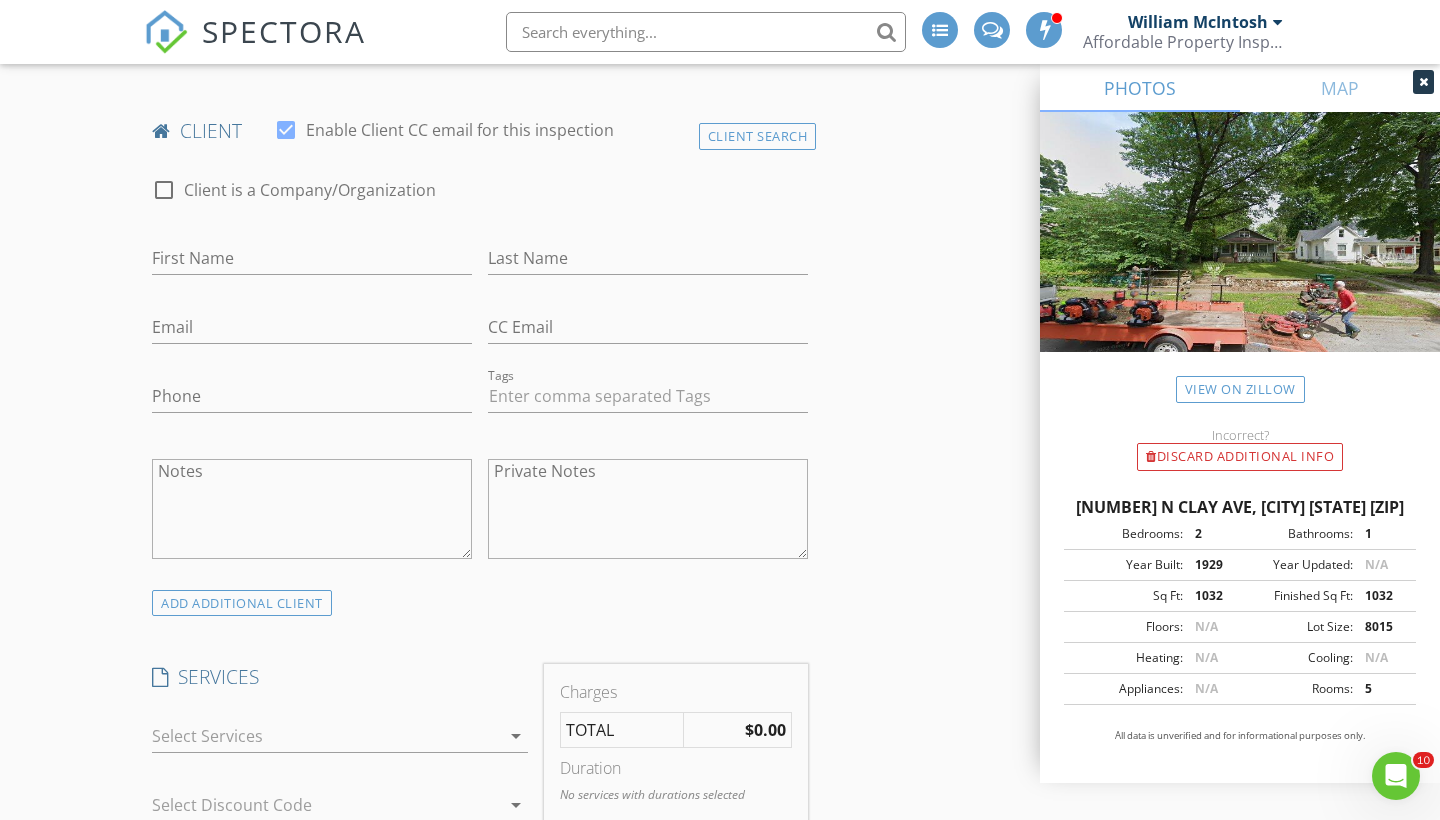 scroll, scrollTop: 1031, scrollLeft: 0, axis: vertical 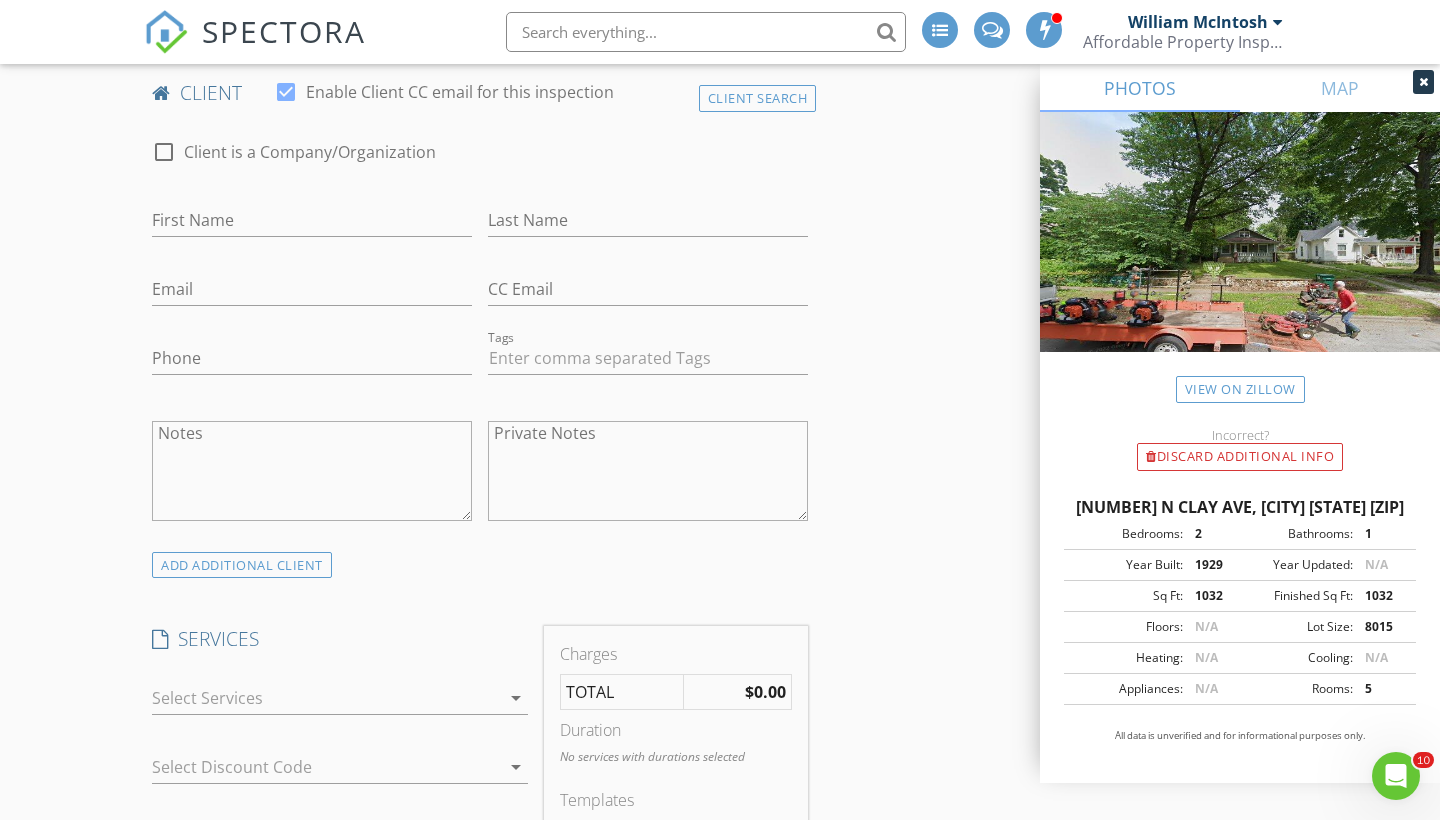click at bounding box center (326, 698) 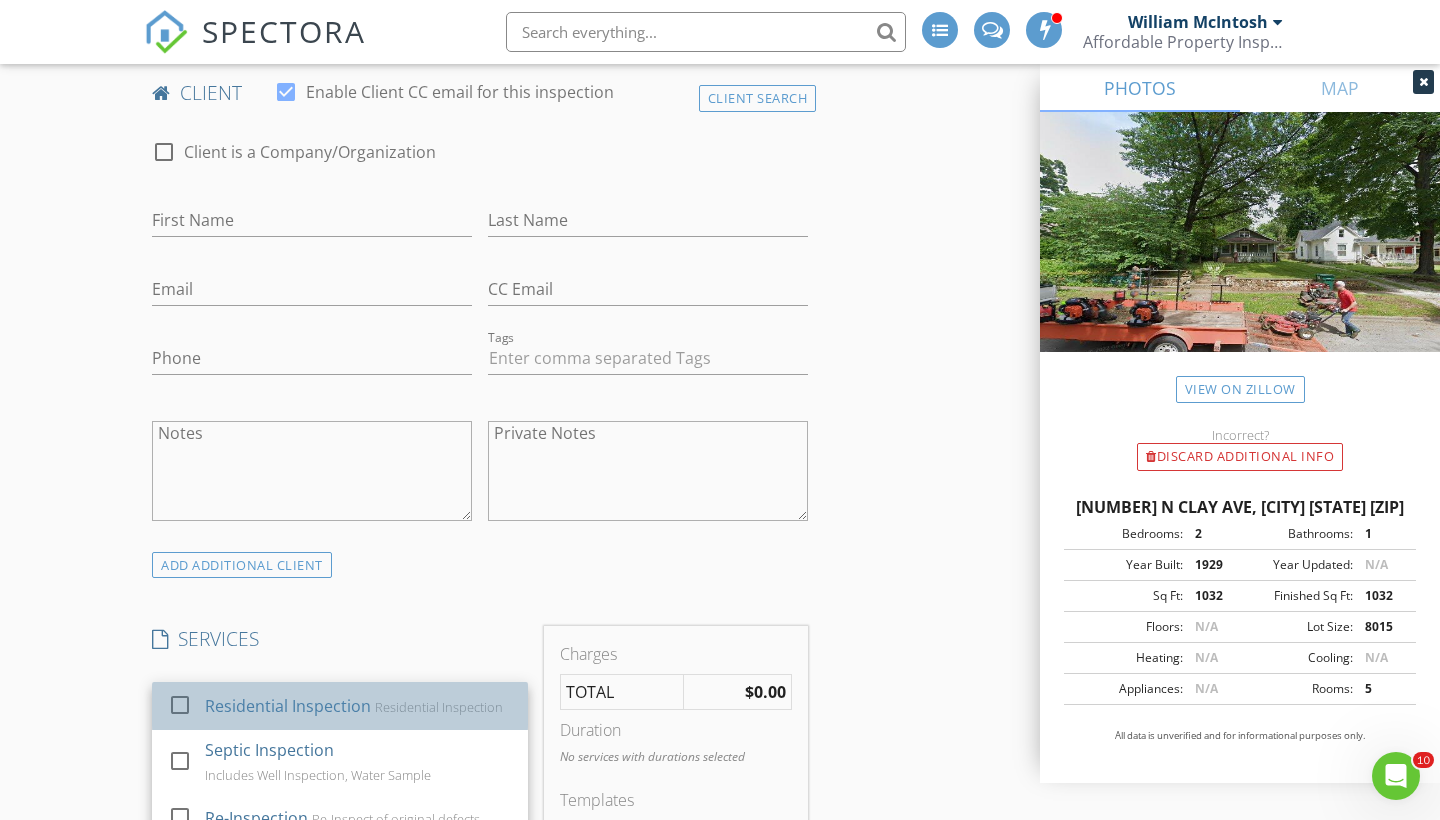click on "Residential Inspection" at bounding box center [288, 706] 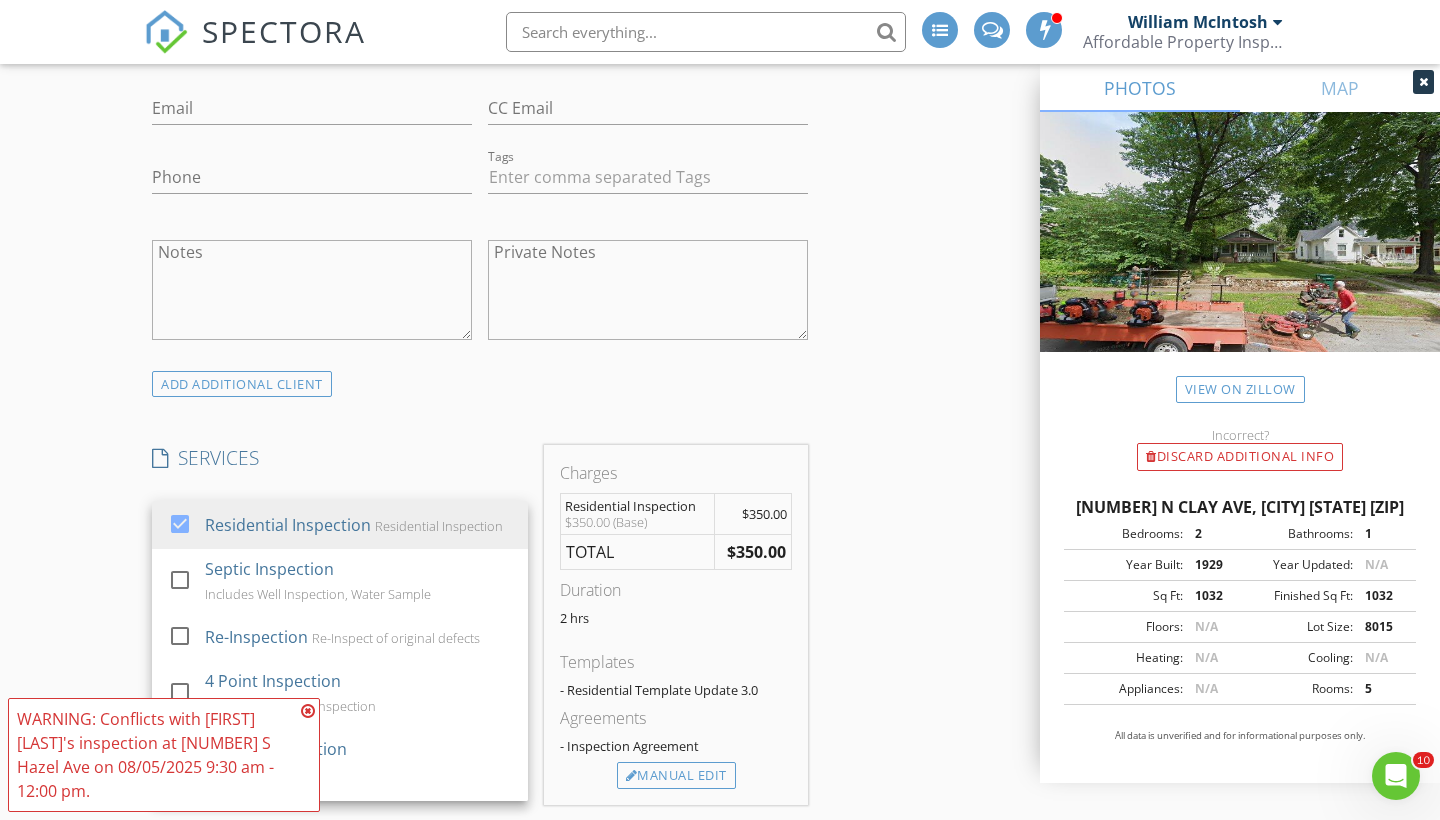 scroll, scrollTop: 1216, scrollLeft: 0, axis: vertical 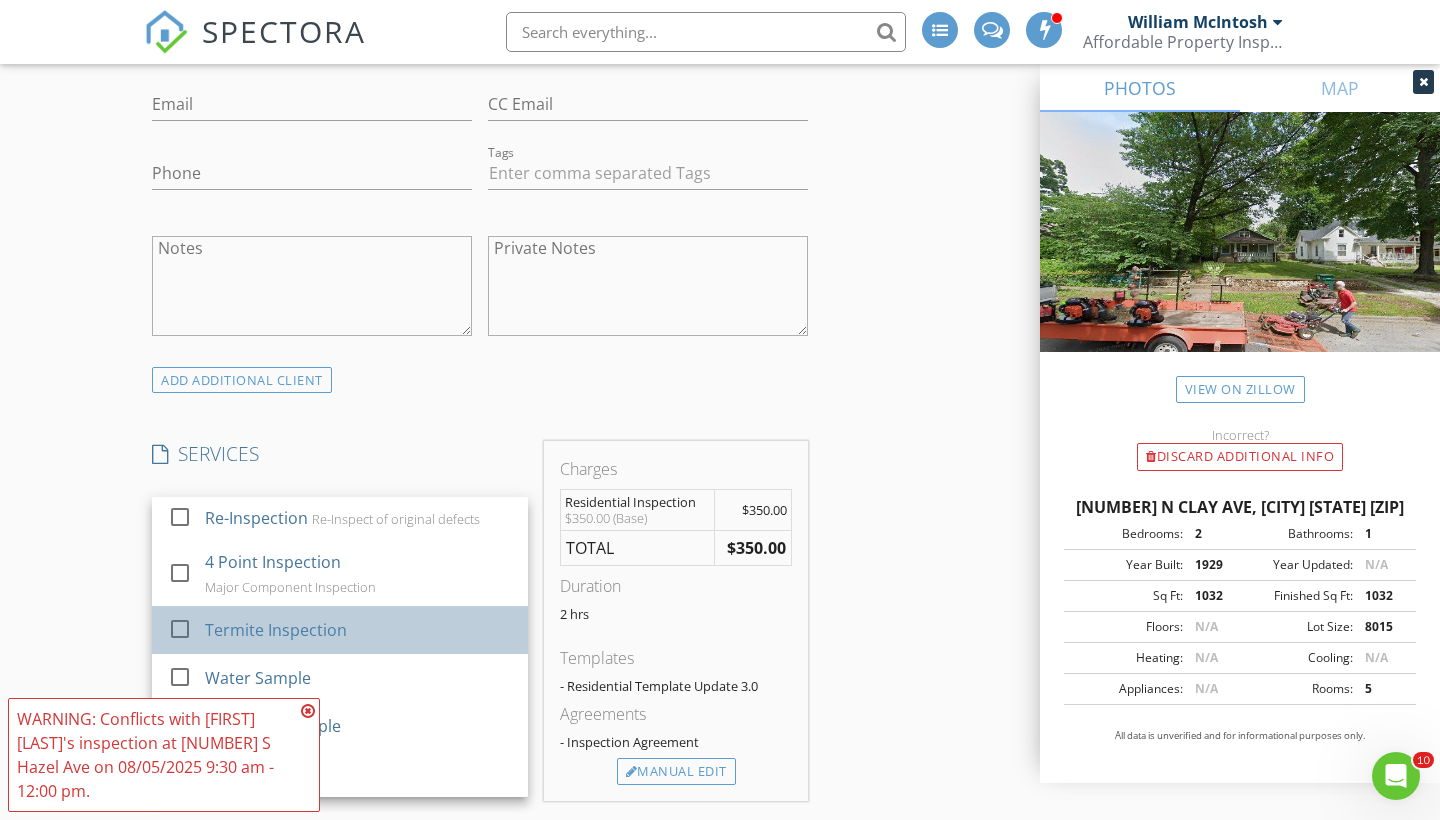 click on "Termite Inspection" at bounding box center [358, 630] 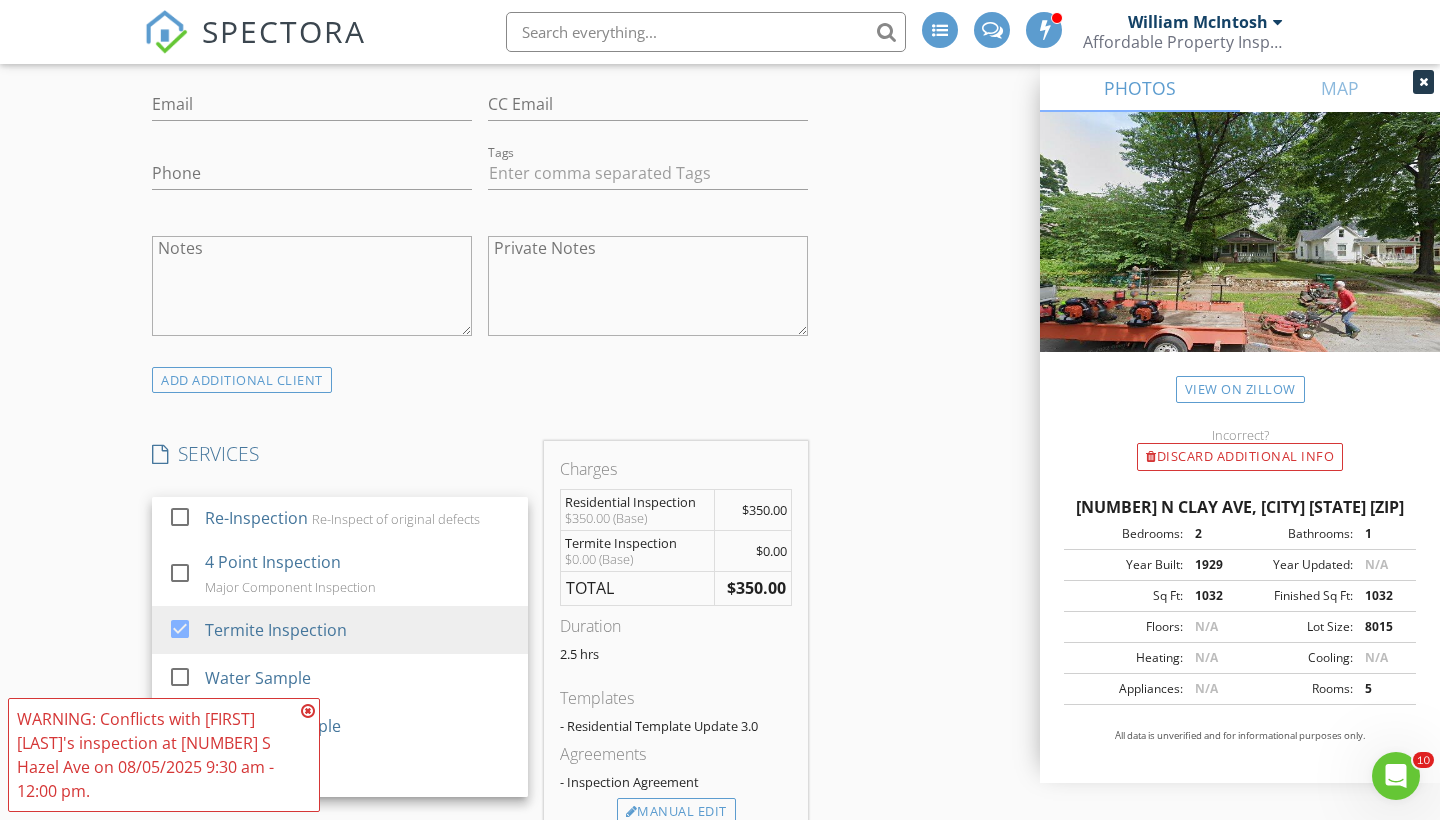 click at bounding box center [308, 711] 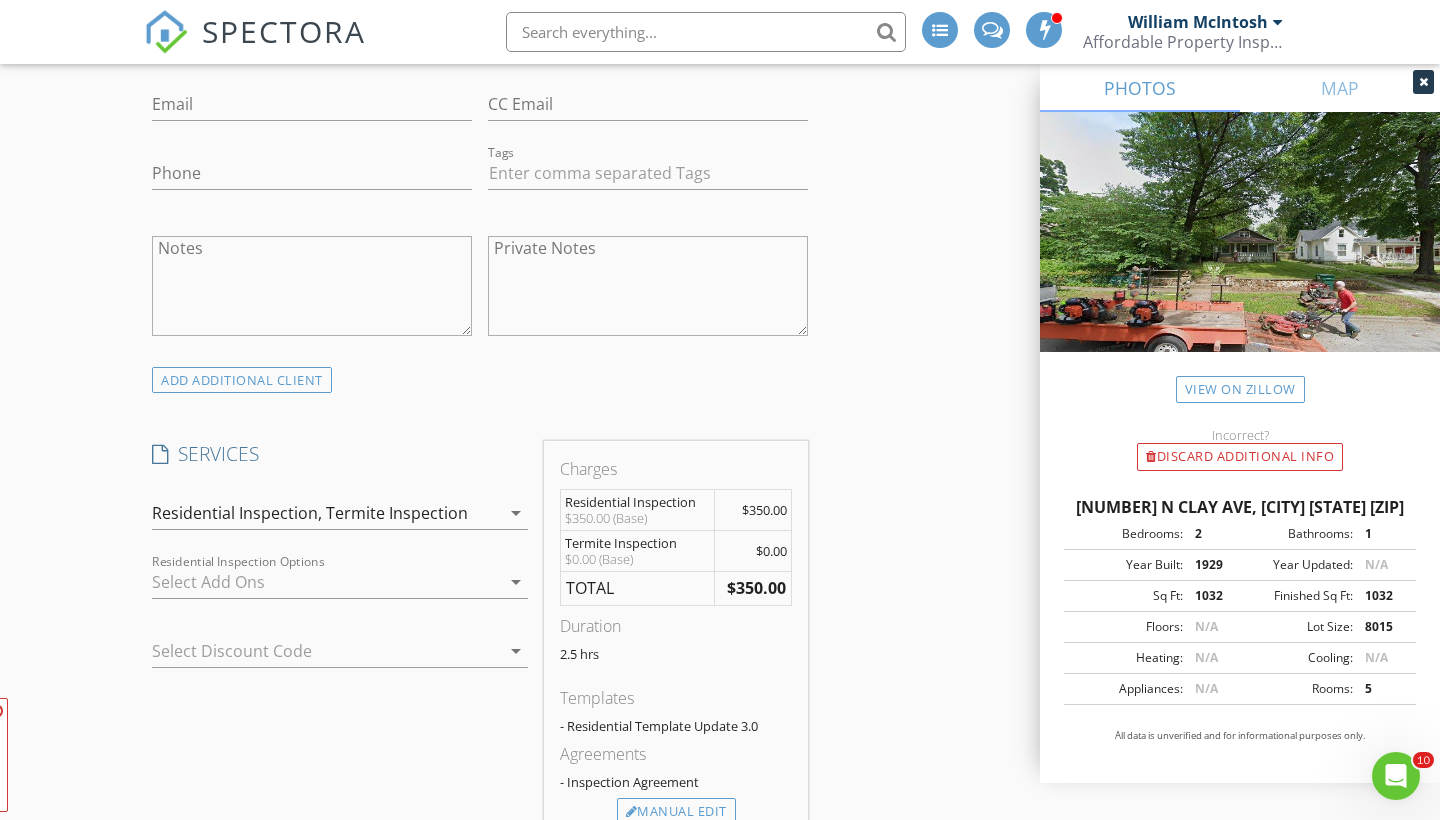 click on "New Inspection
INSPECTOR(S)
check_box   William McIntosh   PRIMARY   check_box_outline_blank   Tim Shaw     William McIntosh arrow_drop_down   check_box_outline_blank William McIntosh specifically requested
Date/Time
08/06/2025 8:00 AM
Location
Address Search       Address 1342 N Clay Ave   Unit   City Springfield   State MO   Zip 65802   County Greene     Square Feet 1032   Year Built 1929   Foundation arrow_drop_down     William McIntosh     2.2 miles     (6 minutes)
client
check_box Enable Client CC email for this inspection   Client Search     check_box_outline_blank Client is a Company/Organization     First Name   Last Name   Email   CC Email   Phone         Tags         Notes   Private Notes
ADD ADDITIONAL client
SERVICES
check_box   Residential Inspection" at bounding box center (720, 900) 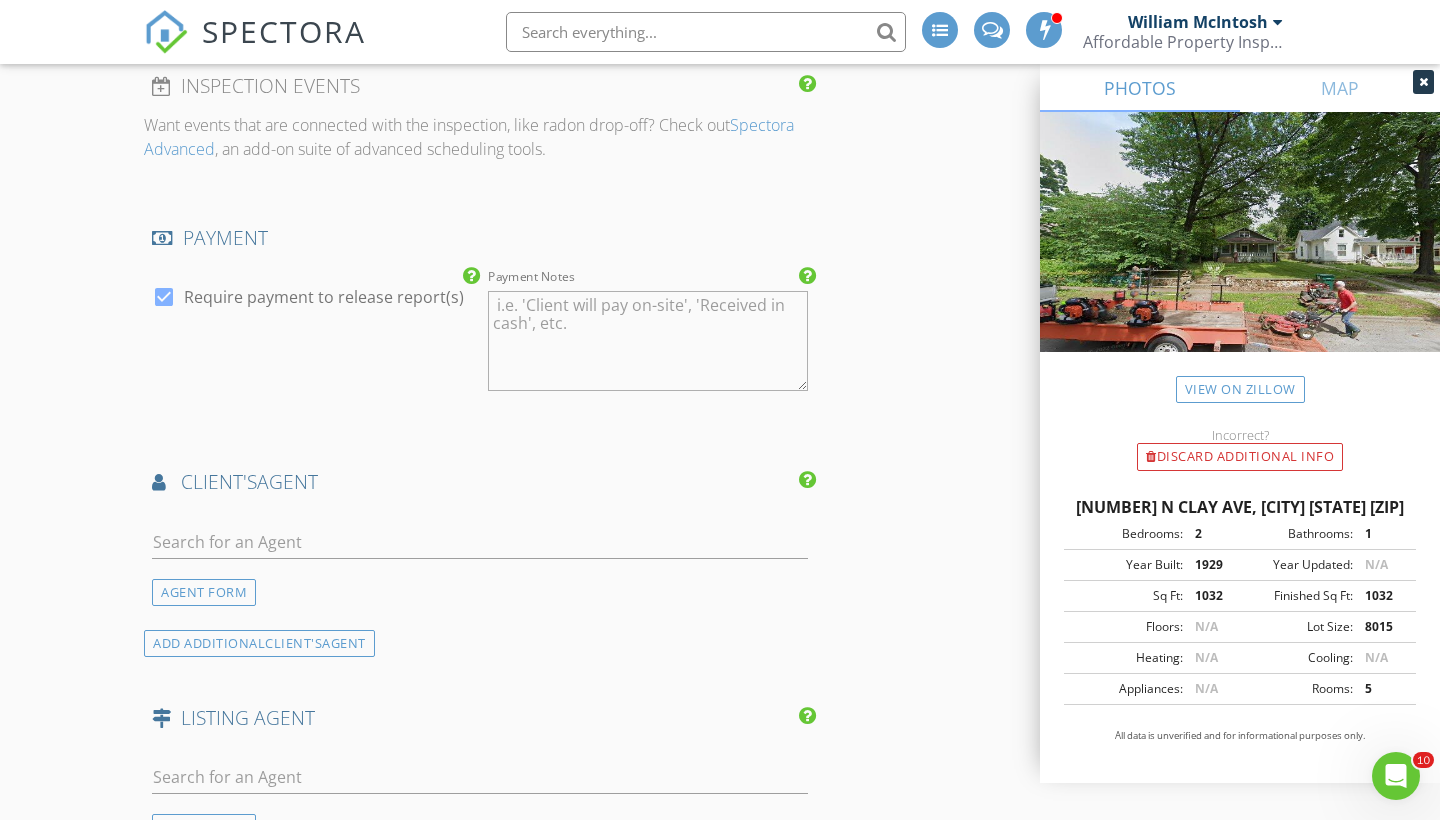 scroll, scrollTop: 2035, scrollLeft: 0, axis: vertical 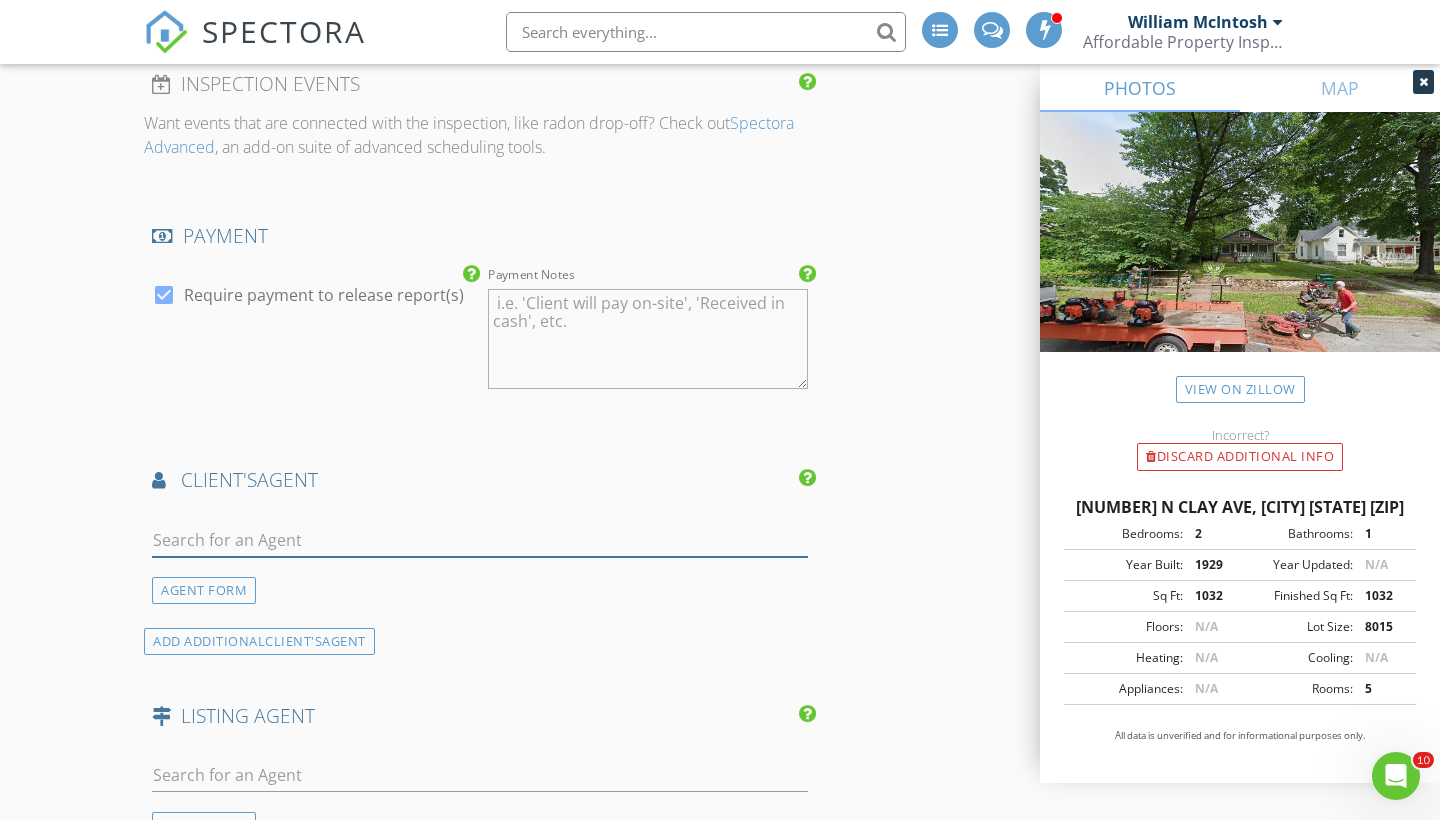 click at bounding box center [480, 540] 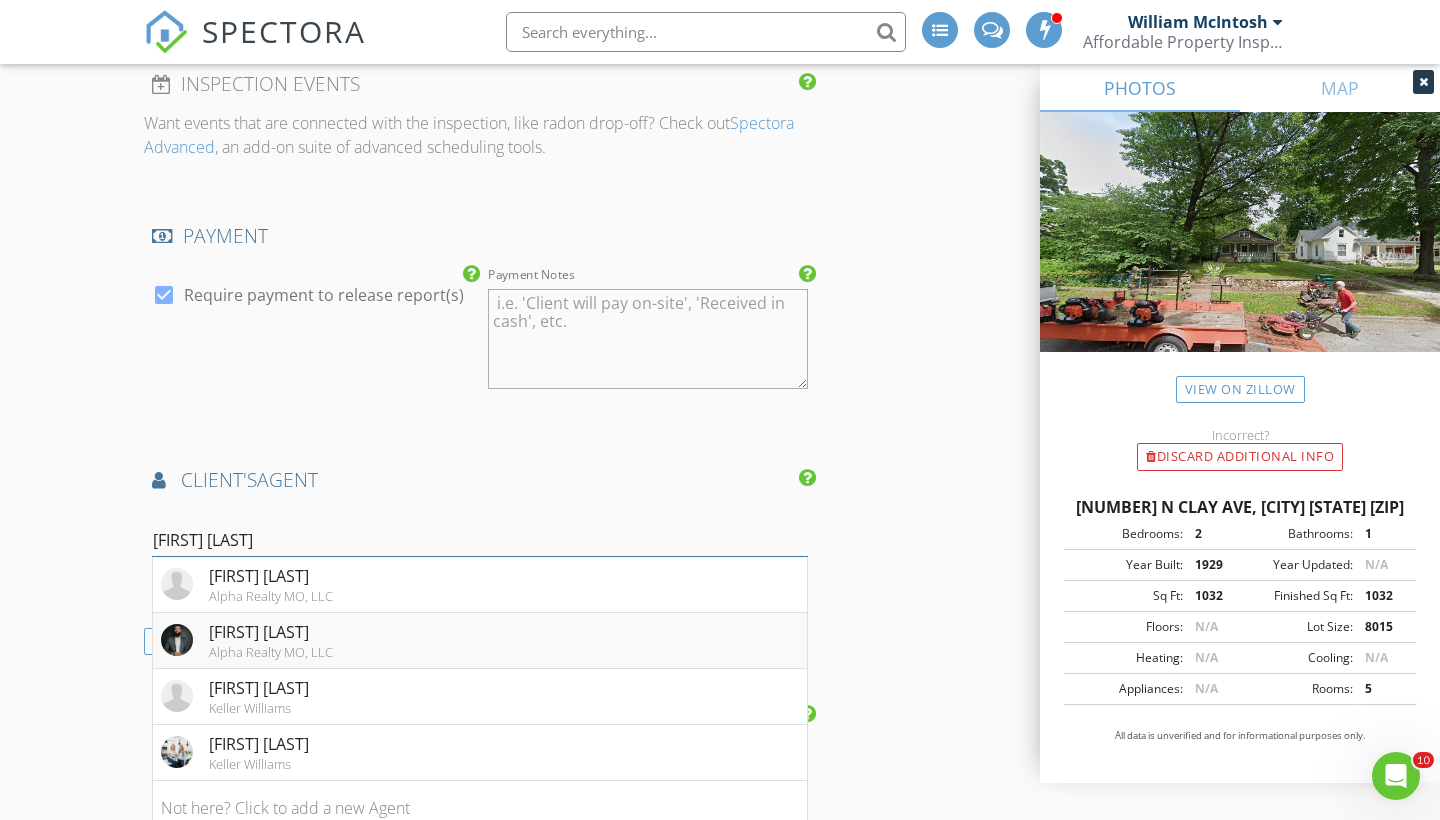 type on "lex k" 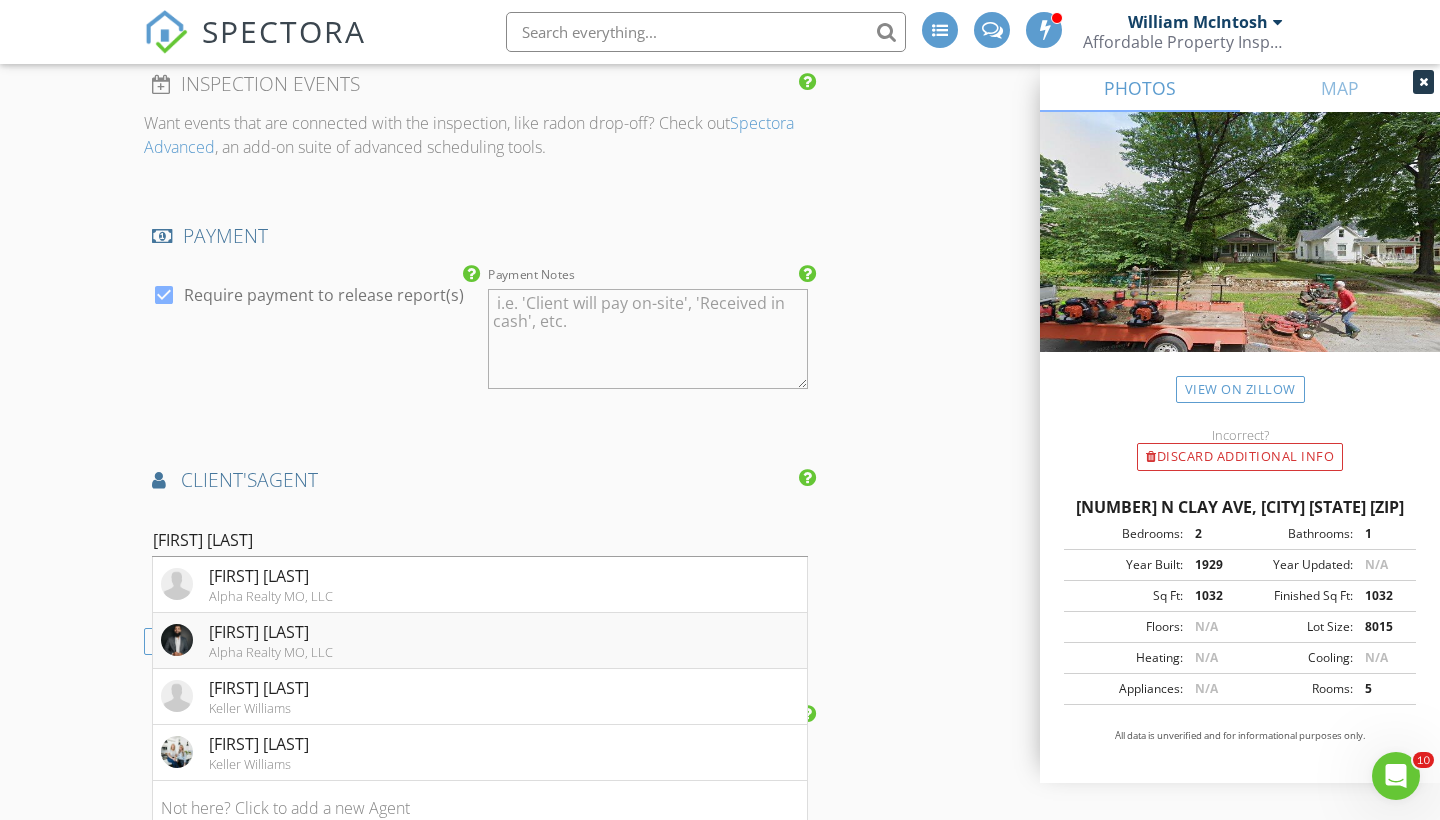 click on "Alpha Realty MO, LLC" at bounding box center (271, 652) 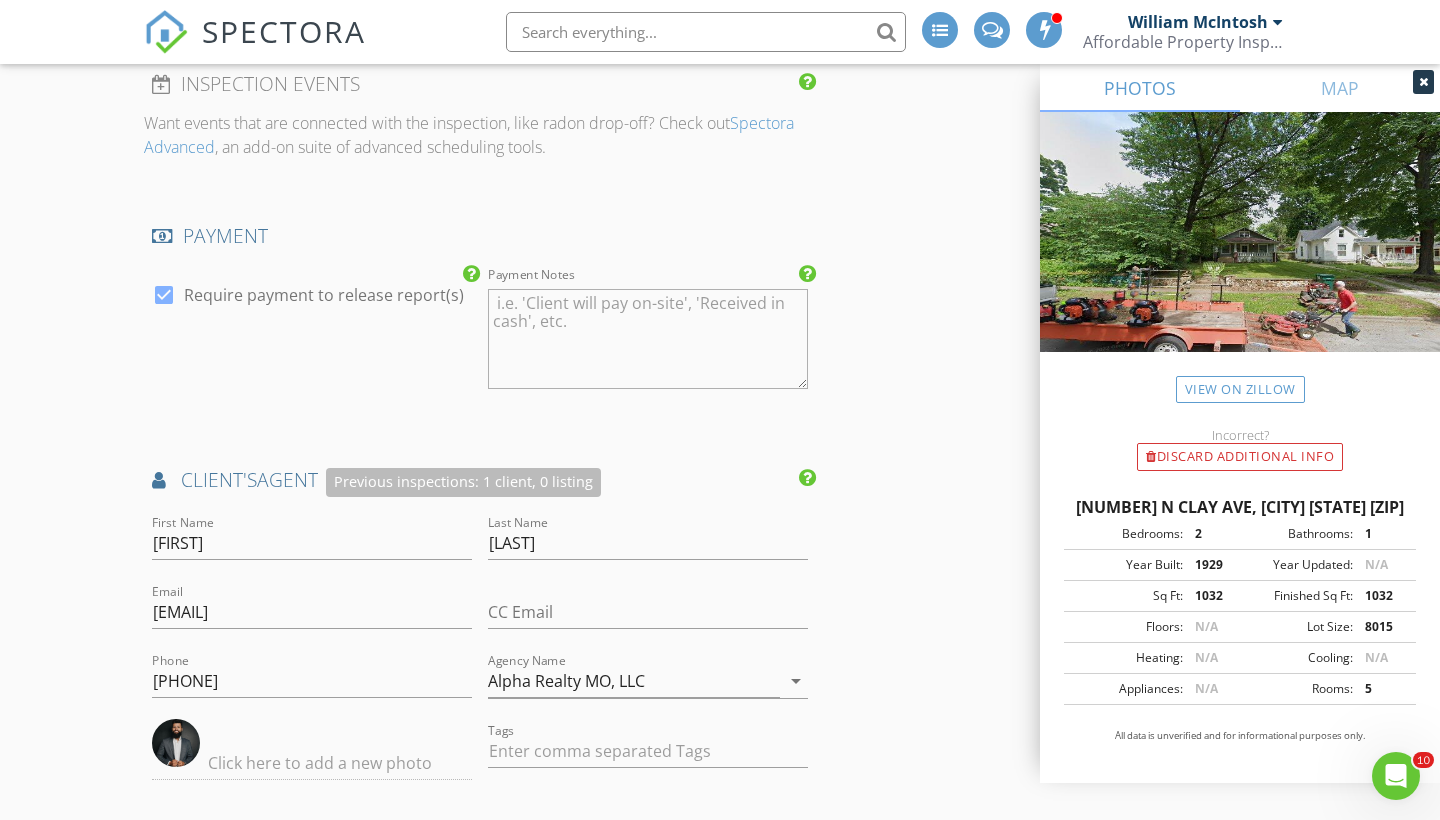 click on "New Inspection
INSPECTOR(S)
check_box   William McIntosh   PRIMARY   check_box_outline_blank   Tim Shaw     William McIntosh arrow_drop_down   check_box_outline_blank William McIntosh specifically requested
Date/Time
08/06/2025 8:00 AM
Location
Address Search       Address 1342 N Clay Ave   Unit   City Springfield   State MO   Zip 65802   County Greene     Square Feet 1032   Year Built 1929   Foundation arrow_drop_down     William McIntosh     2.2 miles     (6 minutes)
client
check_box Enable Client CC email for this inspection   Client Search     check_box_outline_blank Client is a Company/Organization     First Name   Last Name   Email   CC Email   Phone         Tags         Notes   Private Notes
ADD ADDITIONAL client
SERVICES
check_box   Residential Inspection" at bounding box center (720, 271) 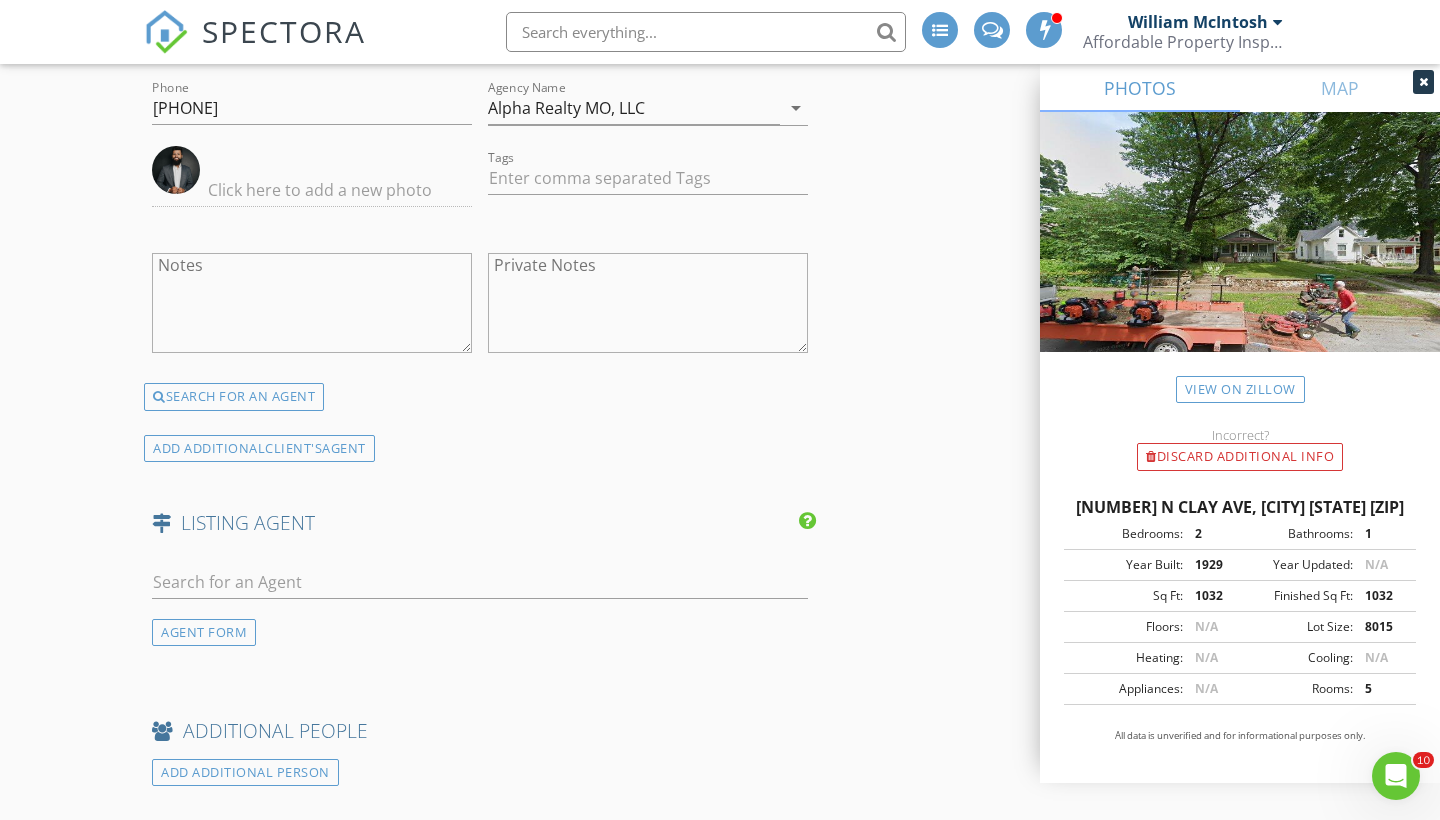 scroll, scrollTop: 2667, scrollLeft: 0, axis: vertical 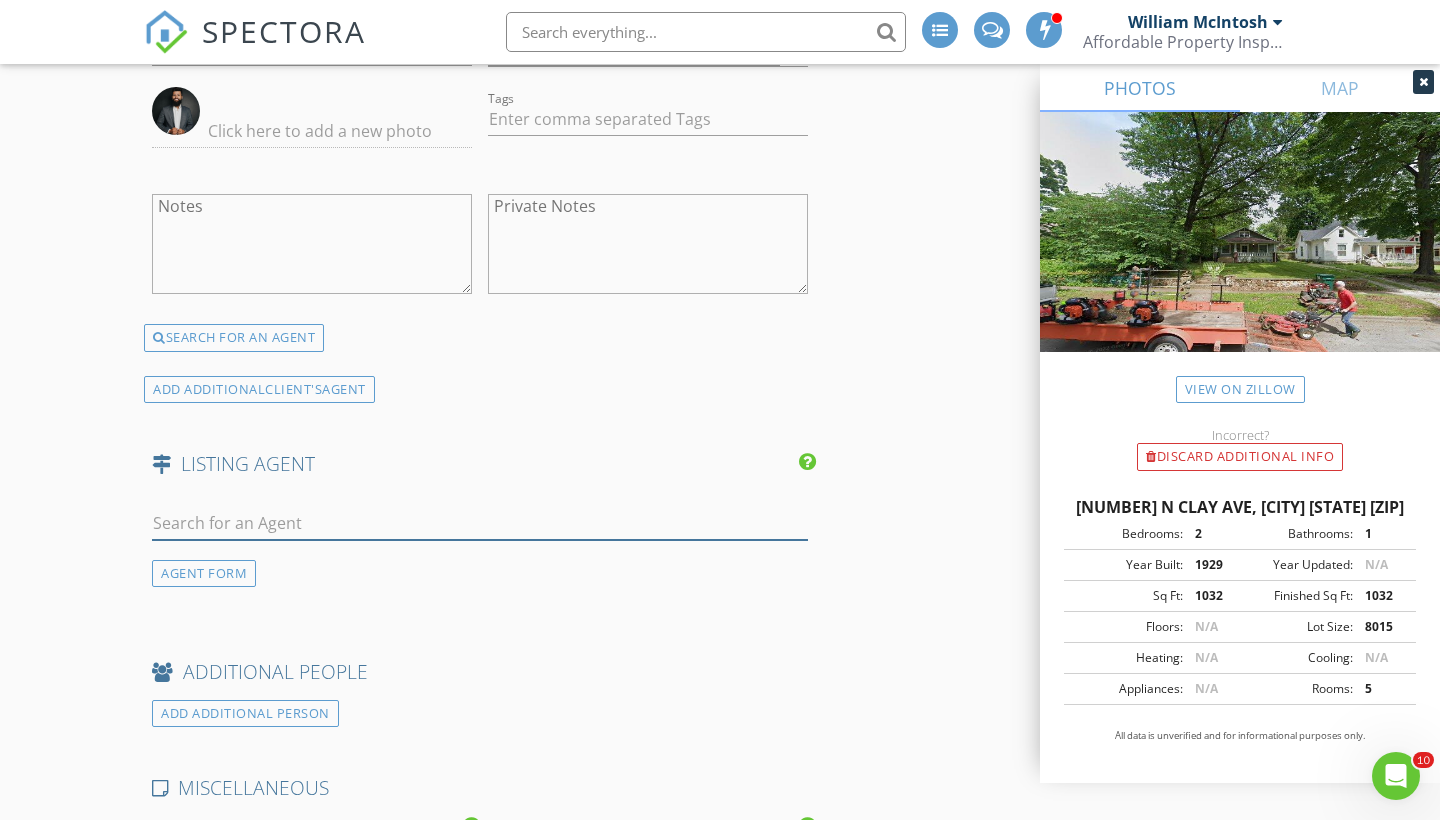 click at bounding box center (480, 523) 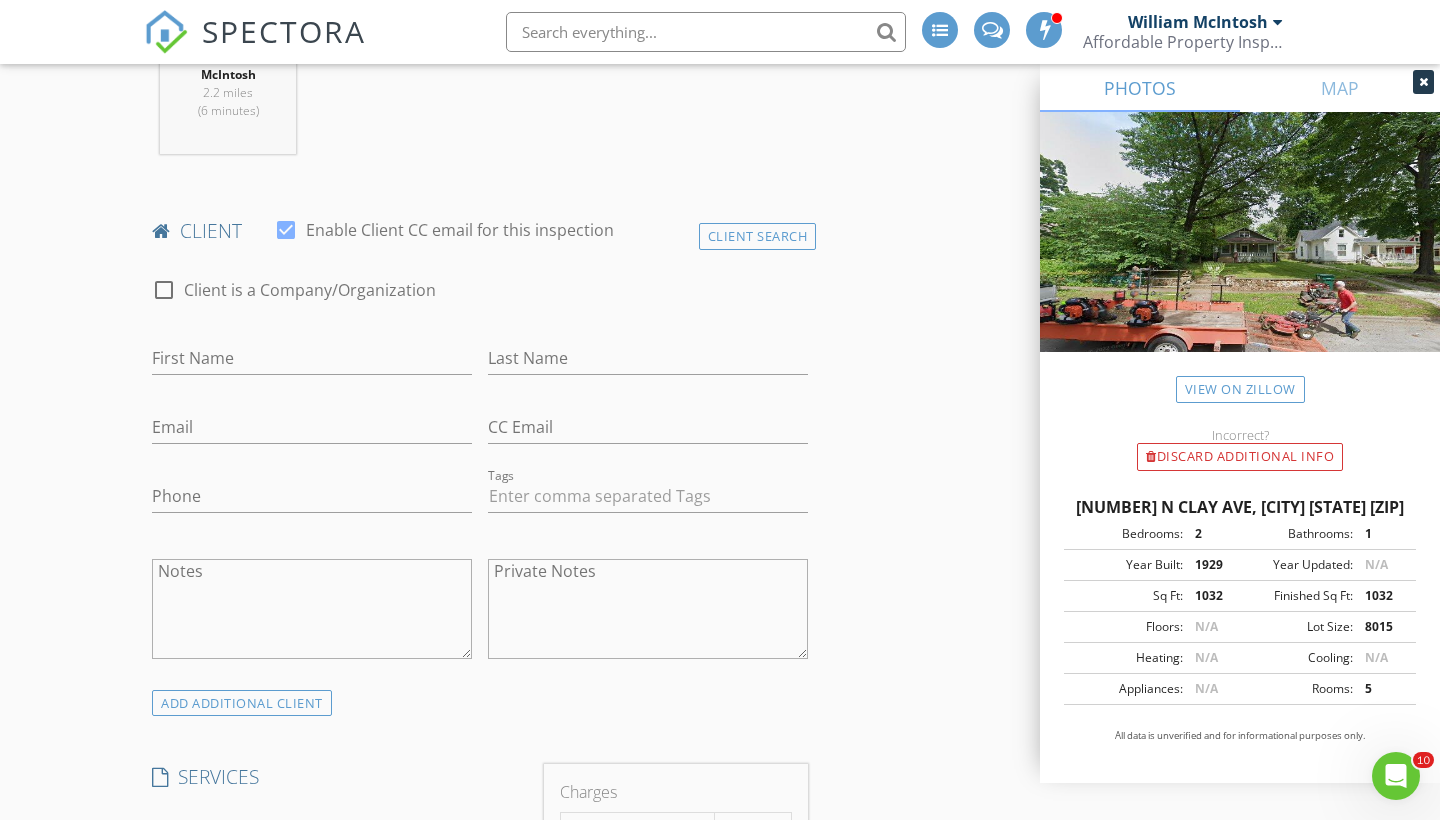 scroll, scrollTop: 895, scrollLeft: 0, axis: vertical 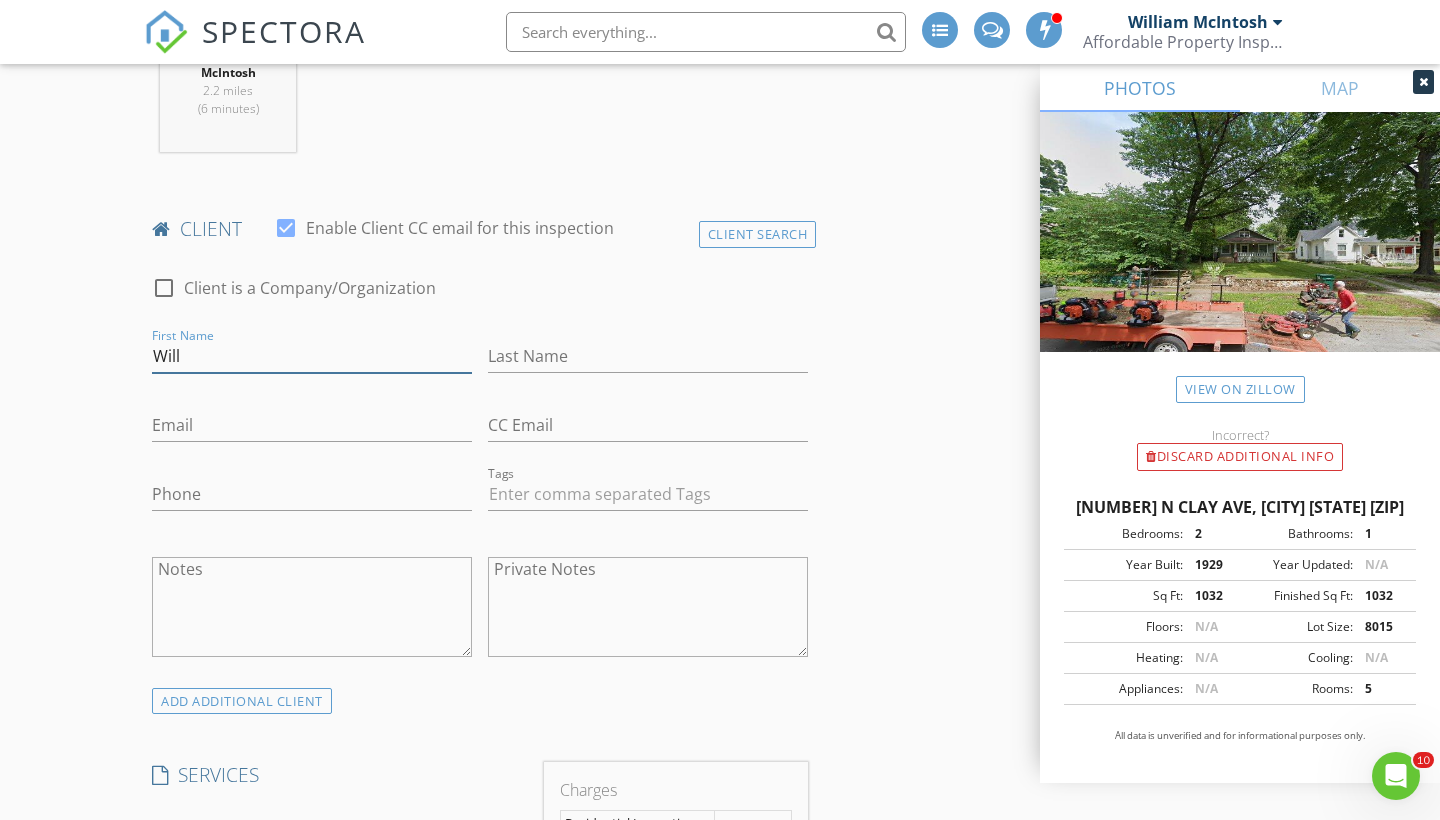 type on "Will" 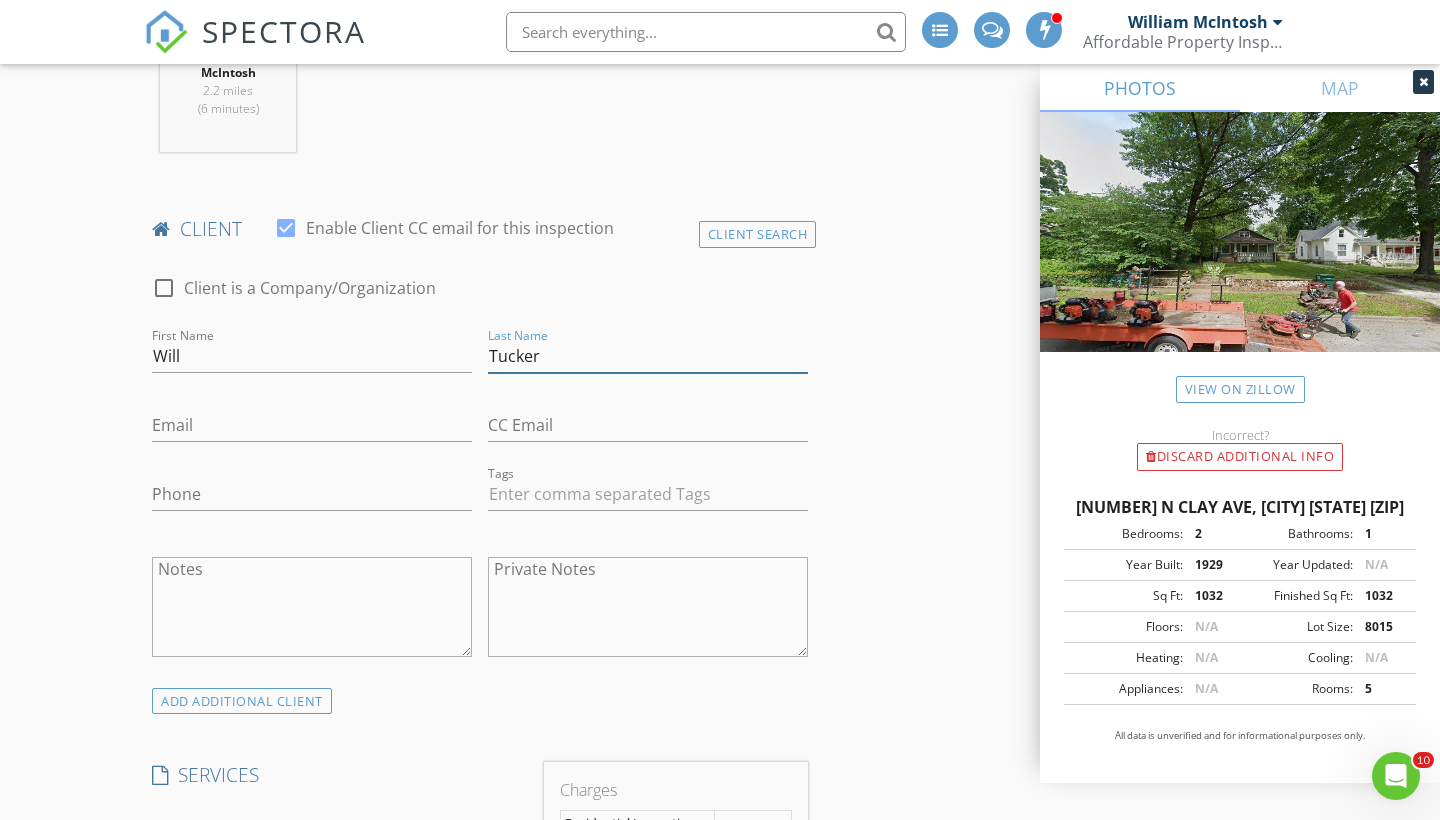 type on "Tucker" 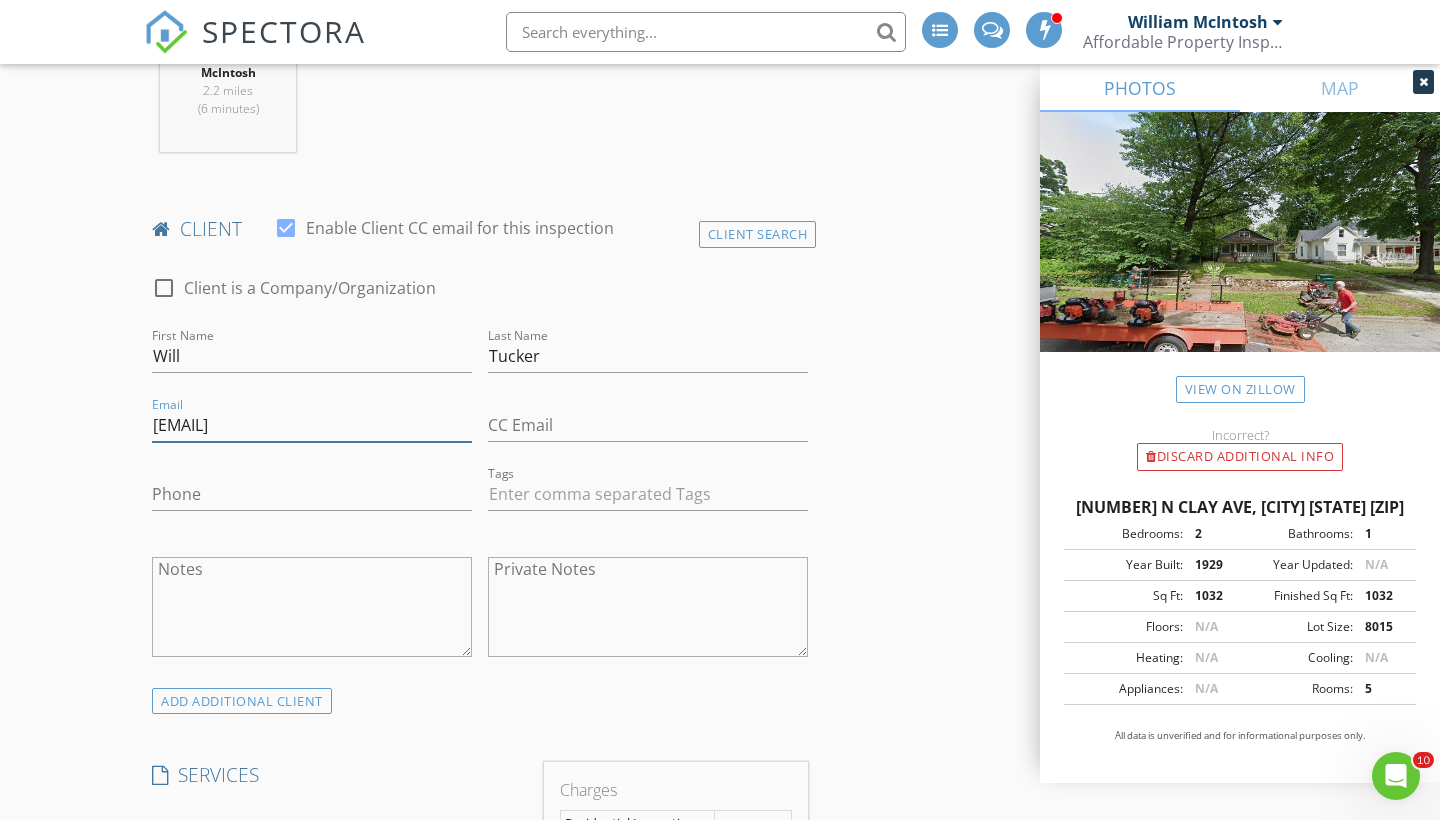 type on "wmtucker28@gmail.com" 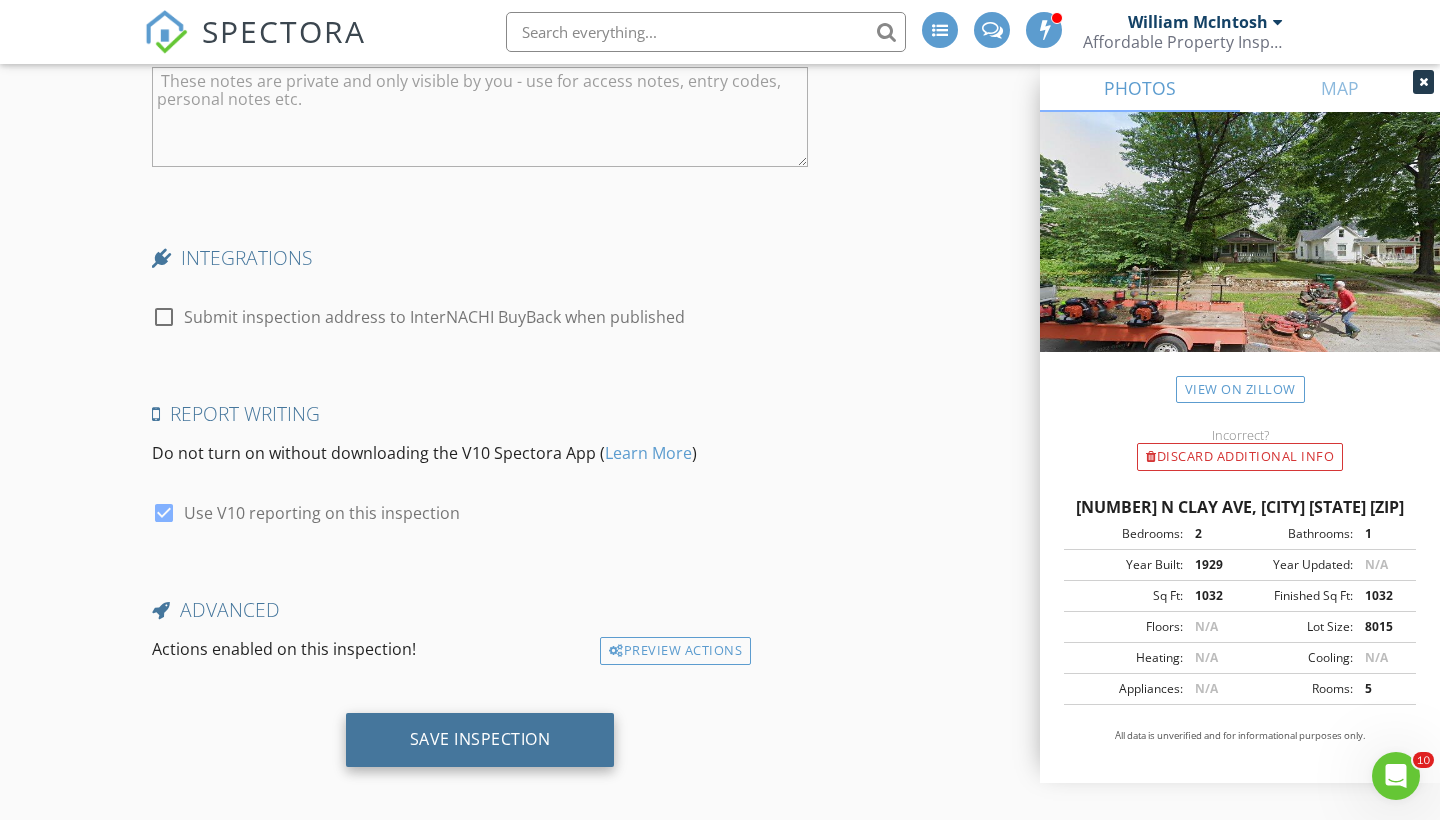 scroll, scrollTop: 3646, scrollLeft: 0, axis: vertical 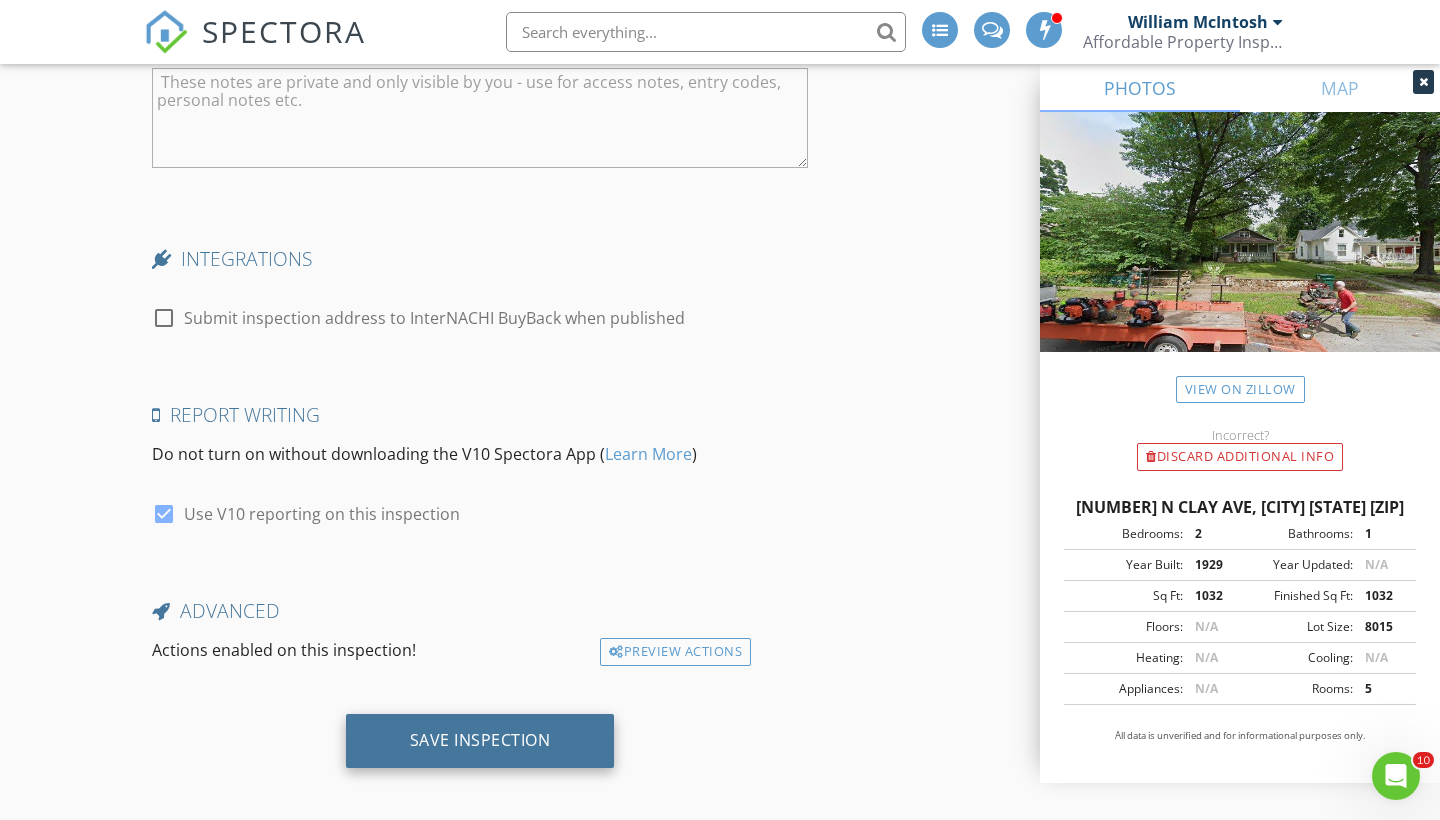 type on "931-220-9619" 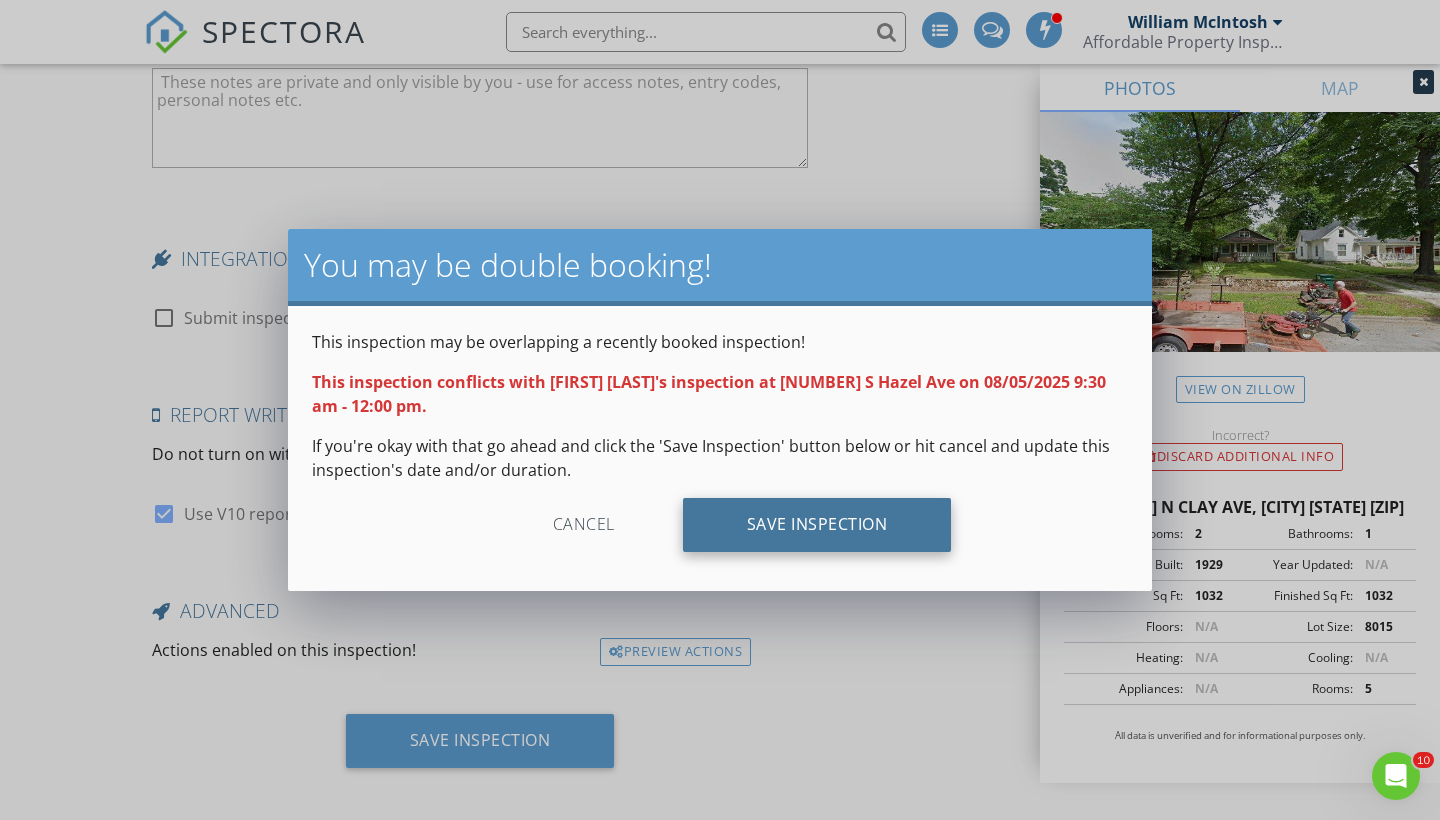 click on "Save Inspection" at bounding box center [817, 525] 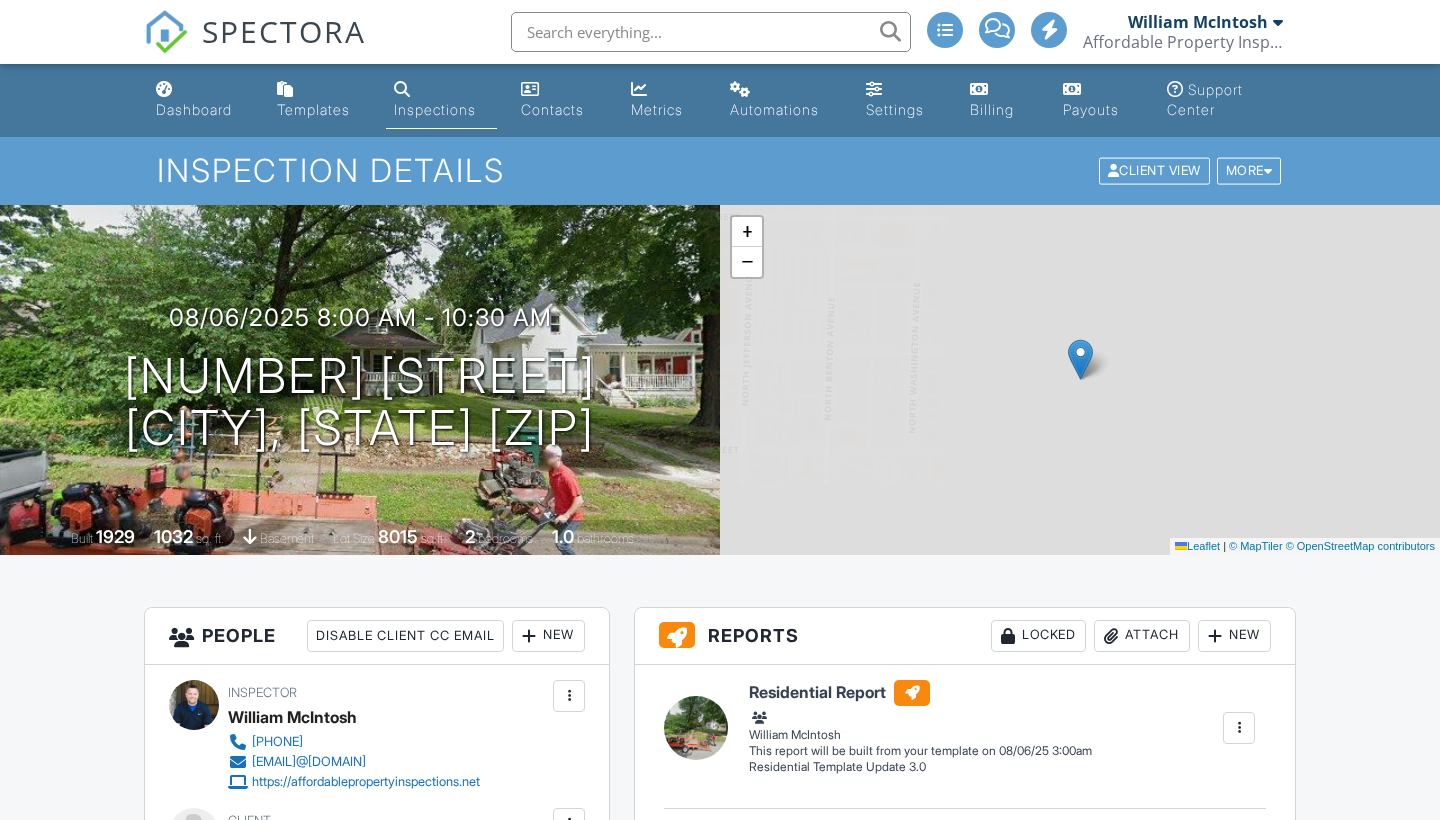 scroll, scrollTop: 0, scrollLeft: 0, axis: both 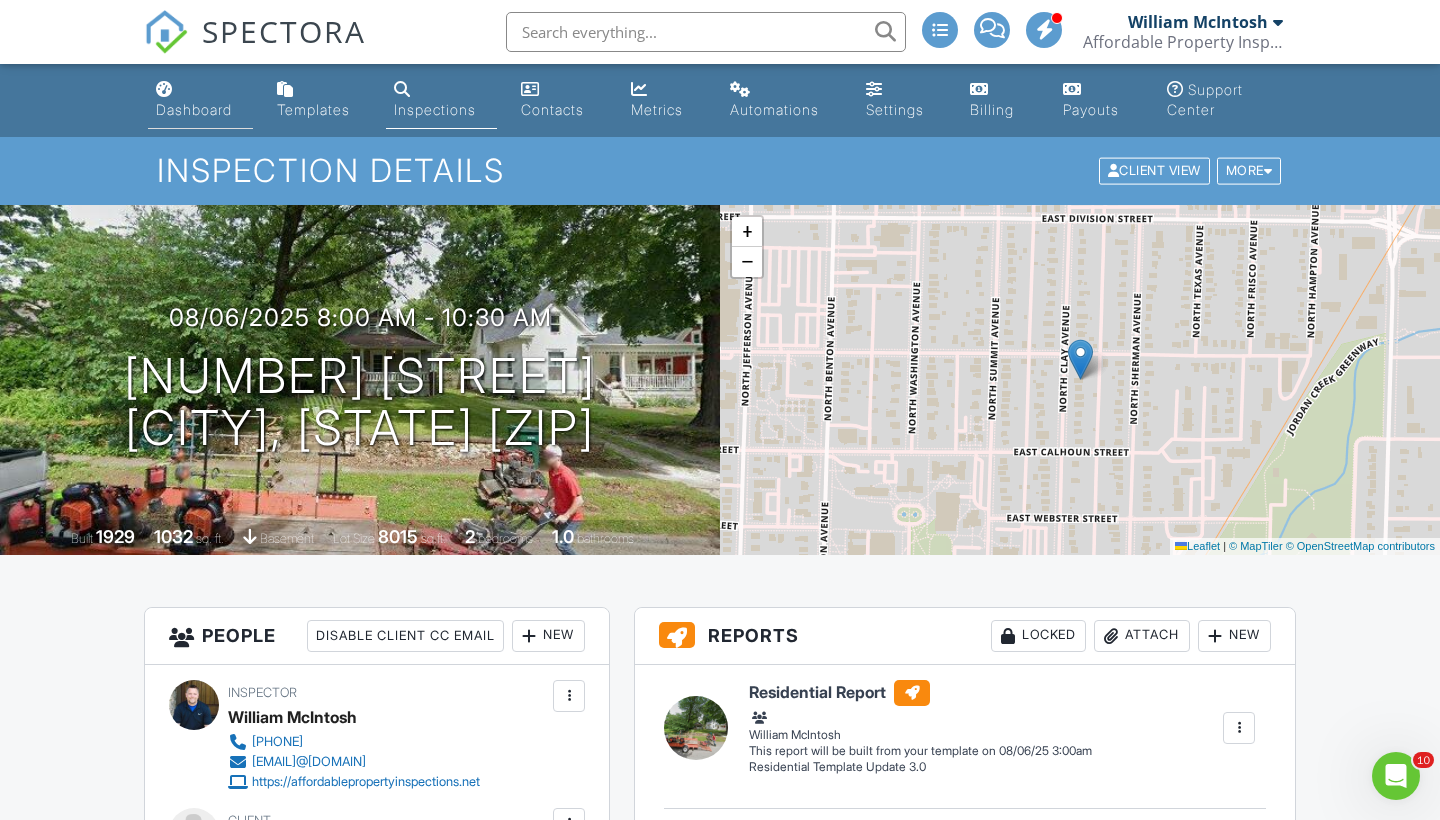 click on "Dashboard" at bounding box center [194, 109] 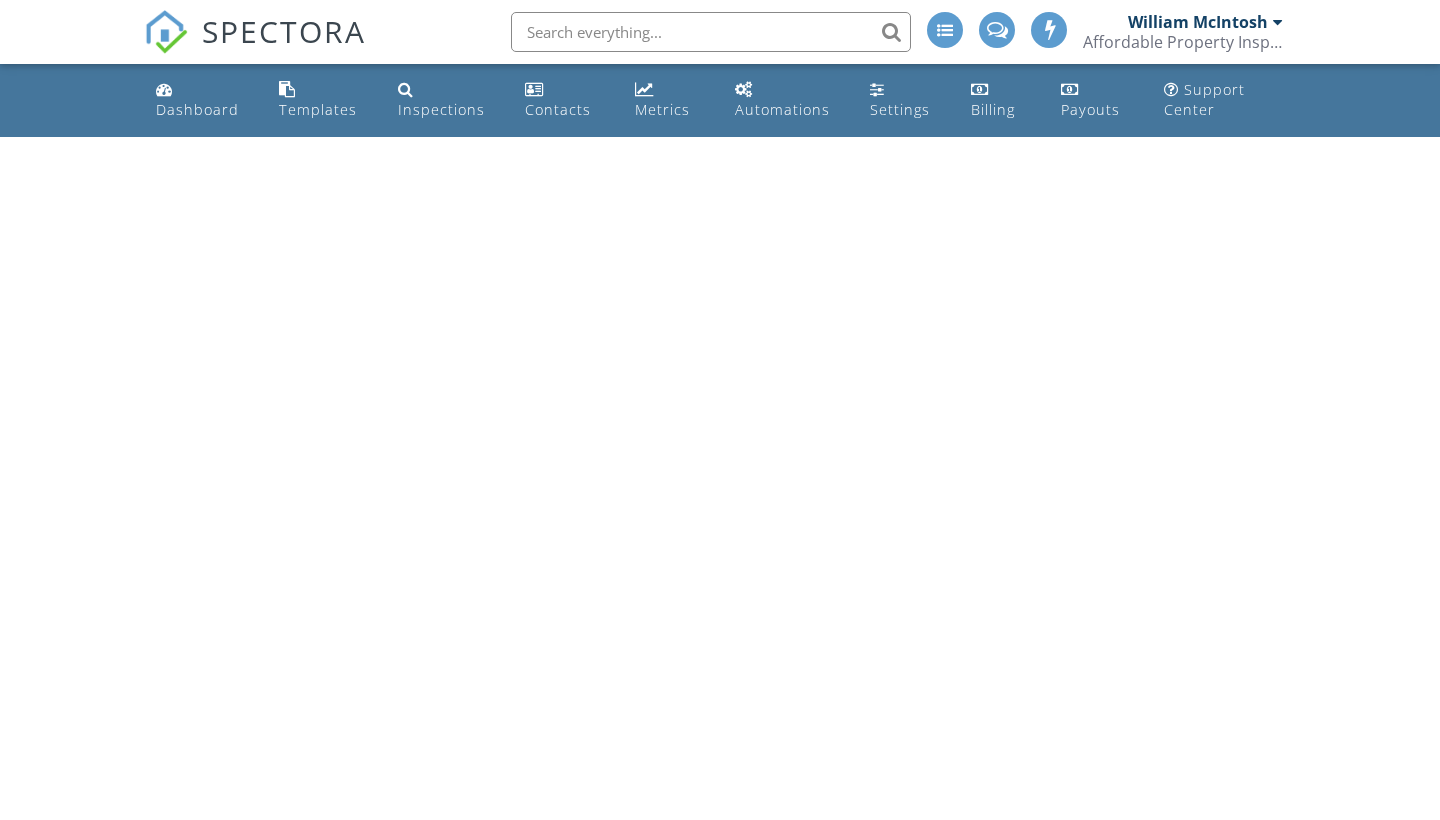 scroll, scrollTop: 0, scrollLeft: 0, axis: both 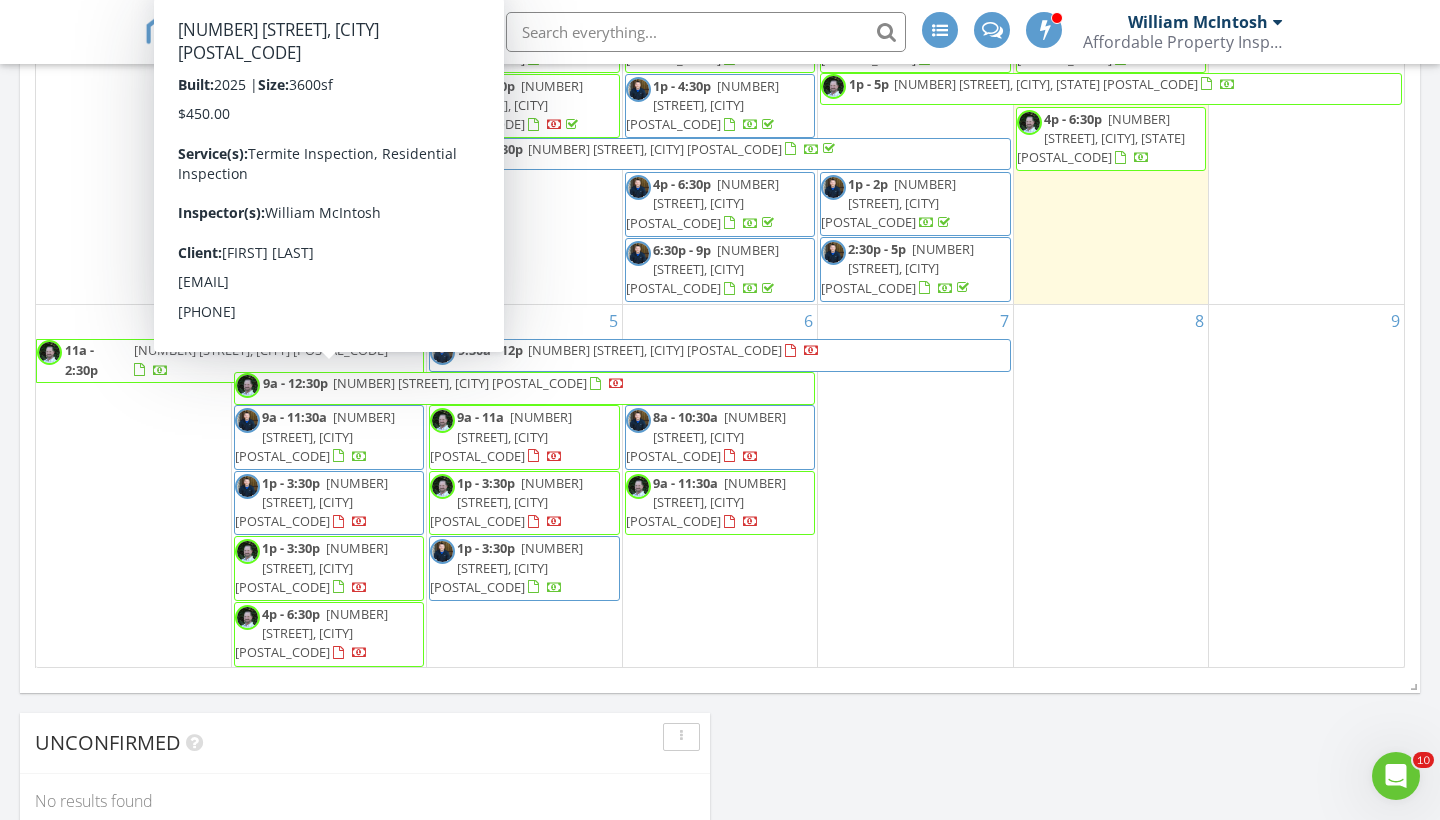 click on "Today
All Inspectors
9:00 am
5421 S 192nd Rd, Plesant Hope, MO 65725
Tim Shaw
29 minutes drive time   20.5 miles       1:00 pm
3069 S Palisades Dr, Springfield, MO 65807
Tim Shaw
39 minutes drive time   28.1 miles       4:00 pm
2251 N Main Ave, Springfield, MO 65803
Tim Shaw
18 minutes drive time   8.6 miles       New Inspection     New Quote         Map               1 2 3 + − MO 13, MO 215, MO 13, South West Bypass, West Battlefield Road, South Kansas Expressway 92.0 km, 1 h 25 min Head north on North Douglas Avenue 15 m Turn left onto West Kearney Street (MO 744) 1 km Turn right onto North Kansas Expressway (MO 13) 900 m Make a slight left to stay on North Kansas Expressway (MO 13) 25 km Turn right onto MO 215 6 km 500 m 45 m 0 m" at bounding box center (720, 228) 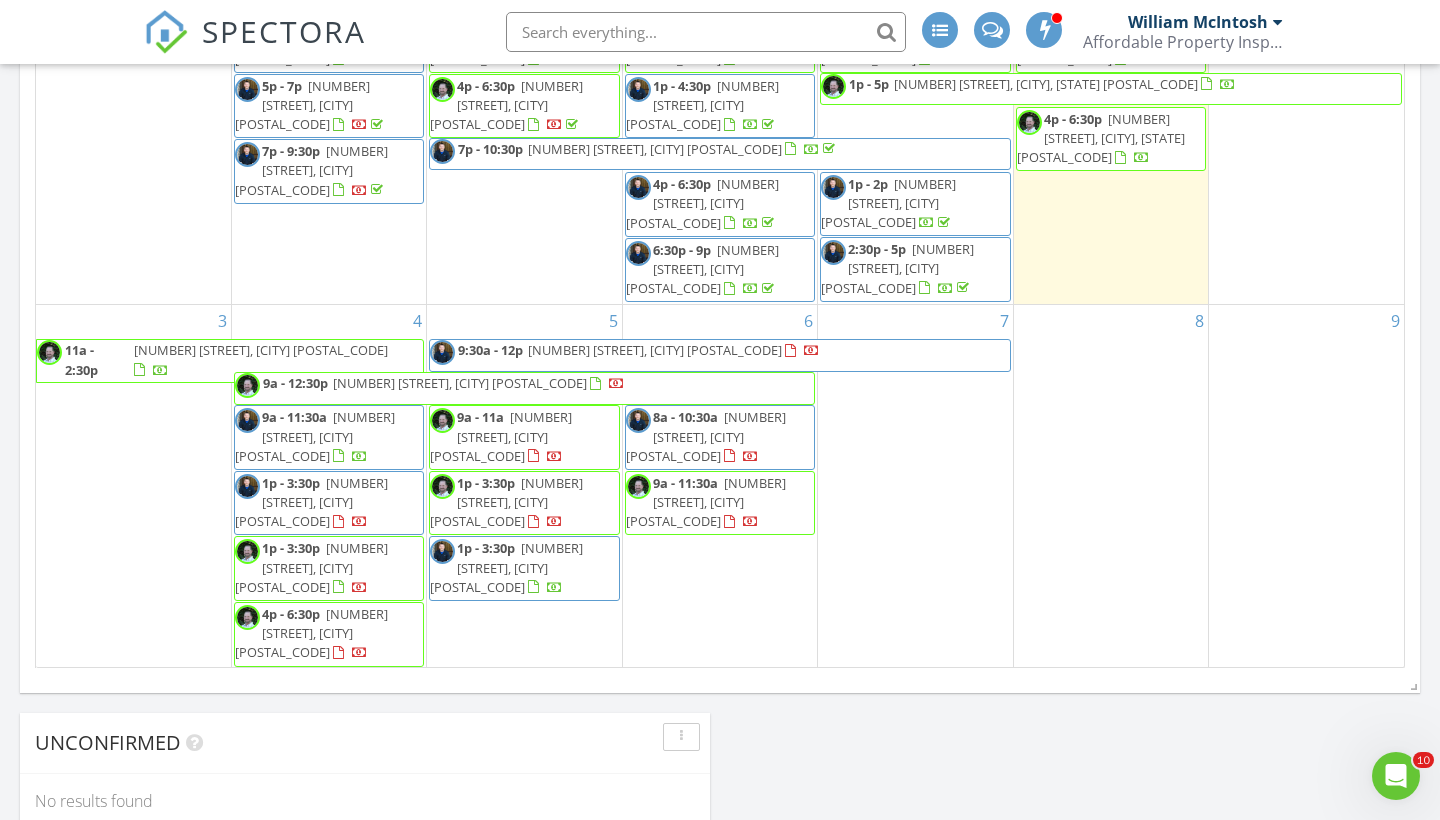 click on "5
9:30a - 12p
5189 S Hazel Ave, Springfield 65810
9a - 11a
3050 Bluebird Rd, Merriam Woods 65740
1p - 3:30p
185 Honeysuckle Ln, Branson 65616
1p - 3:30p
2450 N Fremont Ave, Springfield 65803" at bounding box center (524, 519) 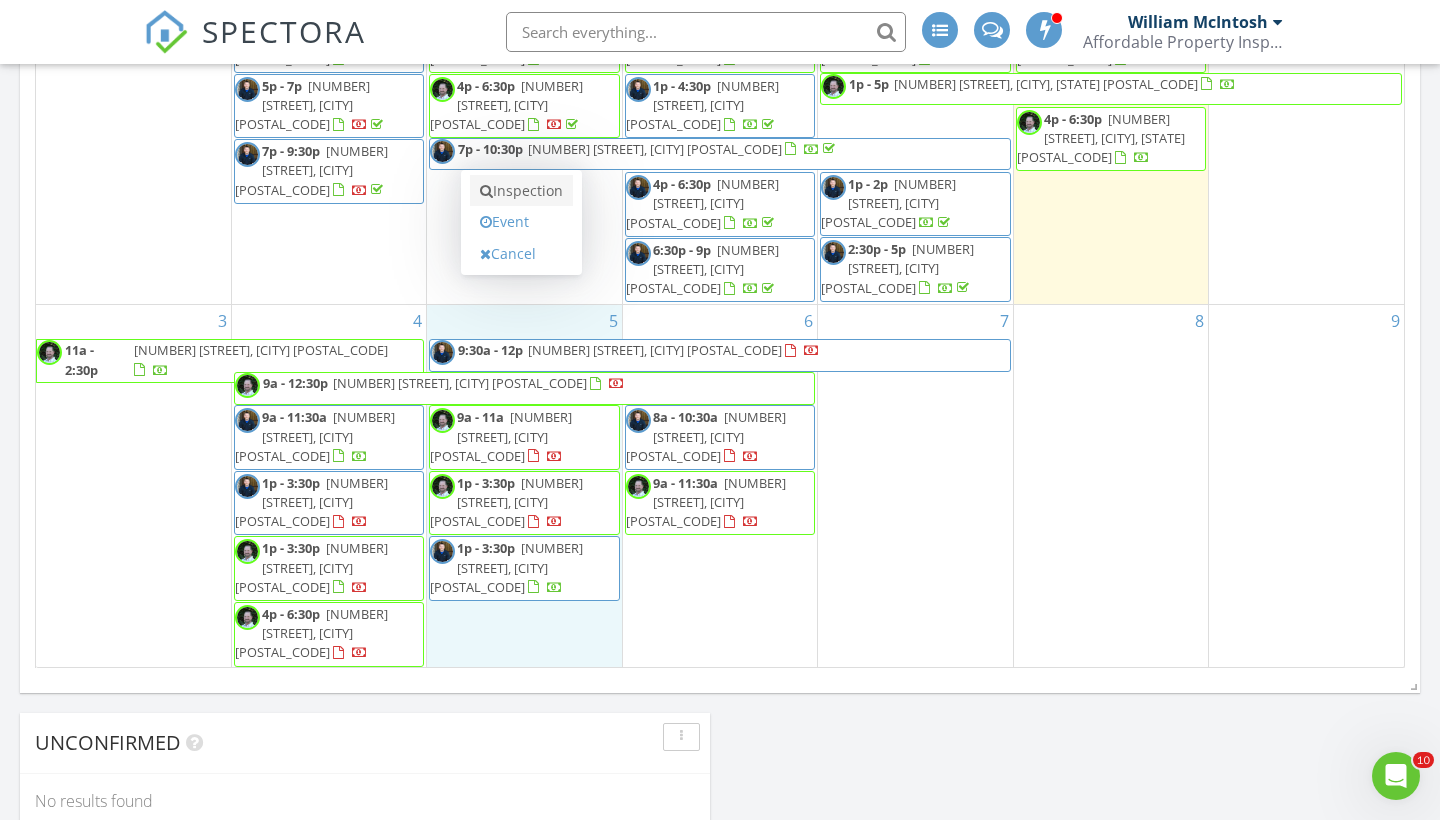 click on "Inspection" at bounding box center (521, 191) 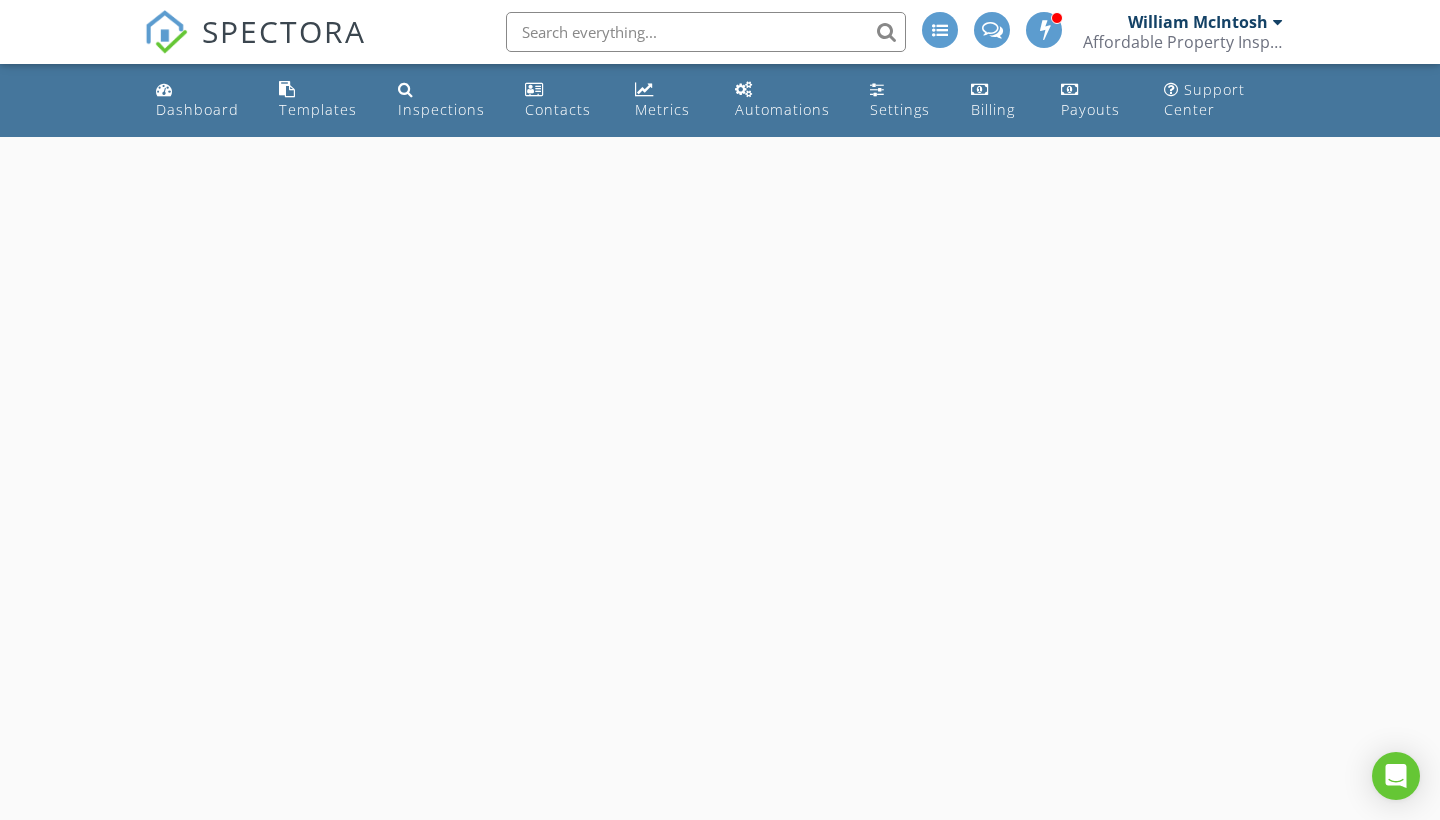 scroll, scrollTop: 0, scrollLeft: 0, axis: both 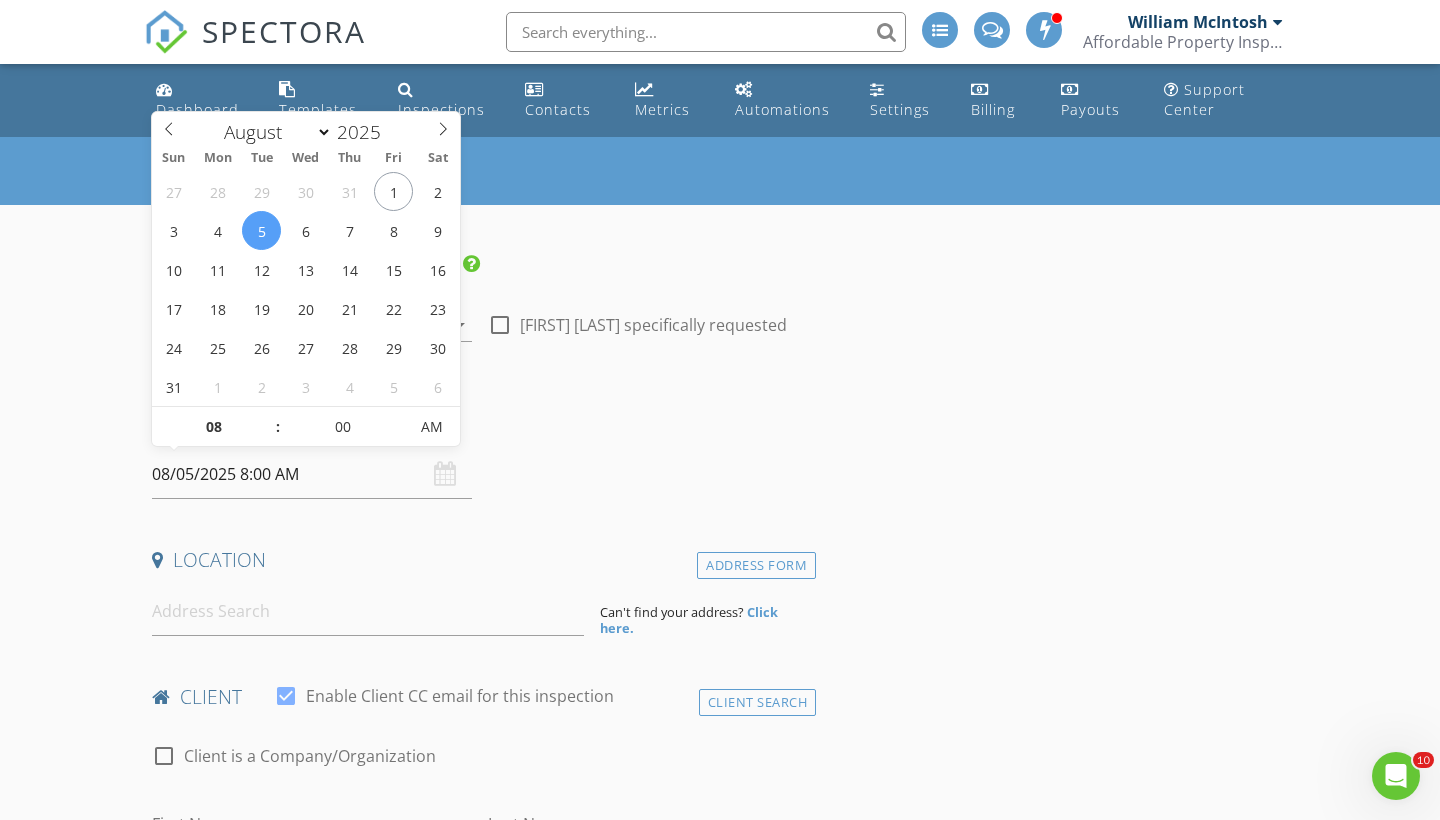 click on "08/05/2025 8:00 AM" at bounding box center (312, 474) 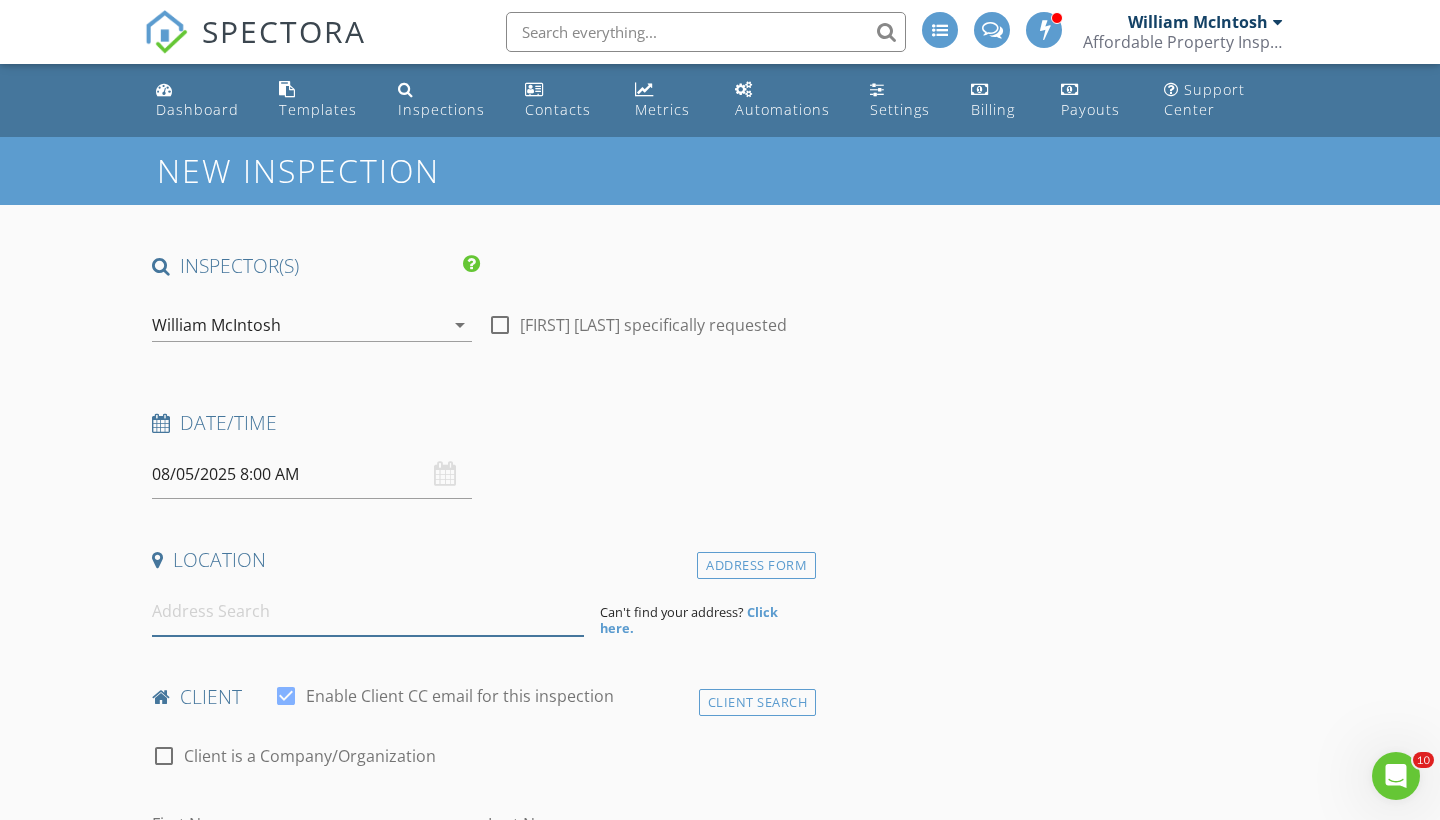 click at bounding box center (368, 611) 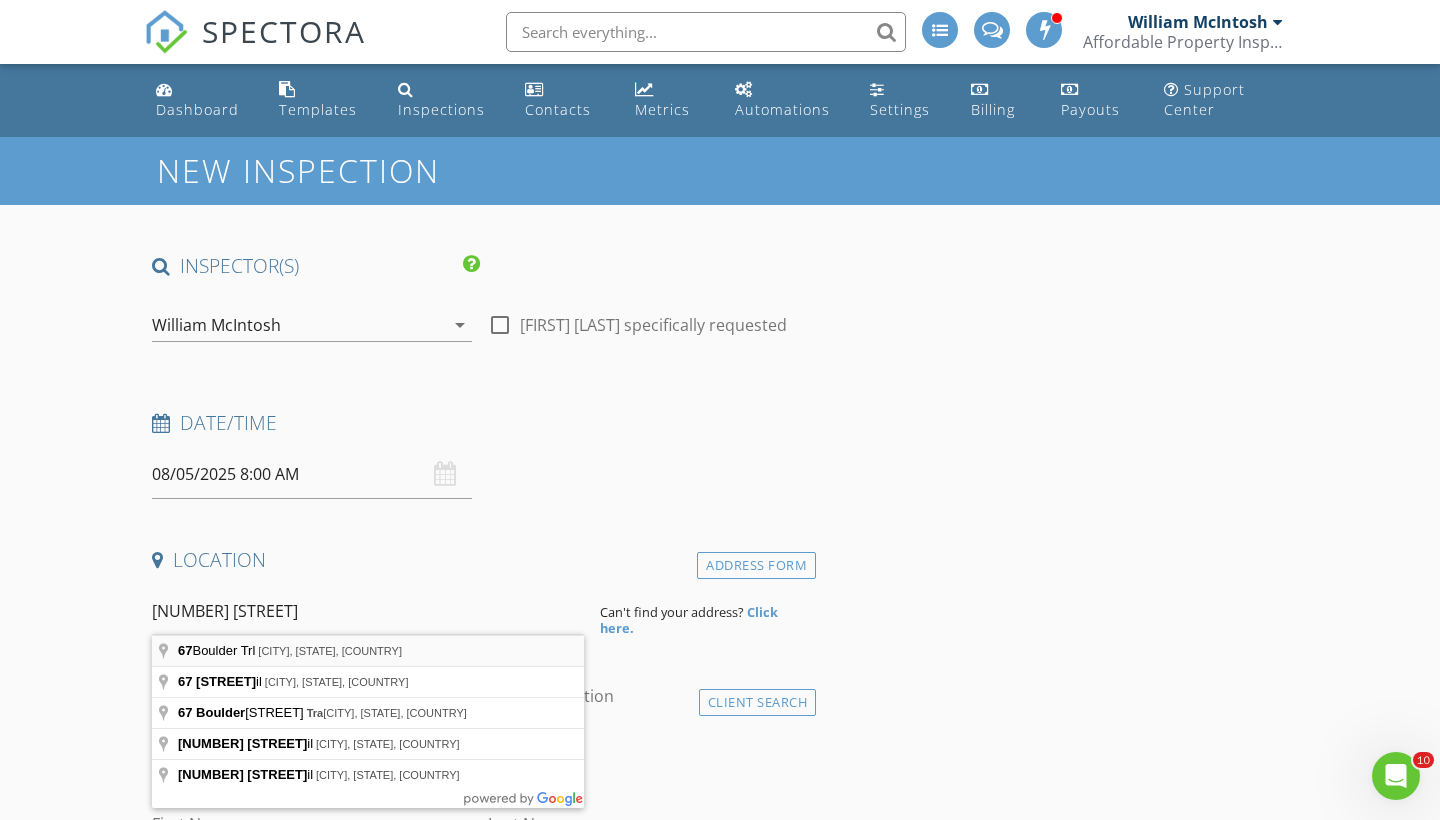 type on "[NUMBER] [STREET], [CITY], [STATE], [COUNTRY]" 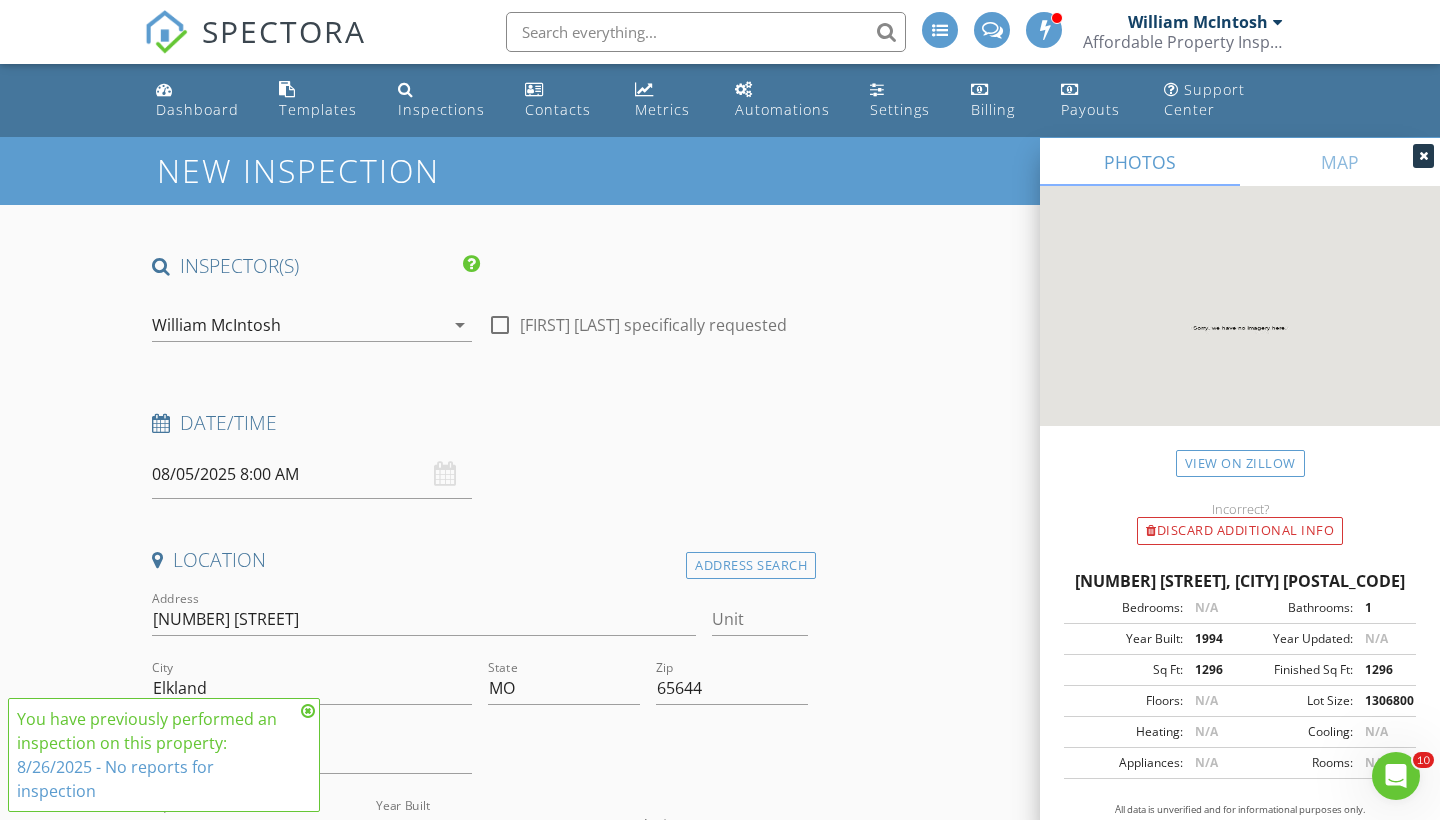 scroll, scrollTop: 0, scrollLeft: 0, axis: both 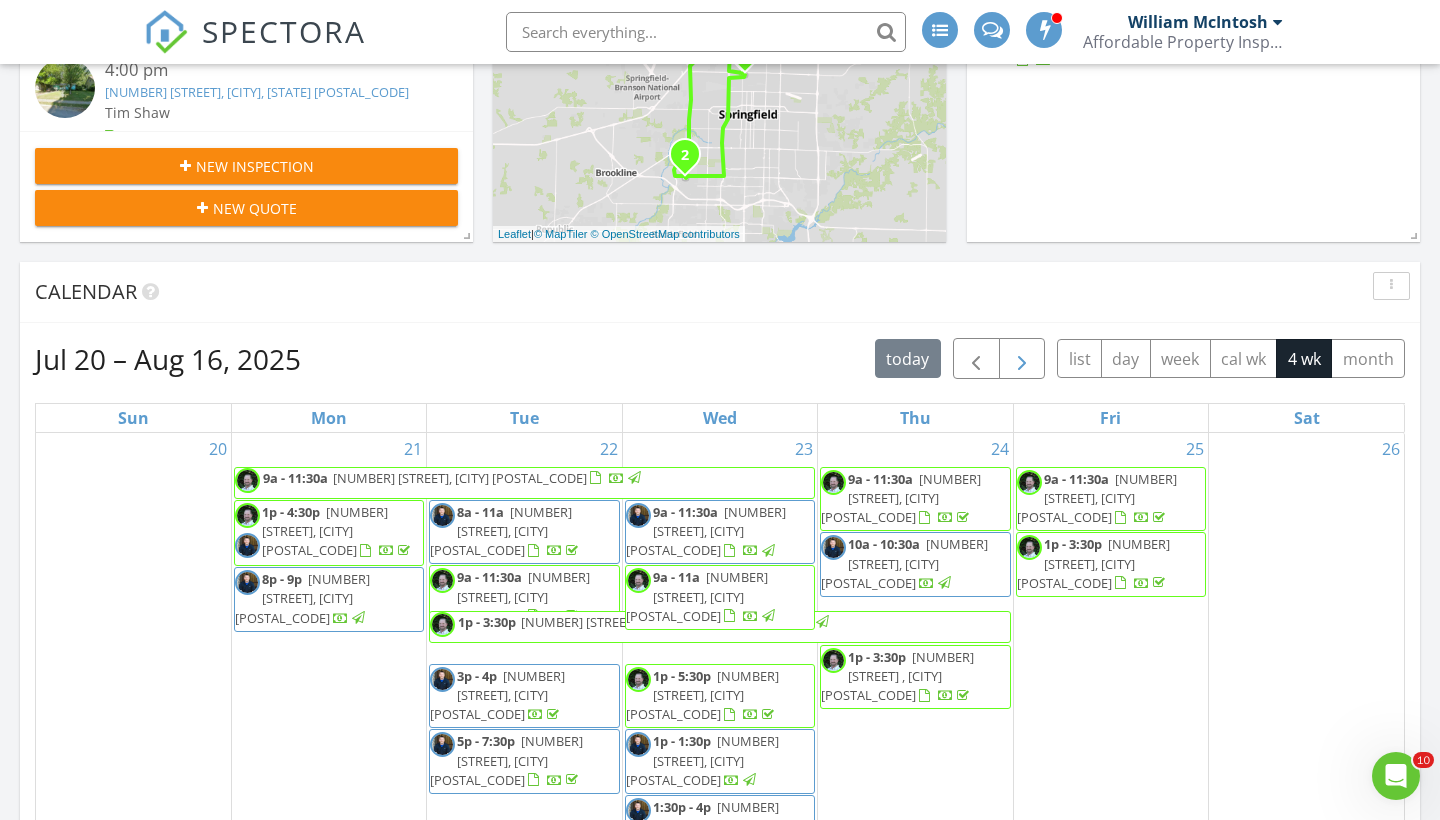 click at bounding box center (1022, 359) 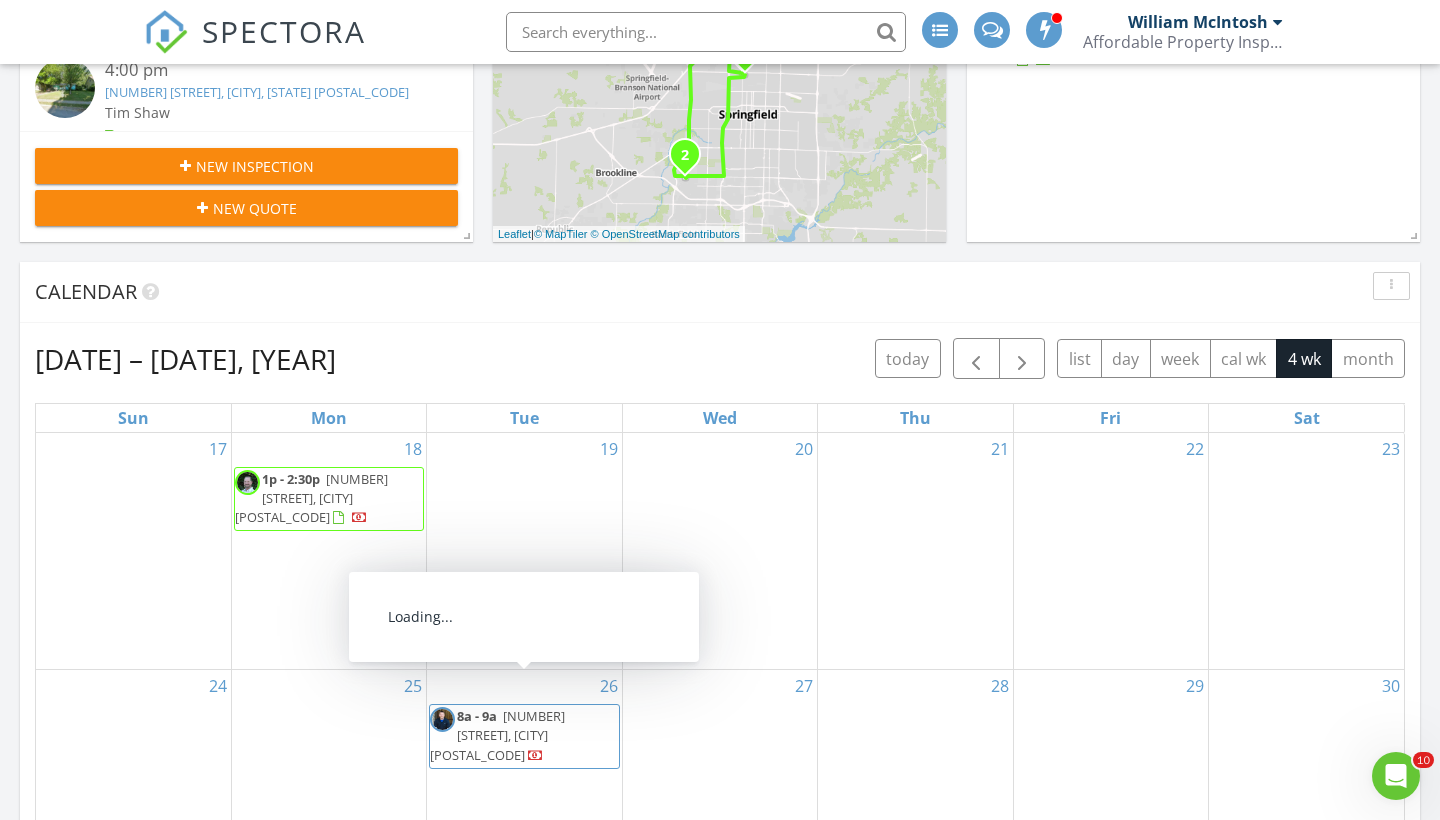 click on "67 Boulder Trl, Elkland 65644" at bounding box center [497, 735] 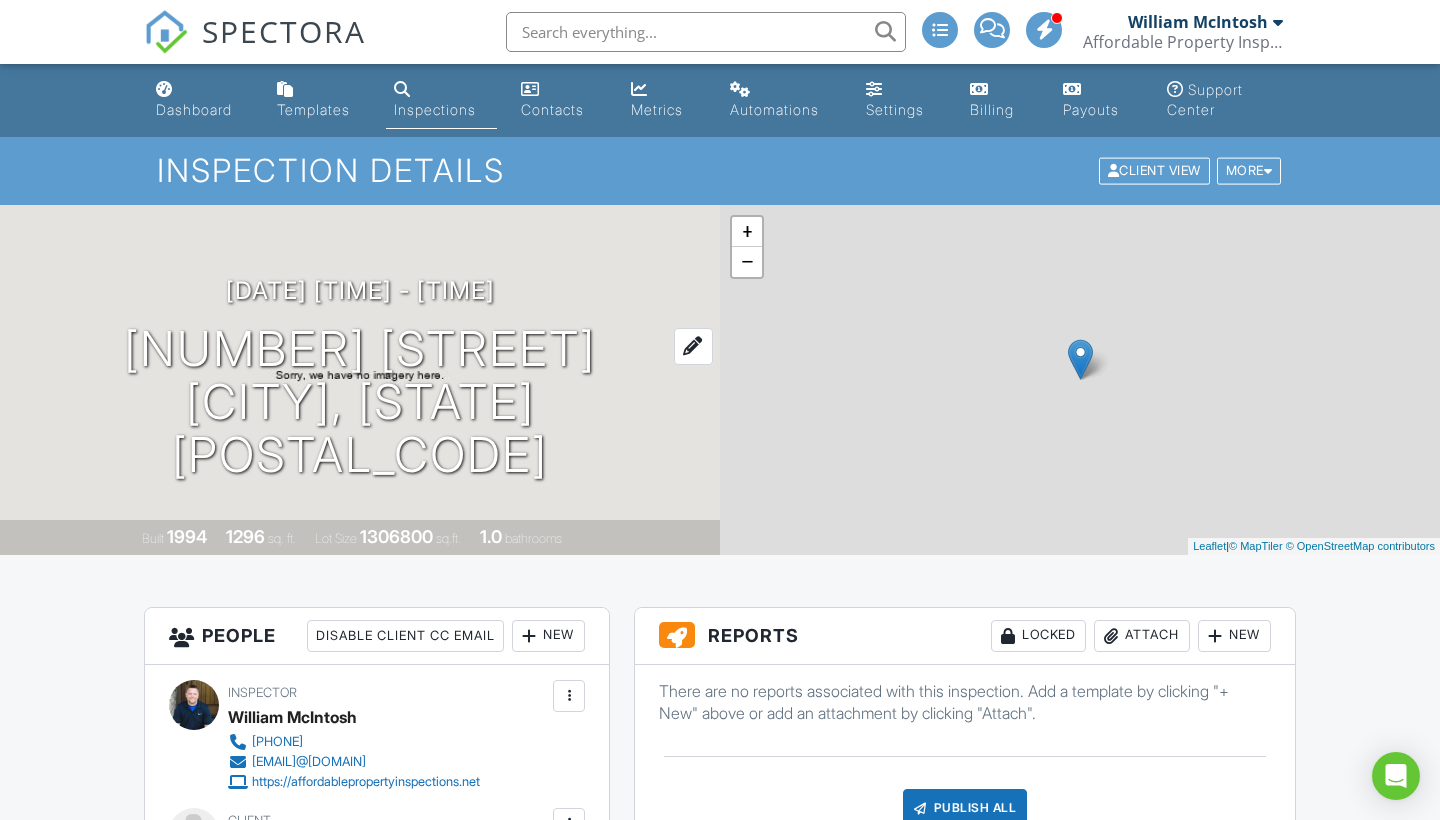scroll, scrollTop: 0, scrollLeft: 0, axis: both 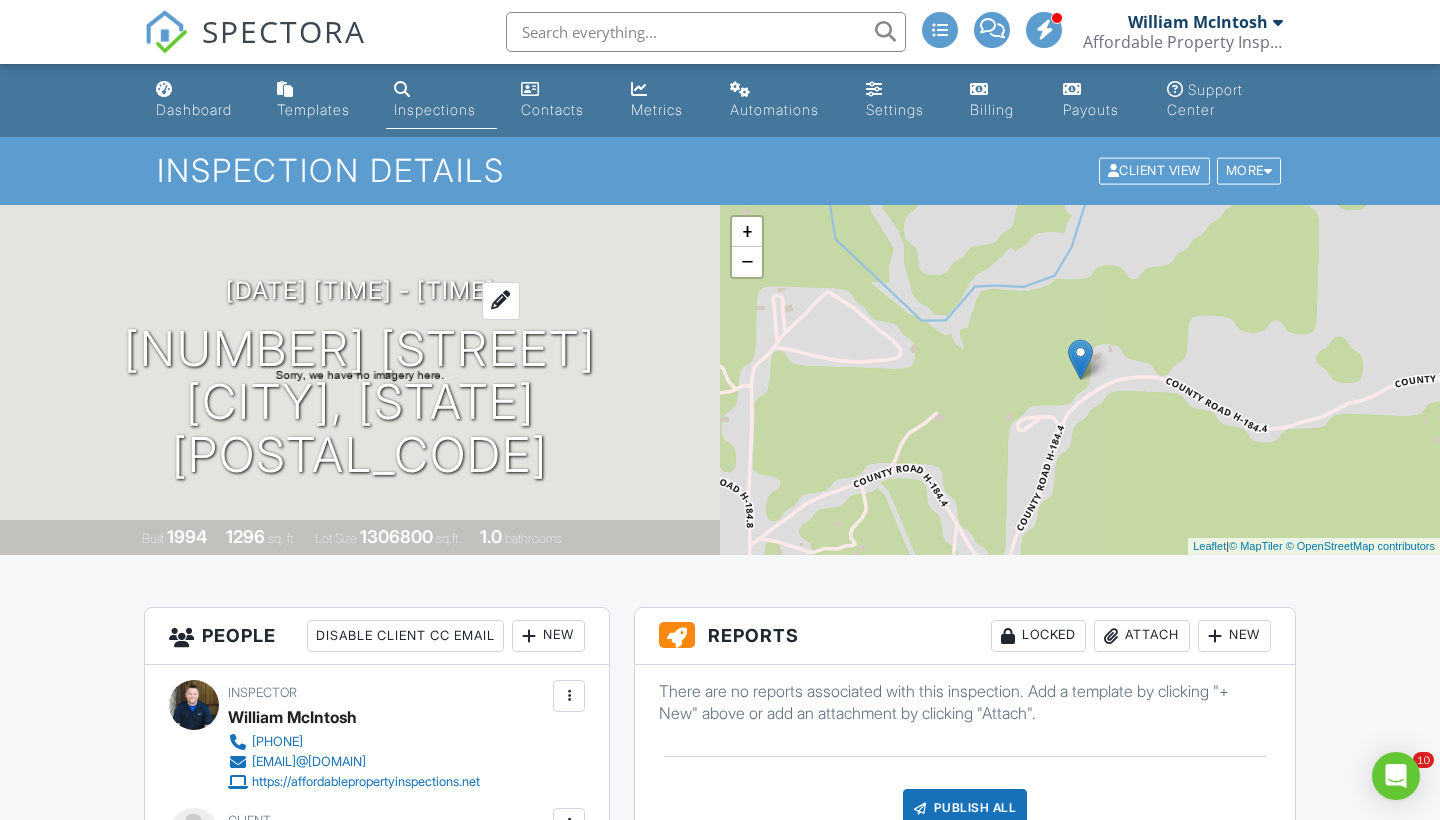 click on "[DATE] [TIME] - [TIME]" at bounding box center [360, 290] 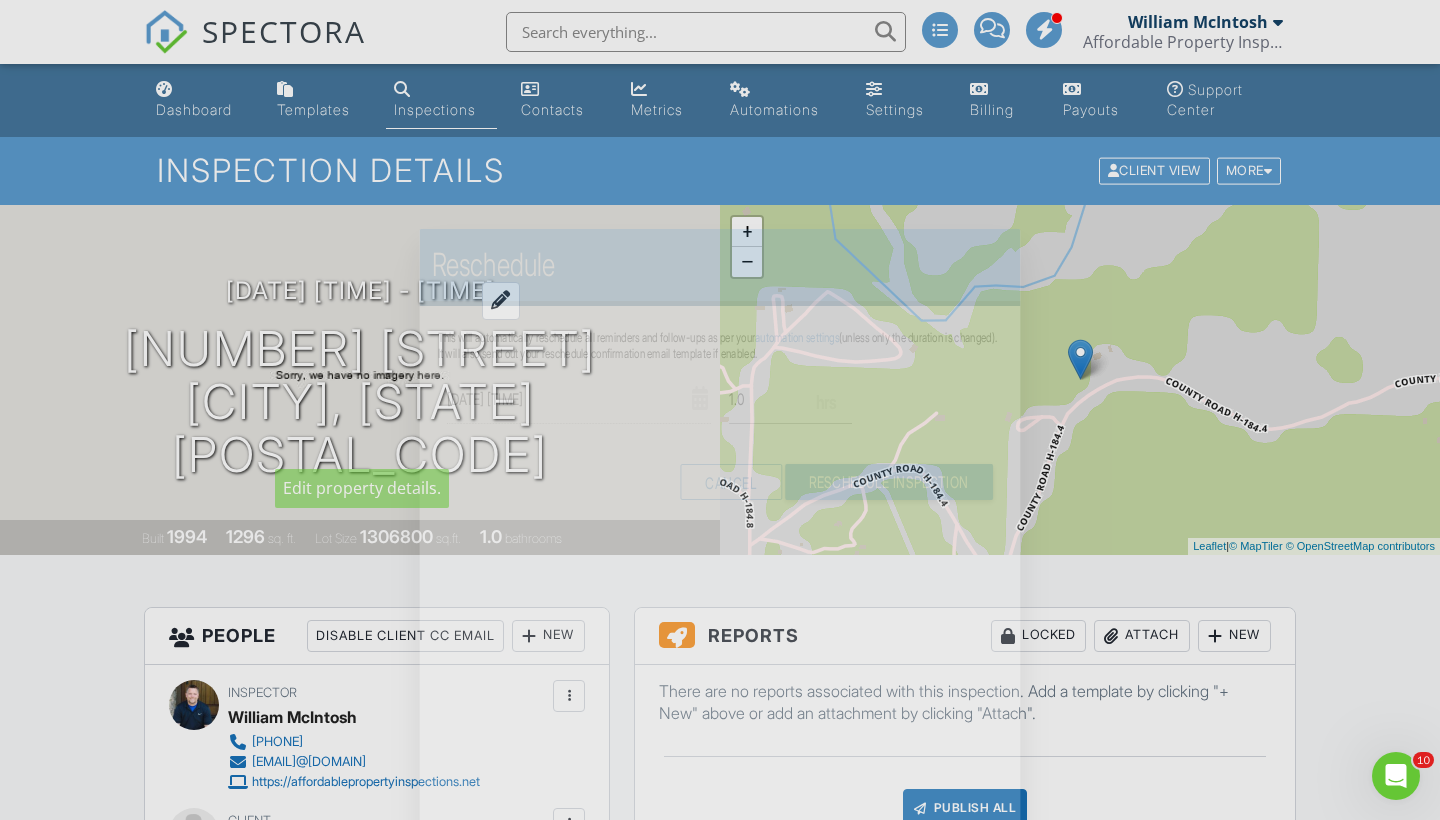 scroll, scrollTop: 0, scrollLeft: 0, axis: both 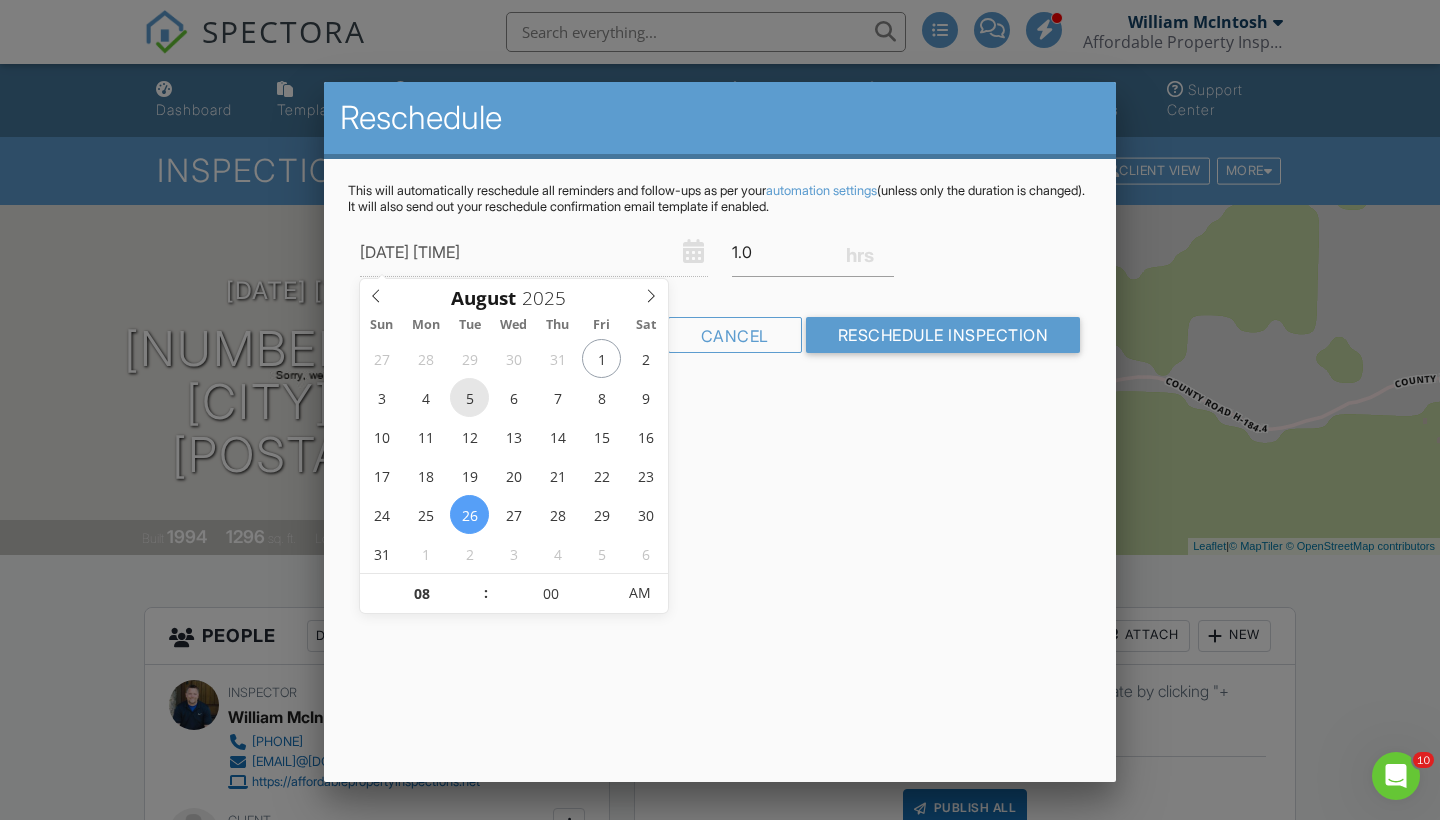 type on "08/05/2025 8:00 AM" 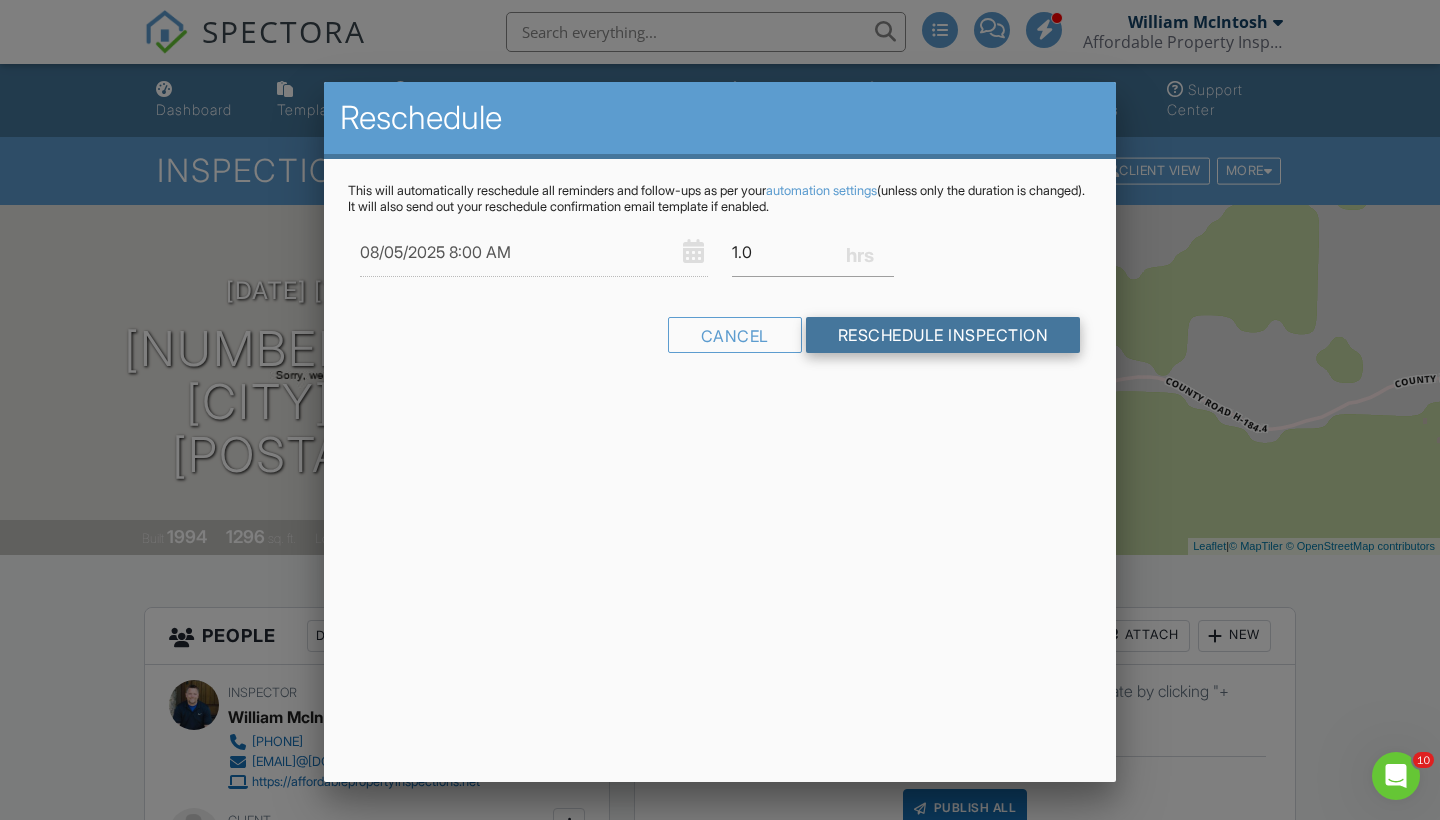 click on "Reschedule Inspection" at bounding box center (943, 335) 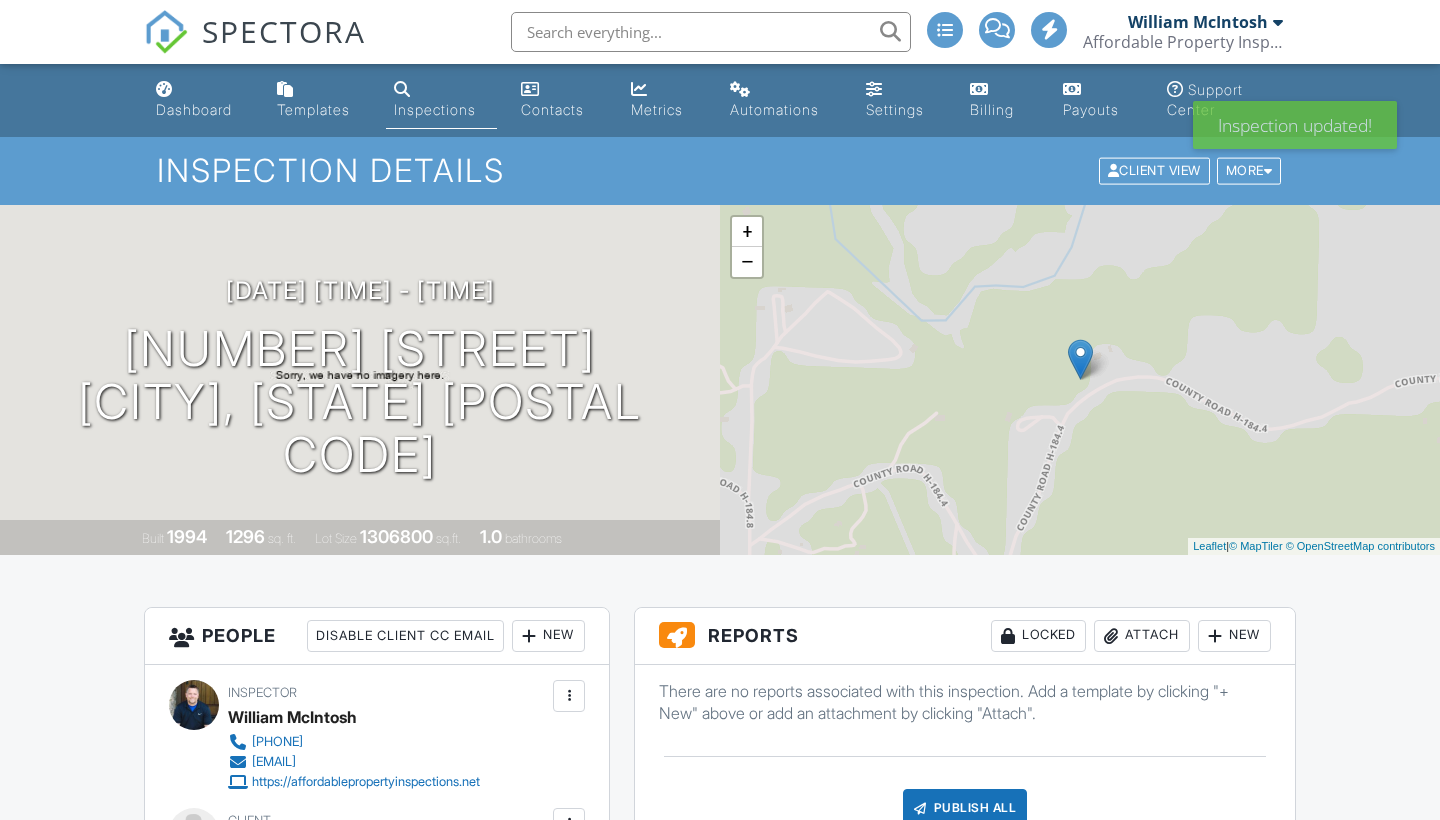 scroll, scrollTop: 0, scrollLeft: 0, axis: both 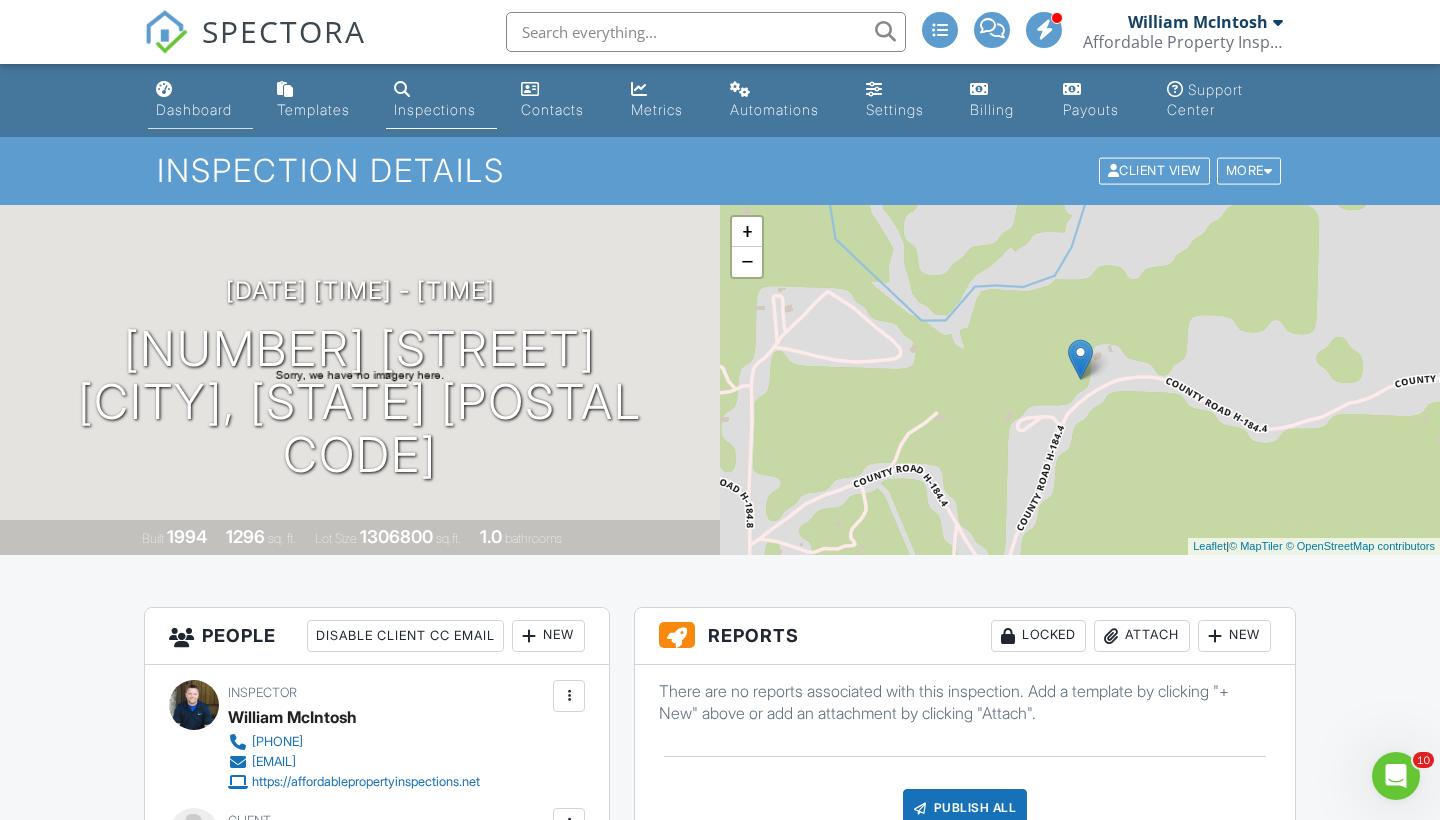 click on "Dashboard" at bounding box center [200, 100] 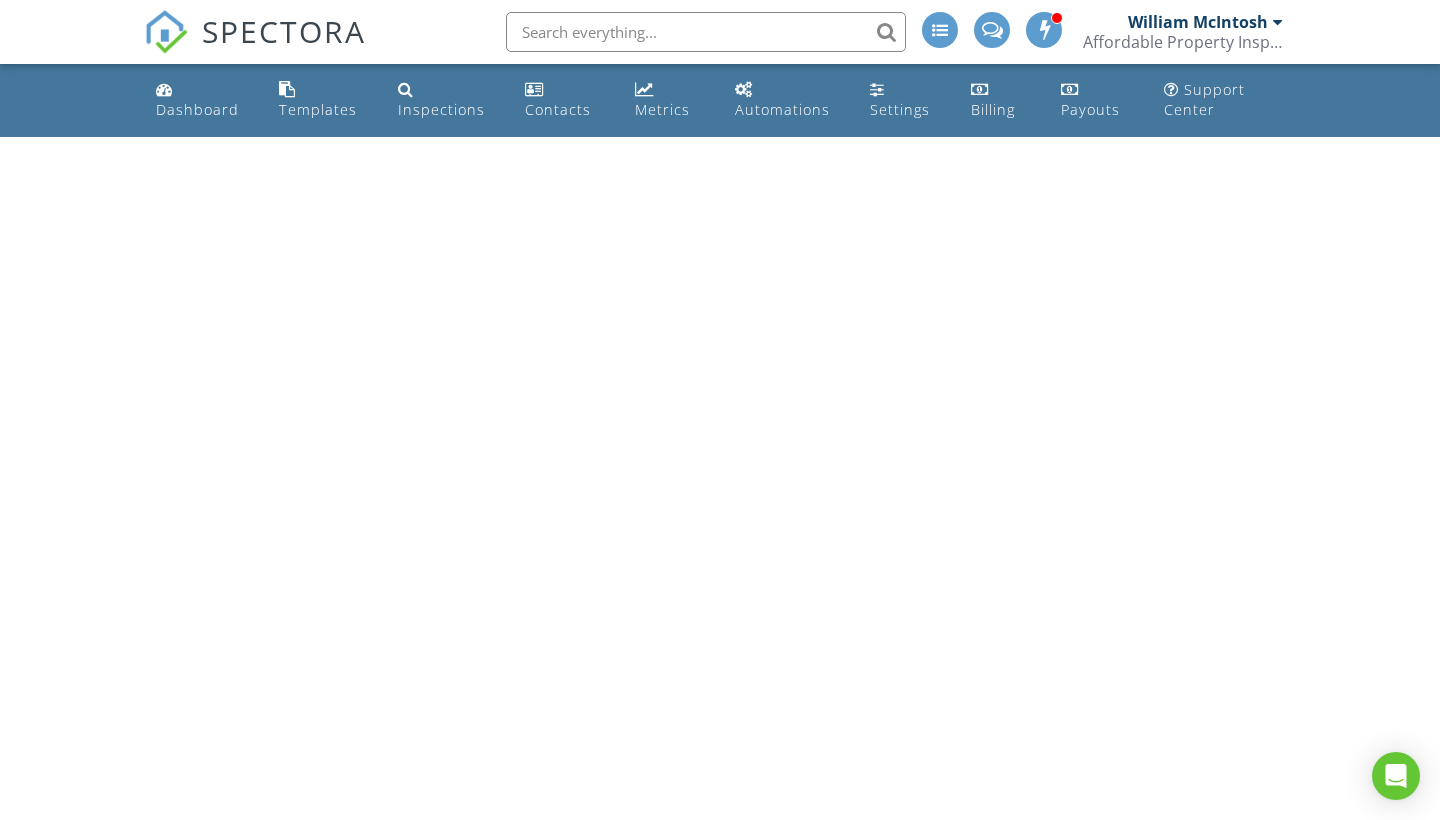 scroll, scrollTop: 0, scrollLeft: 0, axis: both 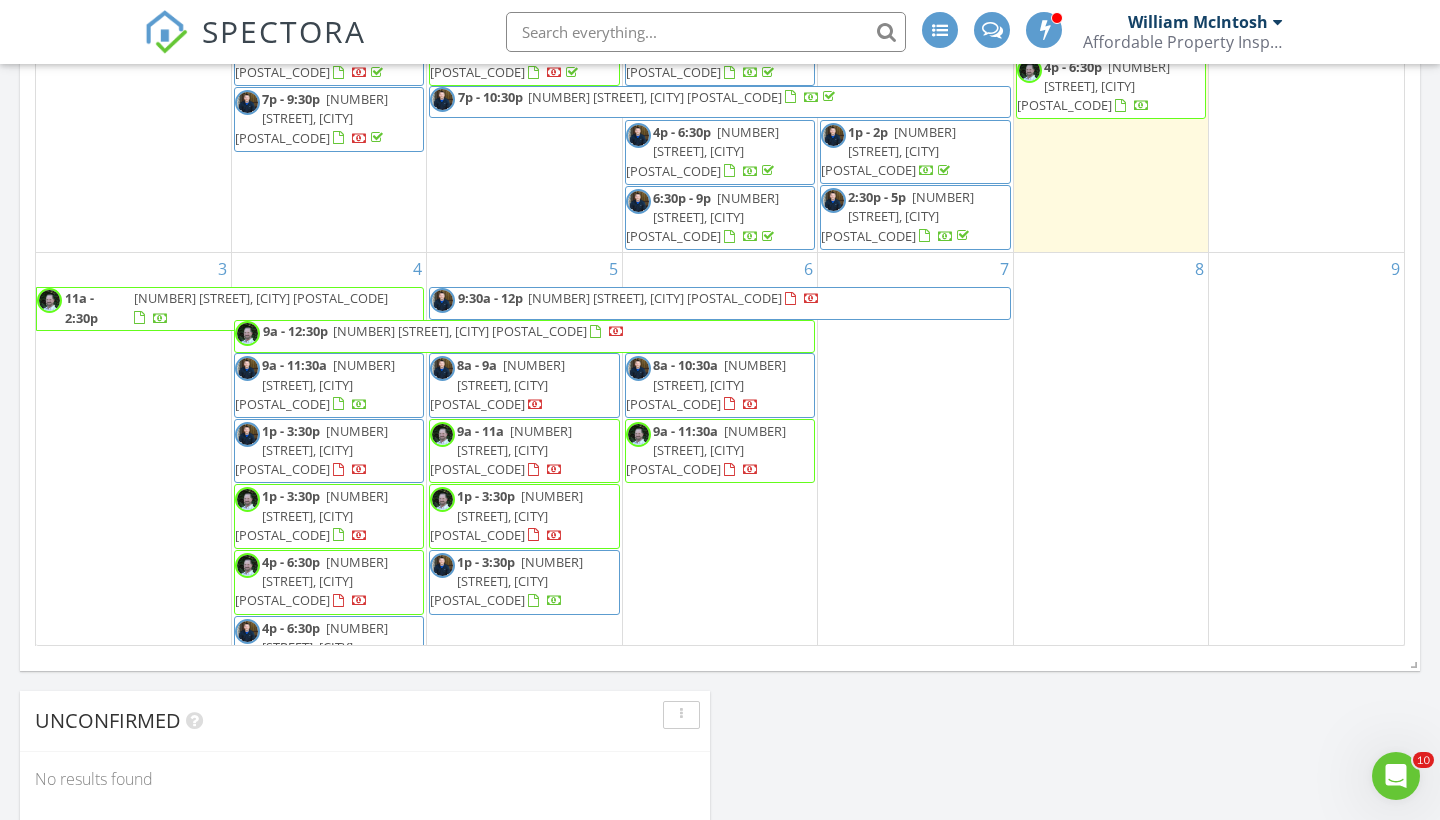 click on "Today
All Inspectors
9:00 am
5421 S 192nd Rd, Plesant Hope, MO 65725
Tim Shaw
29 minutes drive time   20.5 miles       1:00 pm
3069 S Palisades Dr, Springfield, MO 65807
Tim Shaw
39 minutes drive time   28.1 miles       4:00 pm
2251 N Main Ave, Springfield, MO 65803
Tim Shaw
18 minutes drive time   8.6 miles       New Inspection     New Quote         Map               1 2 3 + − MO 13, MO 215, MO 13, South West Bypass, West Battlefield Road, South Kansas Expressway 92.0 km, 1 h 25 min Head north on North Douglas Avenue 15 m Turn left onto West Kearney Street (MO 744) 1 km Turn right onto North Kansas Expressway (MO 13) 900 m Make a slight left to stay on North Kansas Expressway (MO 13) 25 km Turn right onto MO 215 6 km 500 m 45 m 0 m" at bounding box center (720, 206) 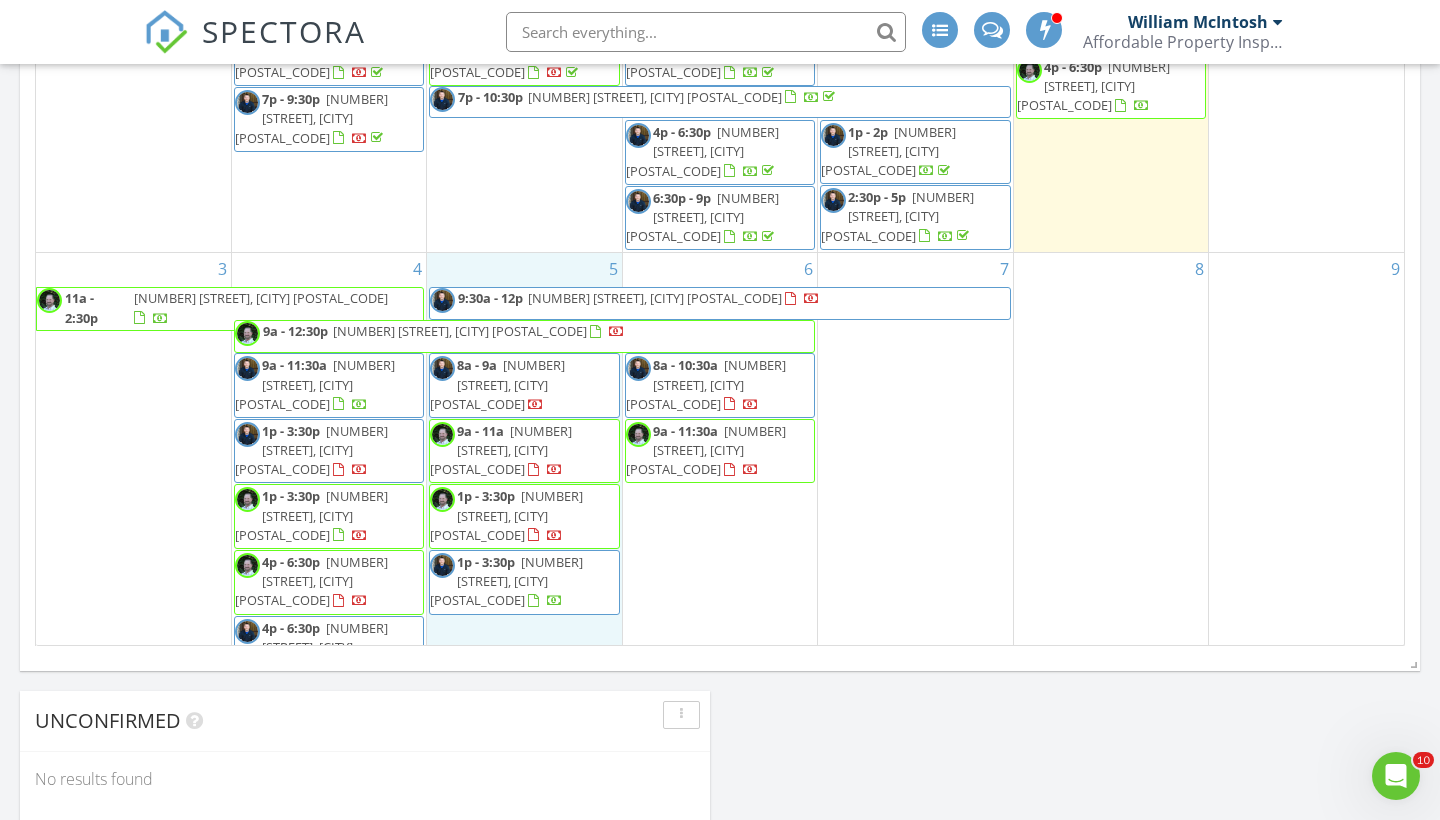 click on "5
9:30a - 12p
5189 S Hazel Ave, Springfield 65810
8a - 9a
67 Boulder Trl, Elkland 65644
9a - 11a
3050 Bluebird Rd, Merriam Woods 65740
1p - 3:30p
185 Honeysuckle Ln, Branson 65616
1p - 3:30p
2450 N Fremont Ave, Springfield 65803" at bounding box center [524, 467] 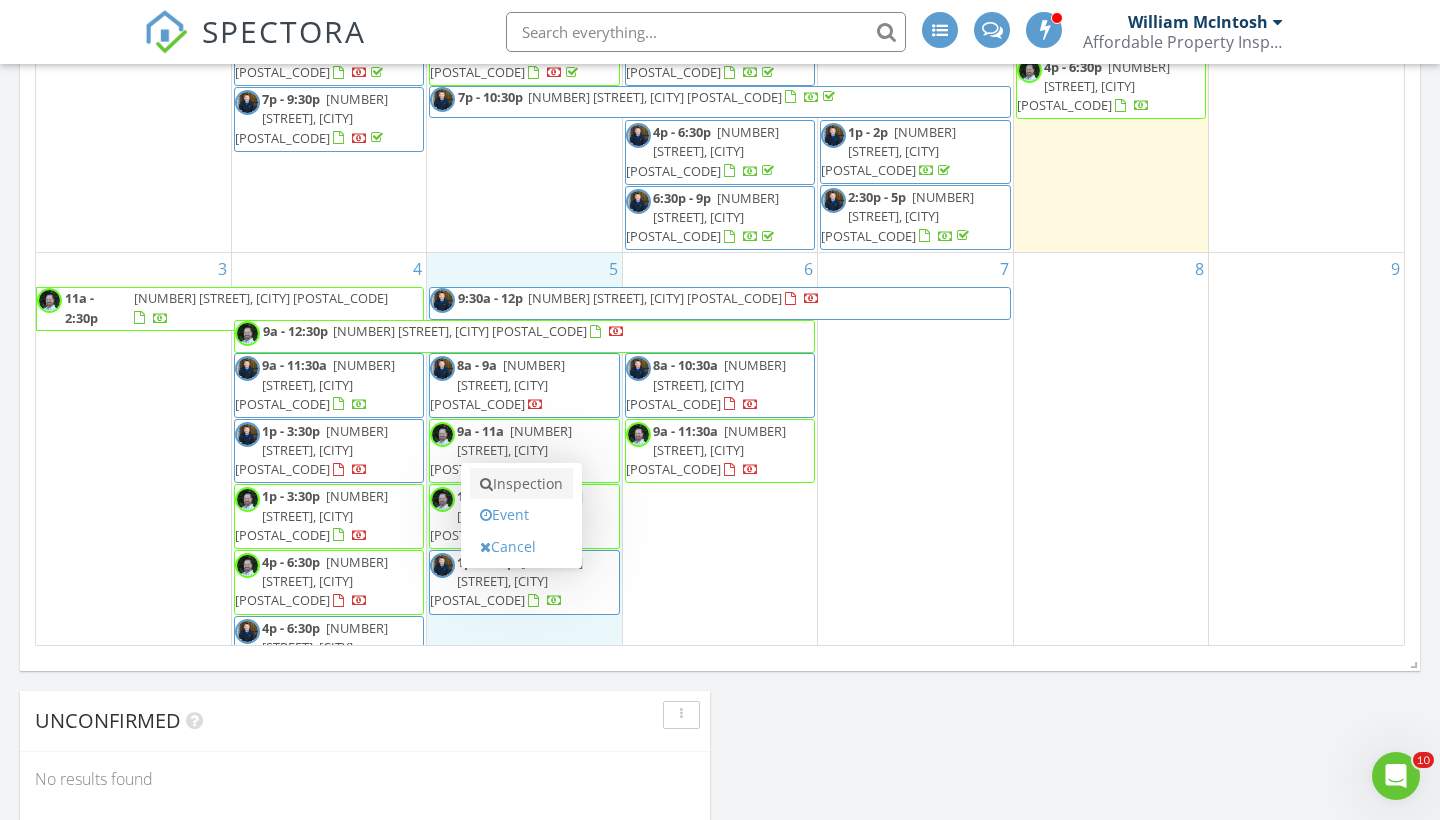 click on "Inspection" at bounding box center (521, 484) 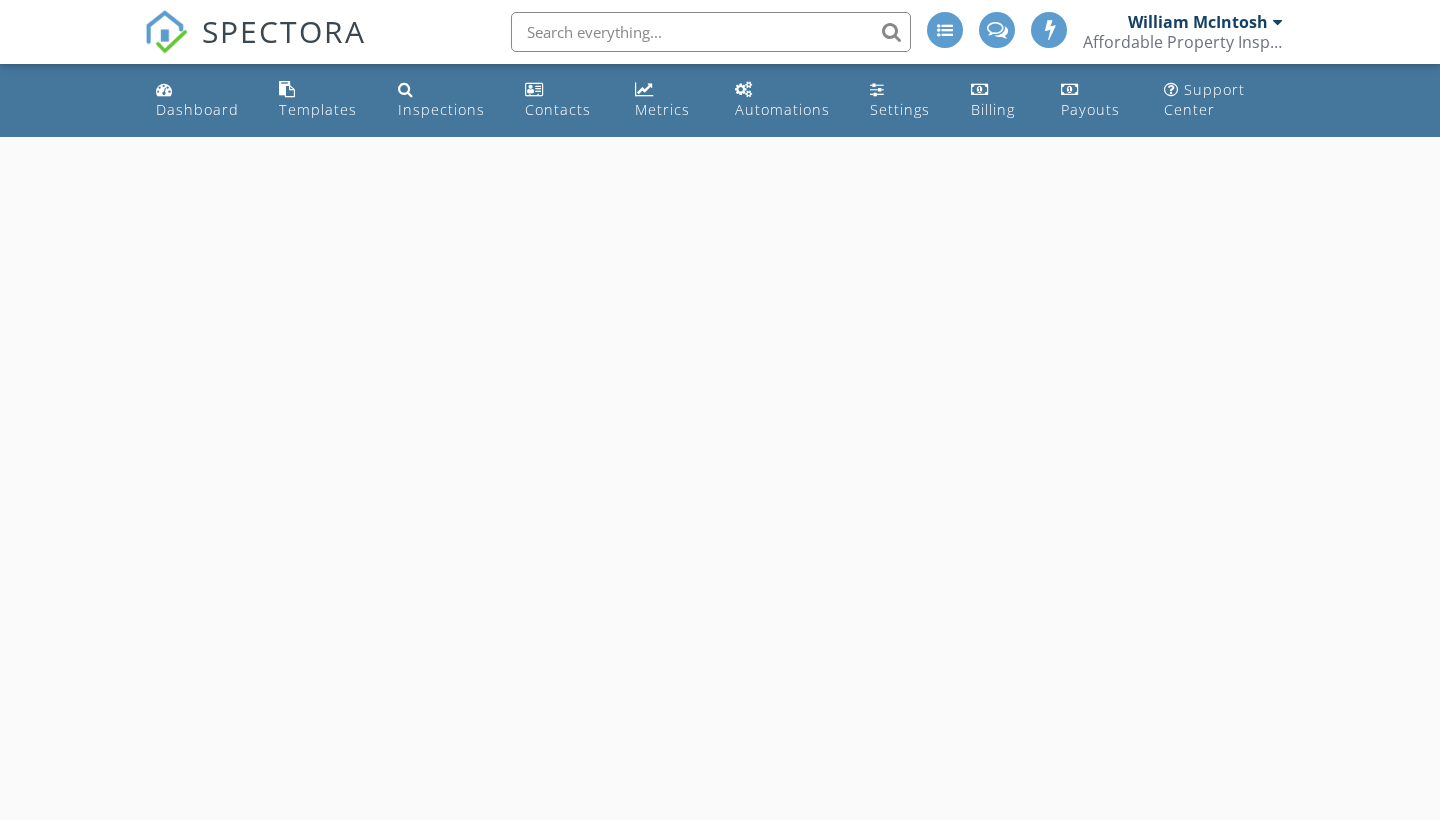 scroll, scrollTop: 0, scrollLeft: 0, axis: both 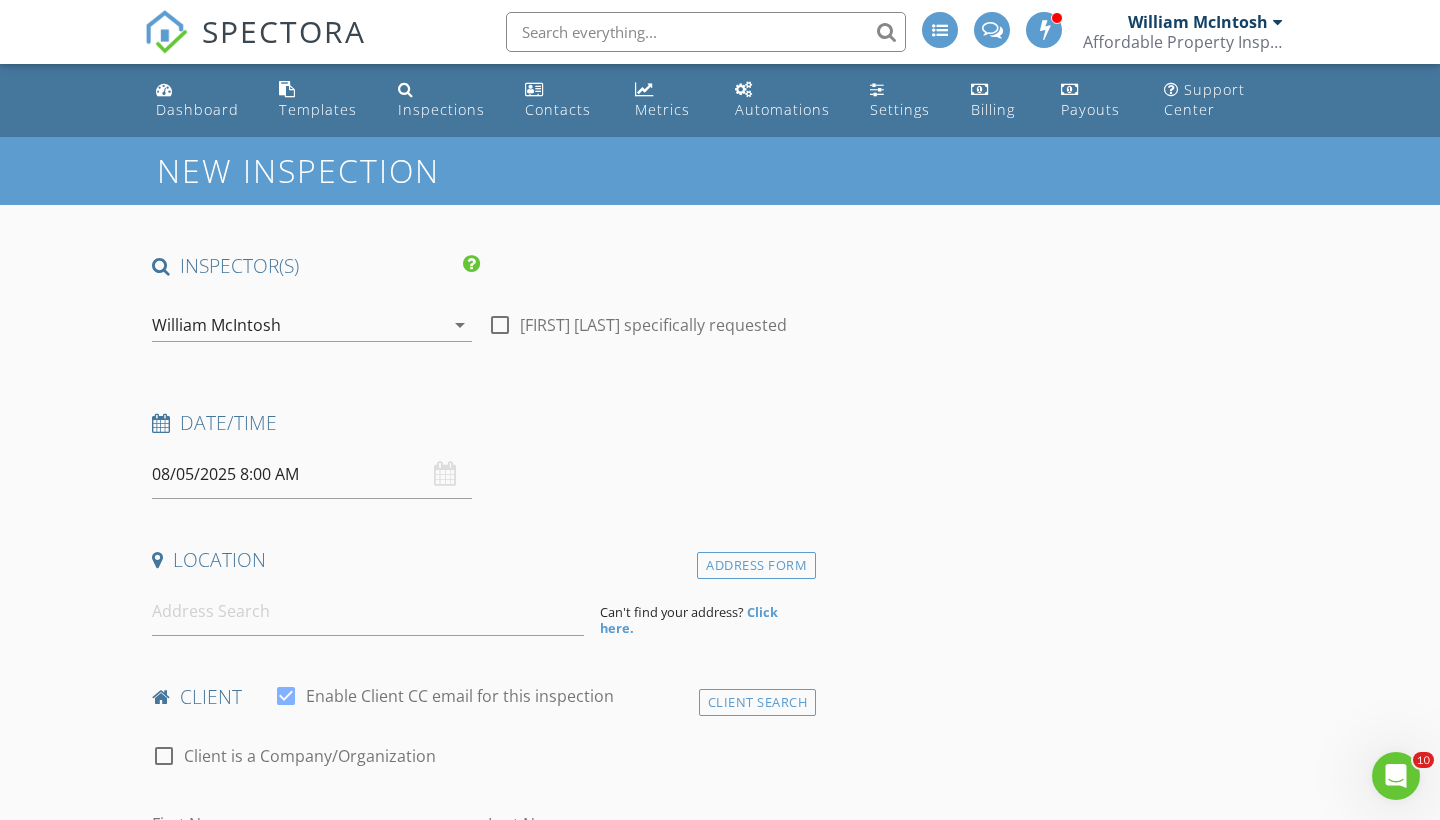 click on "08/05/2025 8:00 AM" at bounding box center (312, 474) 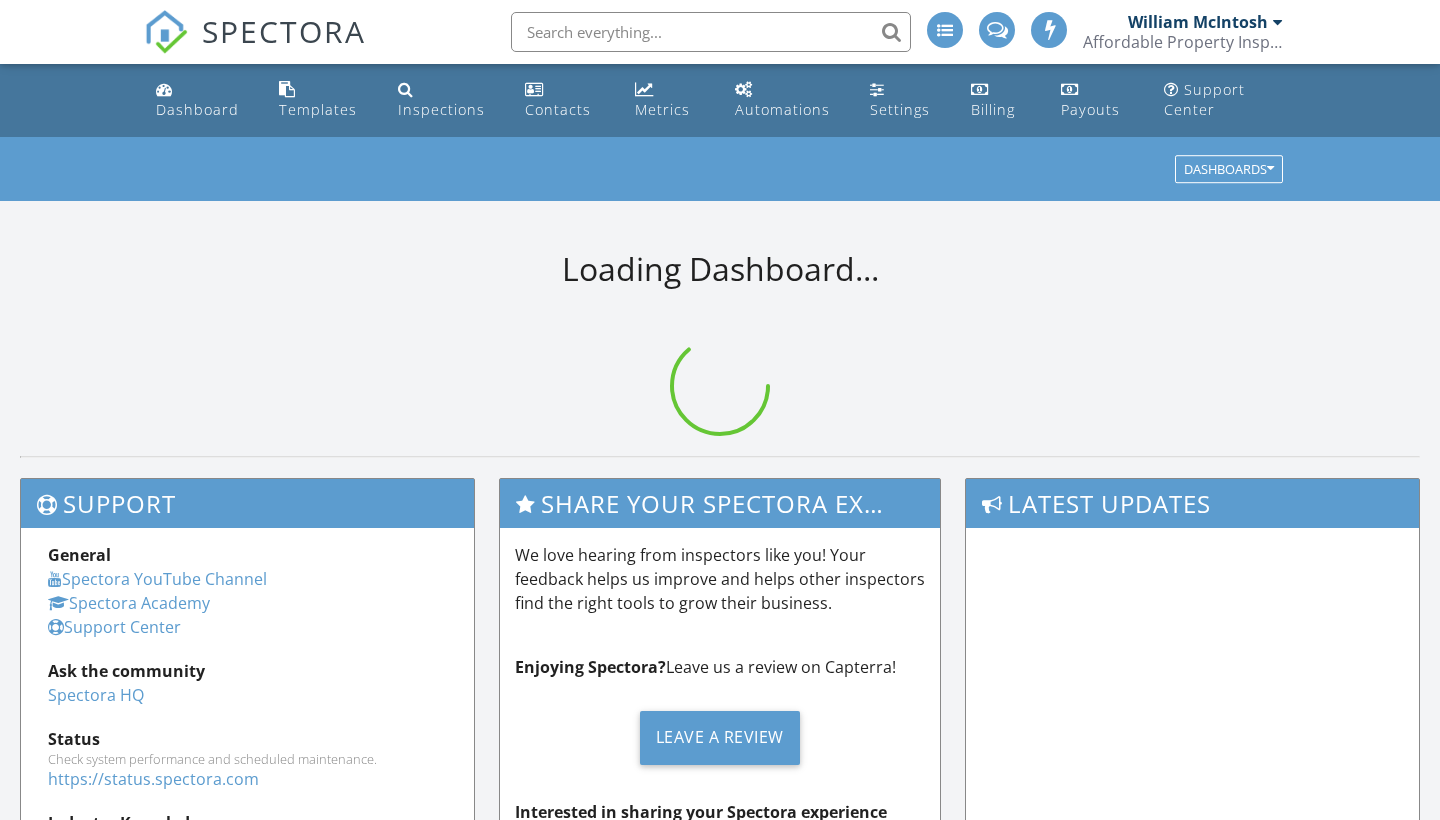 scroll, scrollTop: 0, scrollLeft: 0, axis: both 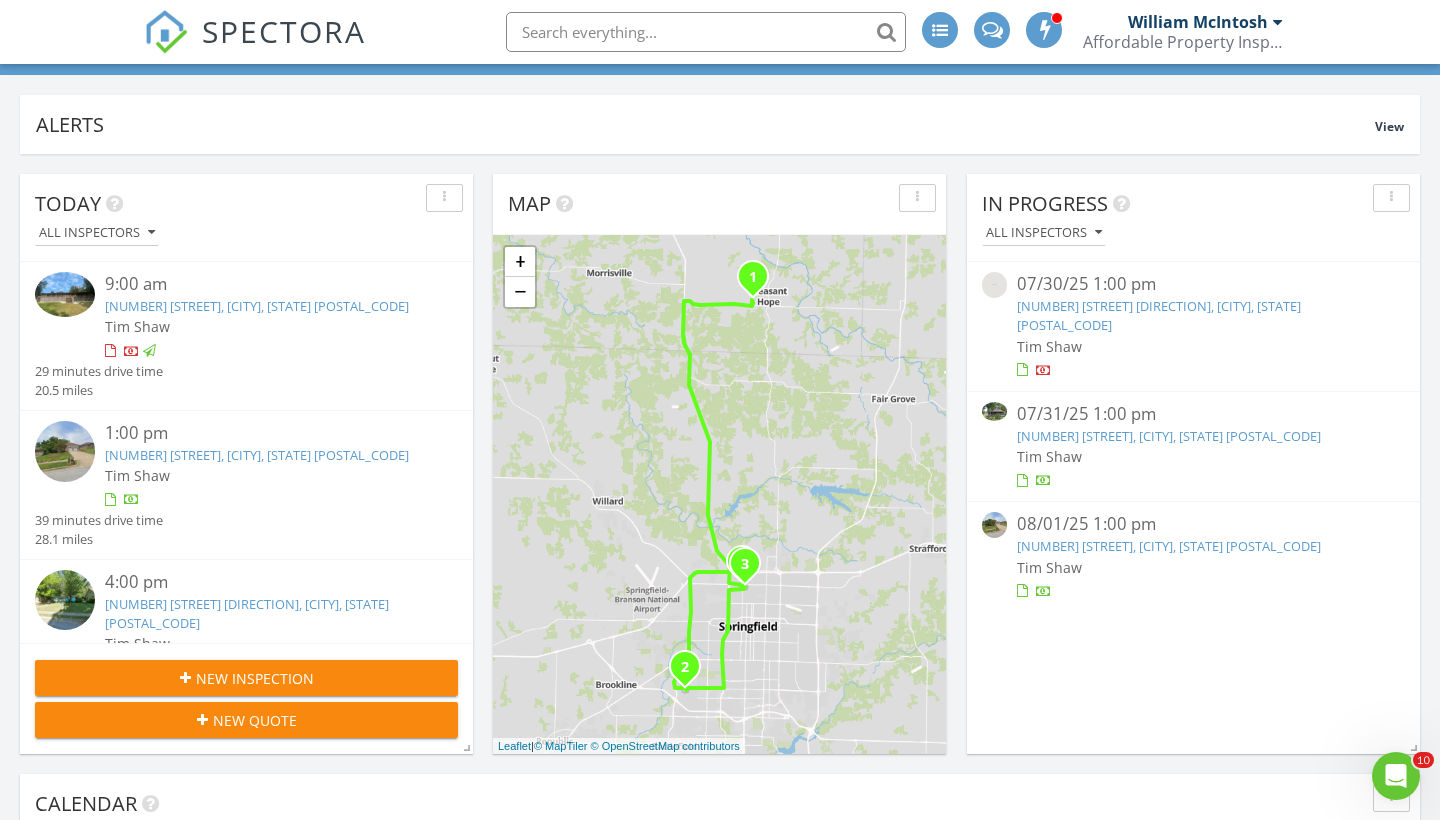 click on "[NUMBER] [STREET], [CITY], [STATE] [POSTAL_CODE]" at bounding box center (1169, 546) 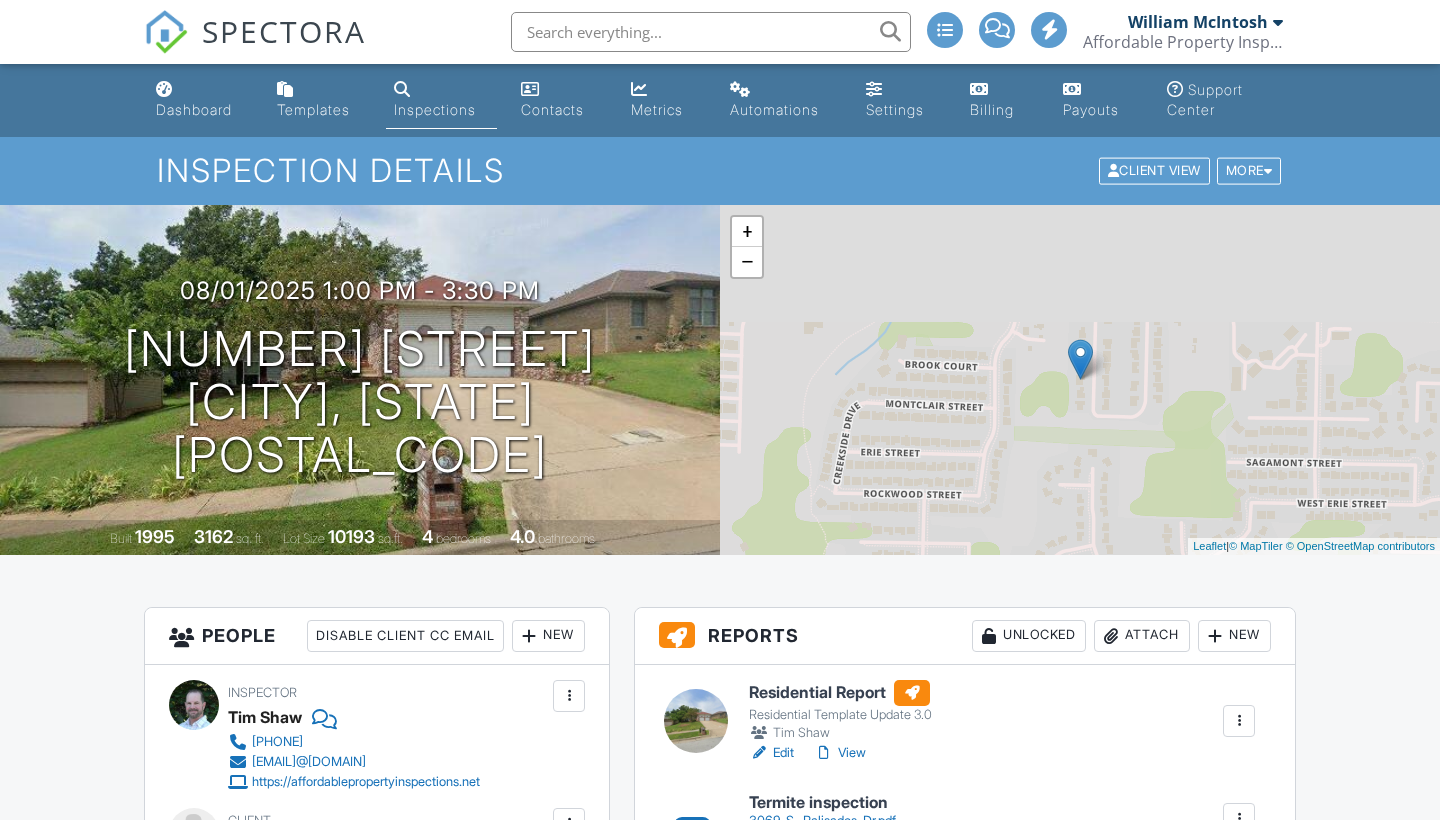 scroll, scrollTop: 0, scrollLeft: 0, axis: both 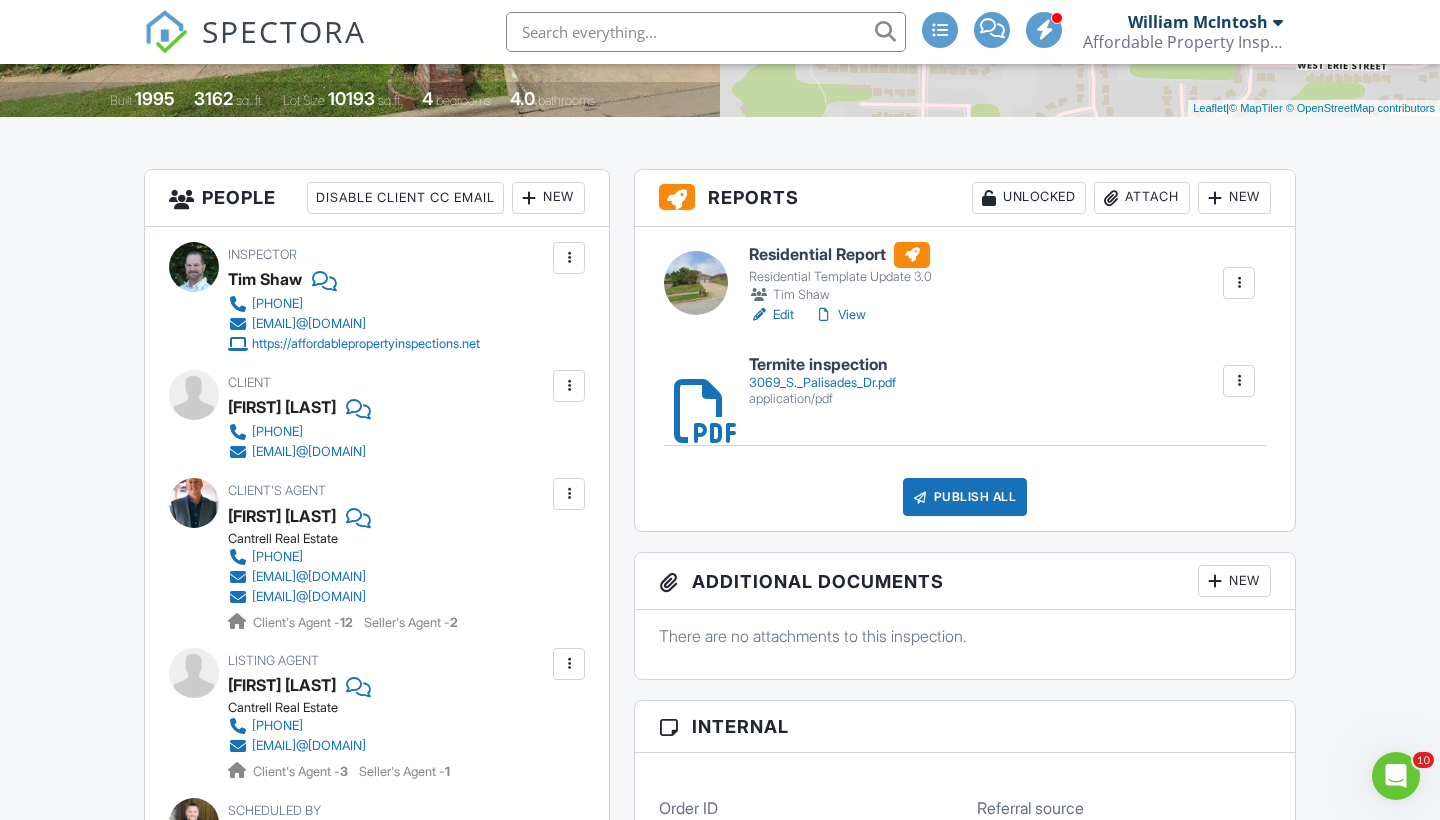 click on "3069_S._Palisades_Dr.pdf" at bounding box center [822, 383] 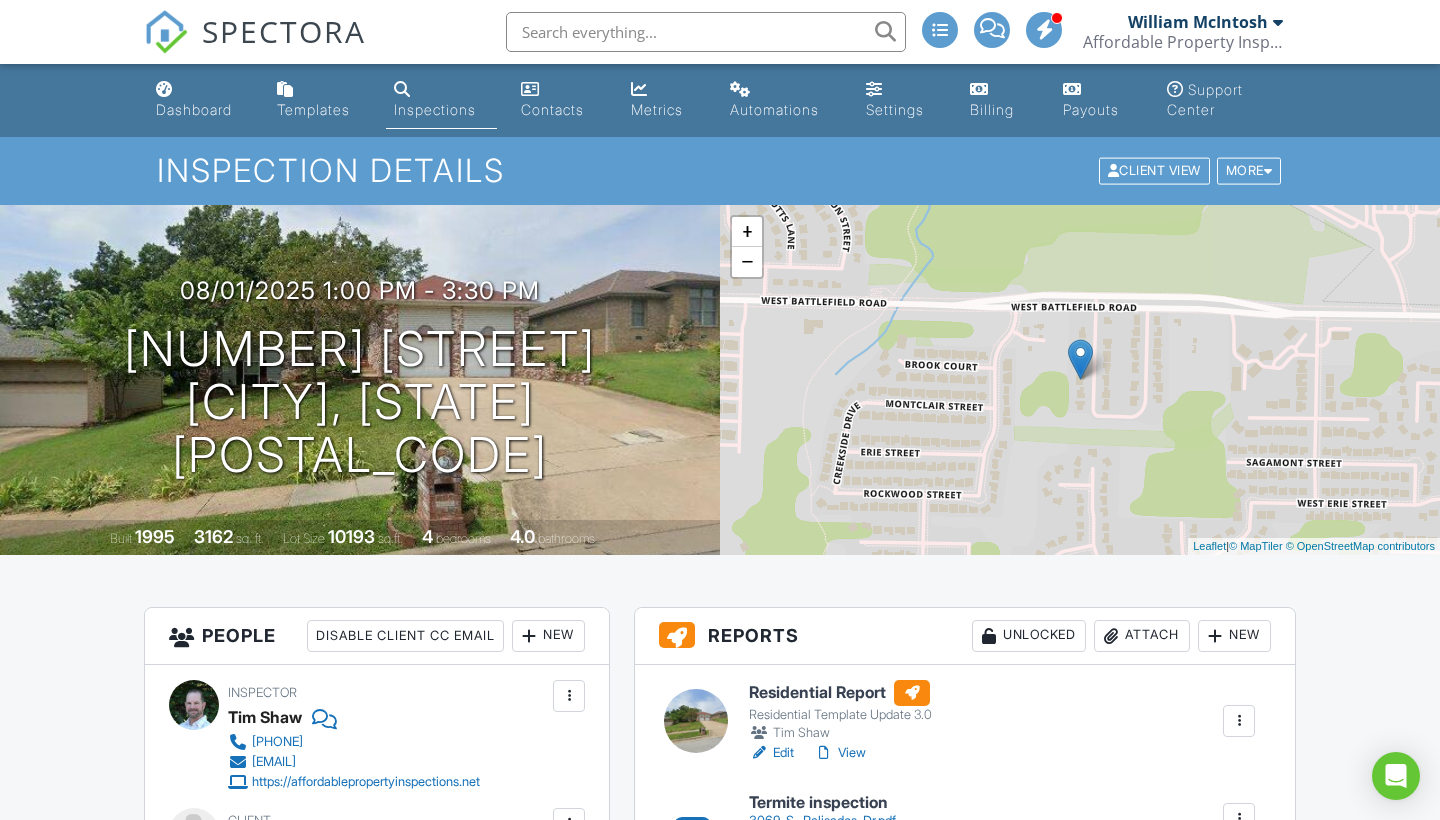 scroll, scrollTop: 0, scrollLeft: 0, axis: both 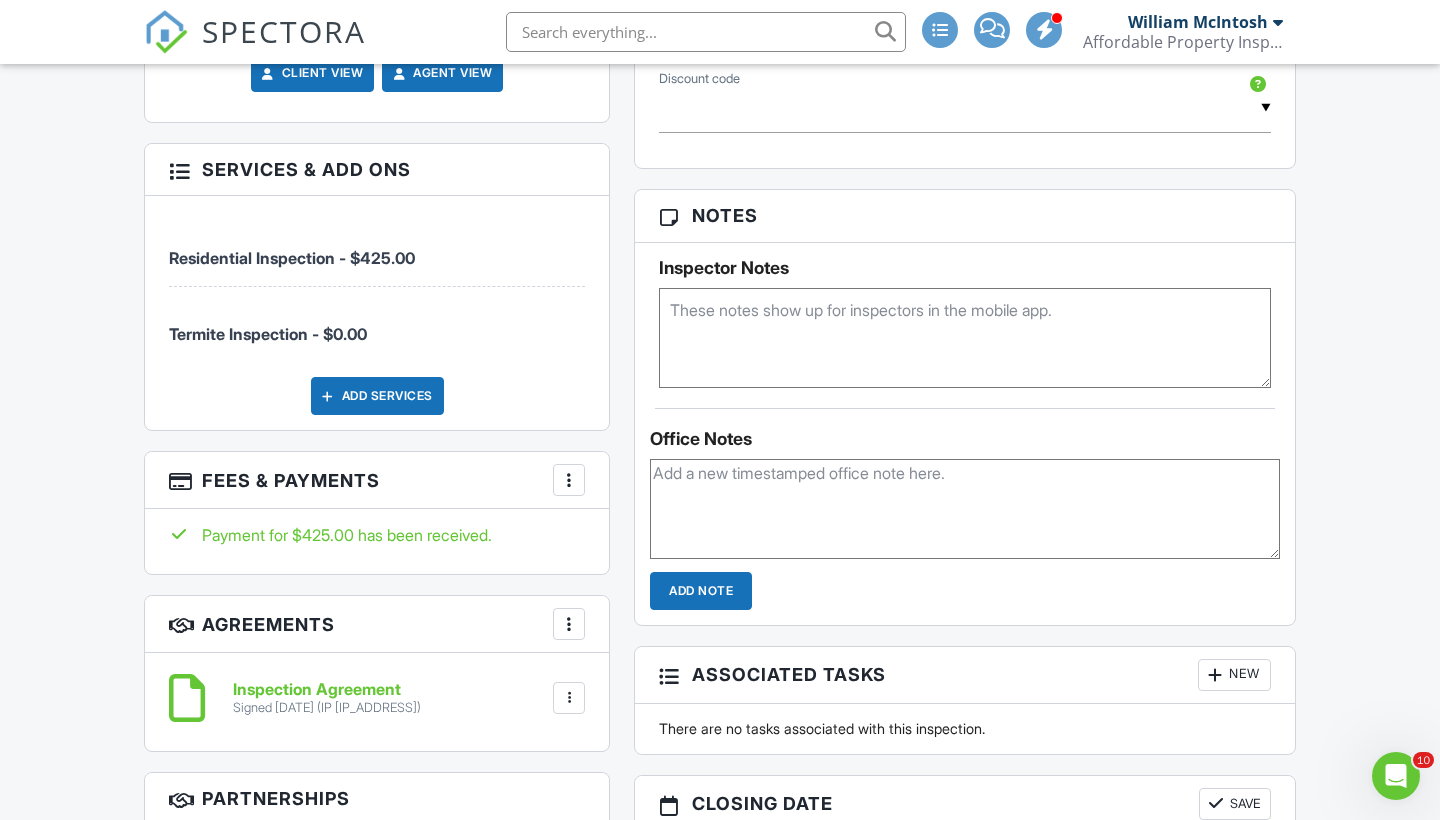 click on "Reports
Unlocked
Attach
New
Residential Report
Residential Template Update 3.0
Tim Shaw
Edit
View
Quick Publish
Assign Inspectors
Copy
Delete
Termite inspection
3069_S._Palisades_Dr.pdf
application/pdf
Delete
Publish All
Checking report completion
Publish report?
Before publishing from the web, click "Preview/Publish" in the Report Editor to save your changes ( don't know where that is? ). If this is not clicked, your latest changes may not appear in the report.
This will make this report available to your client and/or agent. It will not send out a notification.
To send an email, use 'Publish All' below or jump into the report and use the 'Publish' button there.
Cancel
Publish
Share archived report
To
Subject
Text
Inline Style XLarge Bold" at bounding box center [965, 204] 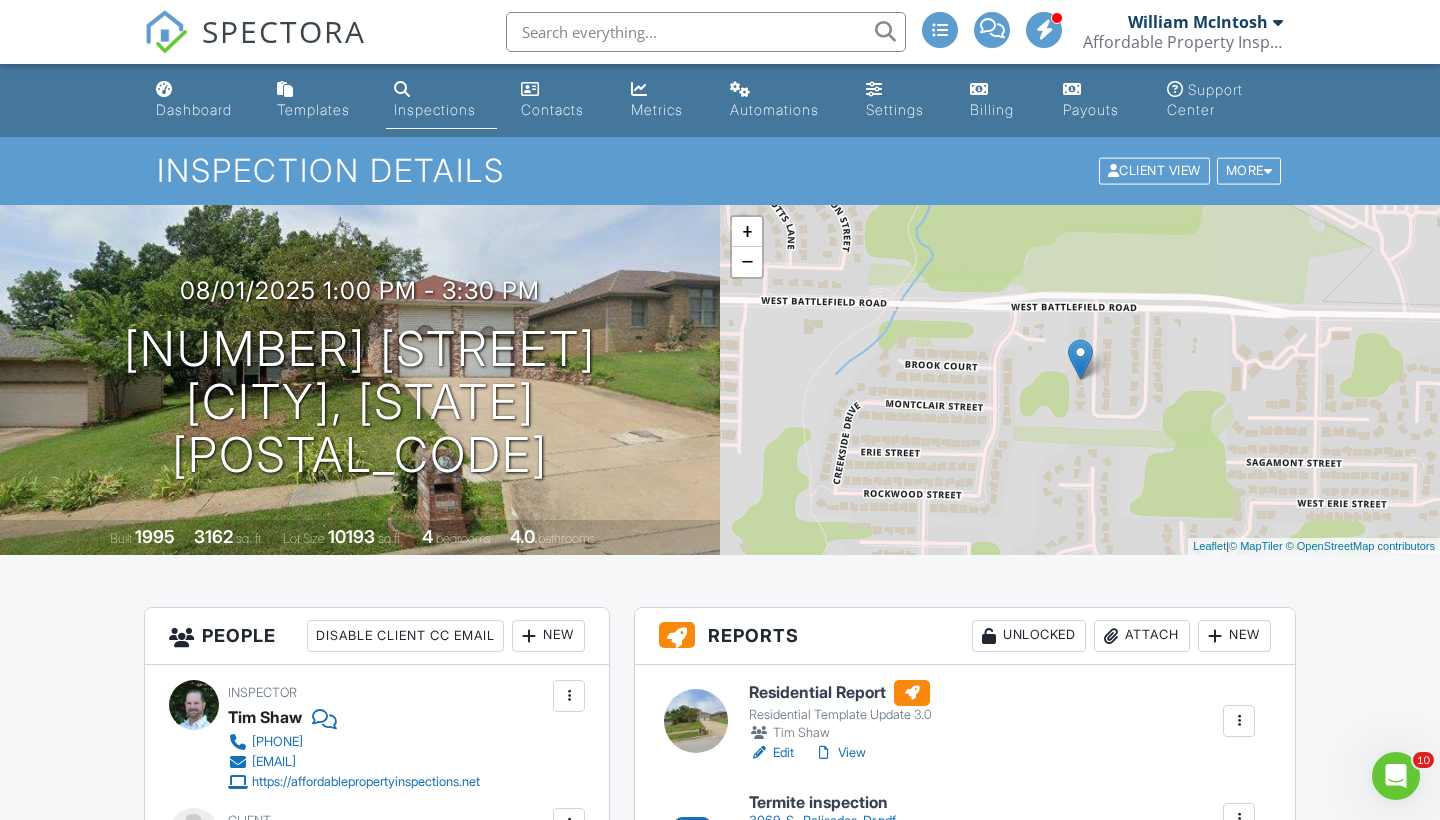 scroll, scrollTop: 0, scrollLeft: 0, axis: both 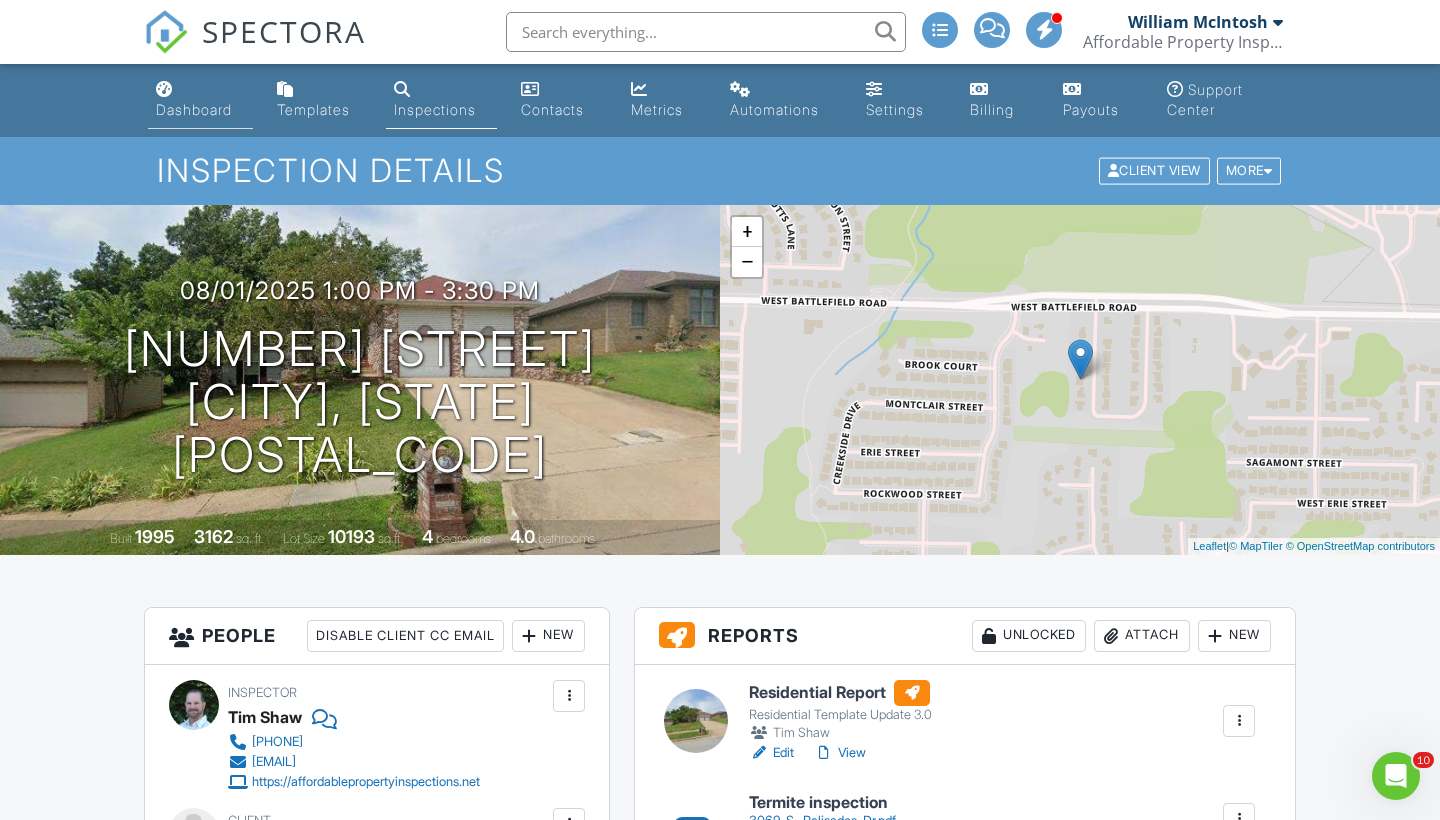 click on "Dashboard" at bounding box center (194, 109) 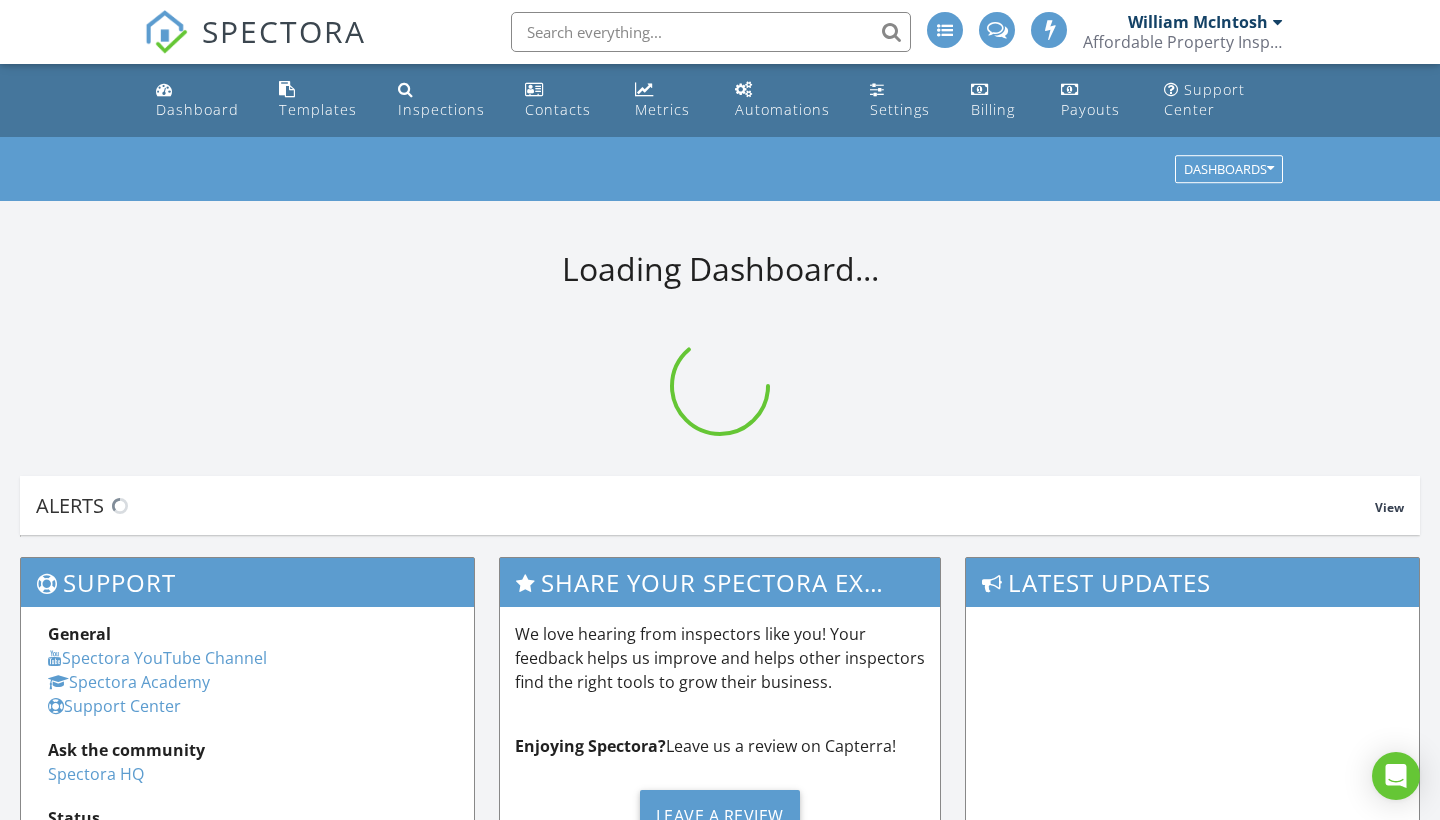 scroll, scrollTop: 0, scrollLeft: 0, axis: both 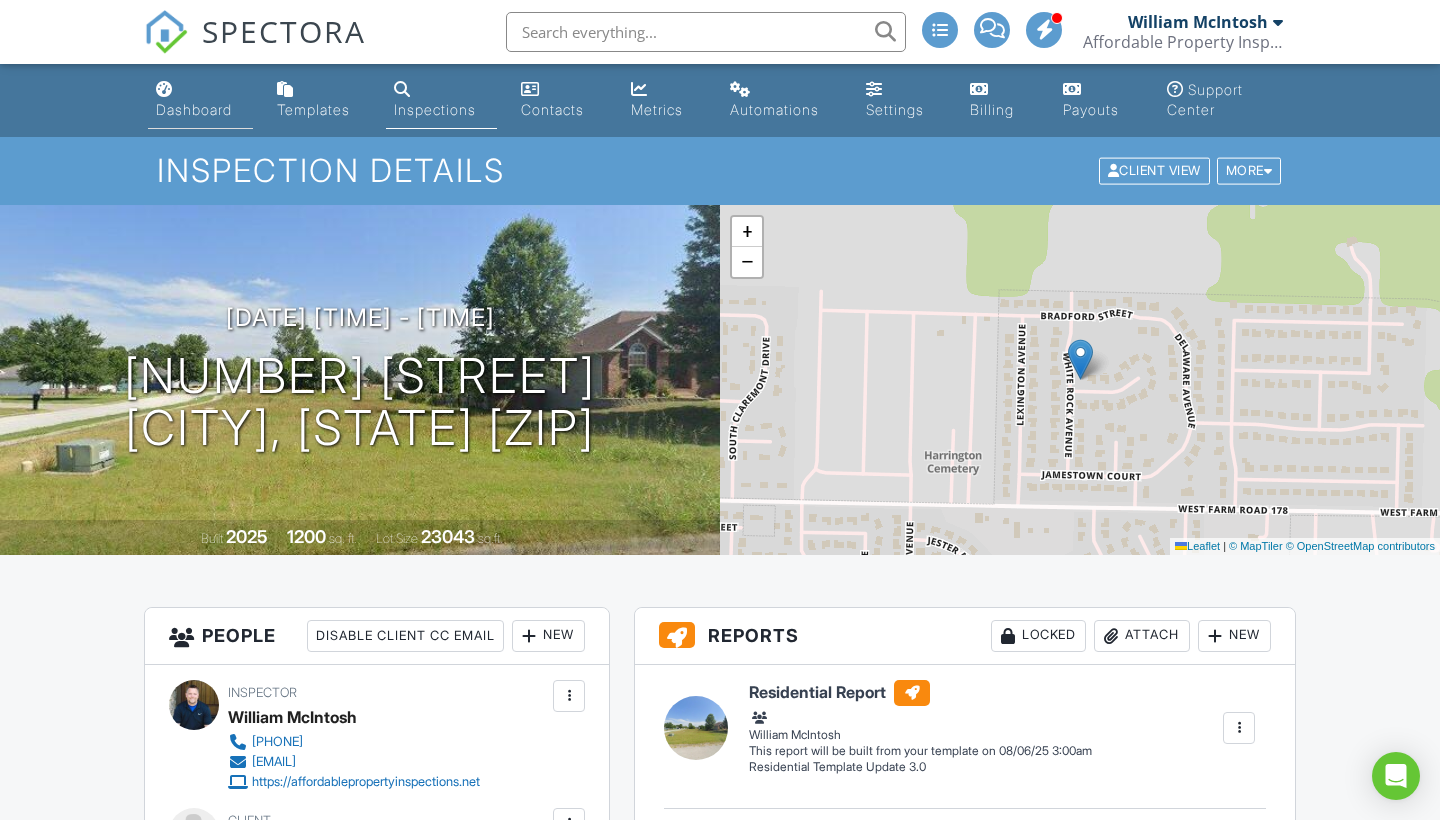 click on "Dashboard" at bounding box center (194, 109) 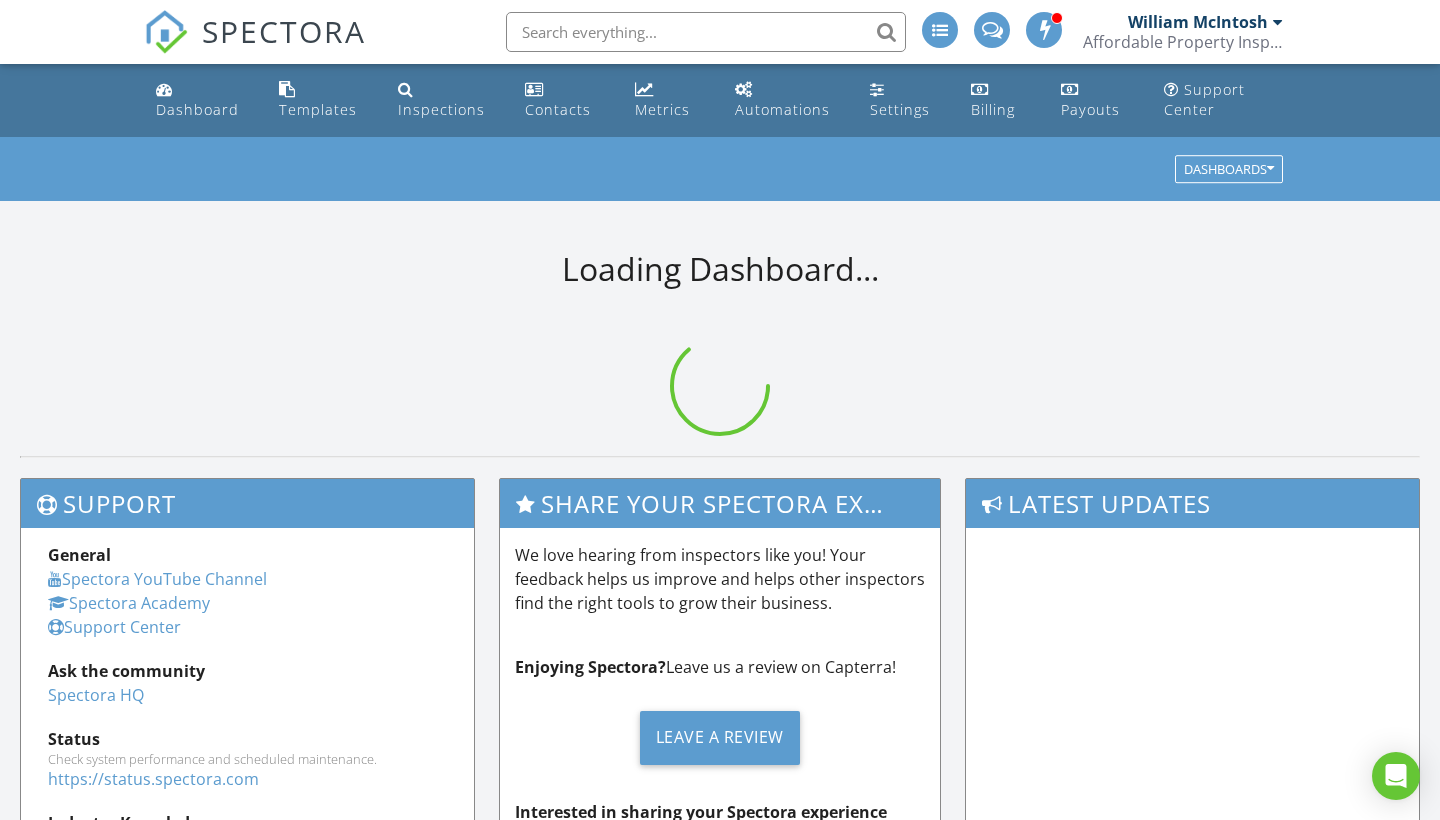 scroll, scrollTop: 0, scrollLeft: 0, axis: both 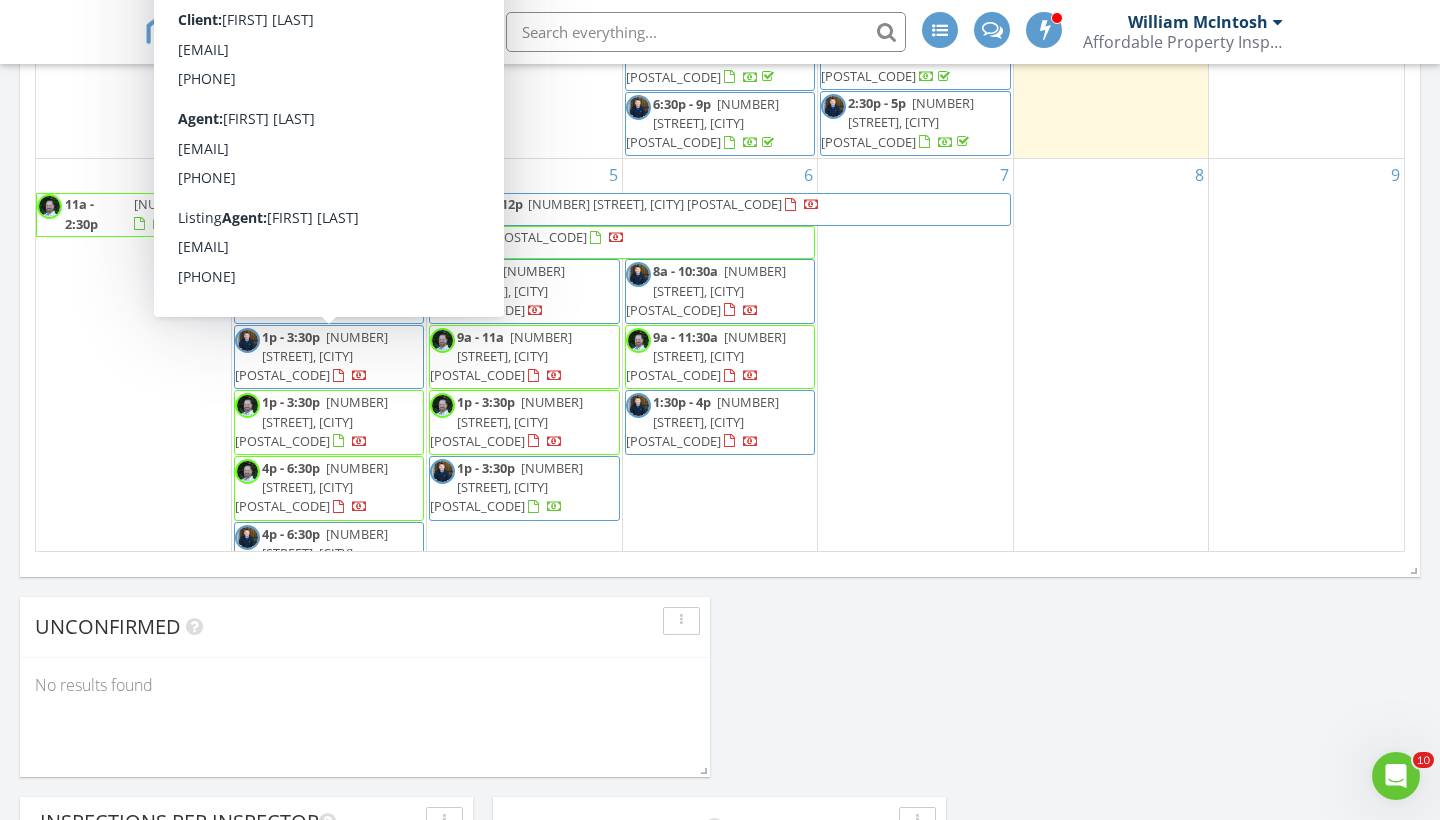 click on "Today
All Inspectors
9:00 am
5421 S 192nd Rd, Plesant Hope, MO 65725
Tim Shaw
29 minutes drive time   20.5 miles       1:00 pm
3069 S Palisades Dr, Springfield, MO 65807
Tim Shaw
39 minutes drive time   28.1 miles       4:00 pm
2251 N Main Ave, Springfield, MO 65803
Tim Shaw
18 minutes drive time   8.6 miles       New Inspection     New Quote         Map               1 2 3 + − MO 13, MO 215, MO 13, South West Bypass, West Battlefield Road, South Kansas Expressway 92.0 km, 1 h 25 min Head north on North Douglas Avenue 15 m Turn left onto West Kearney Street (MO 744) 1 km Turn right onto North Kansas Expressway (MO 13) 900 m Make a slight left to stay on North Kansas Expressway (MO 13) 25 km Turn right onto MO 215 6 km 500 m 45 m 0 m" at bounding box center [720, 112] 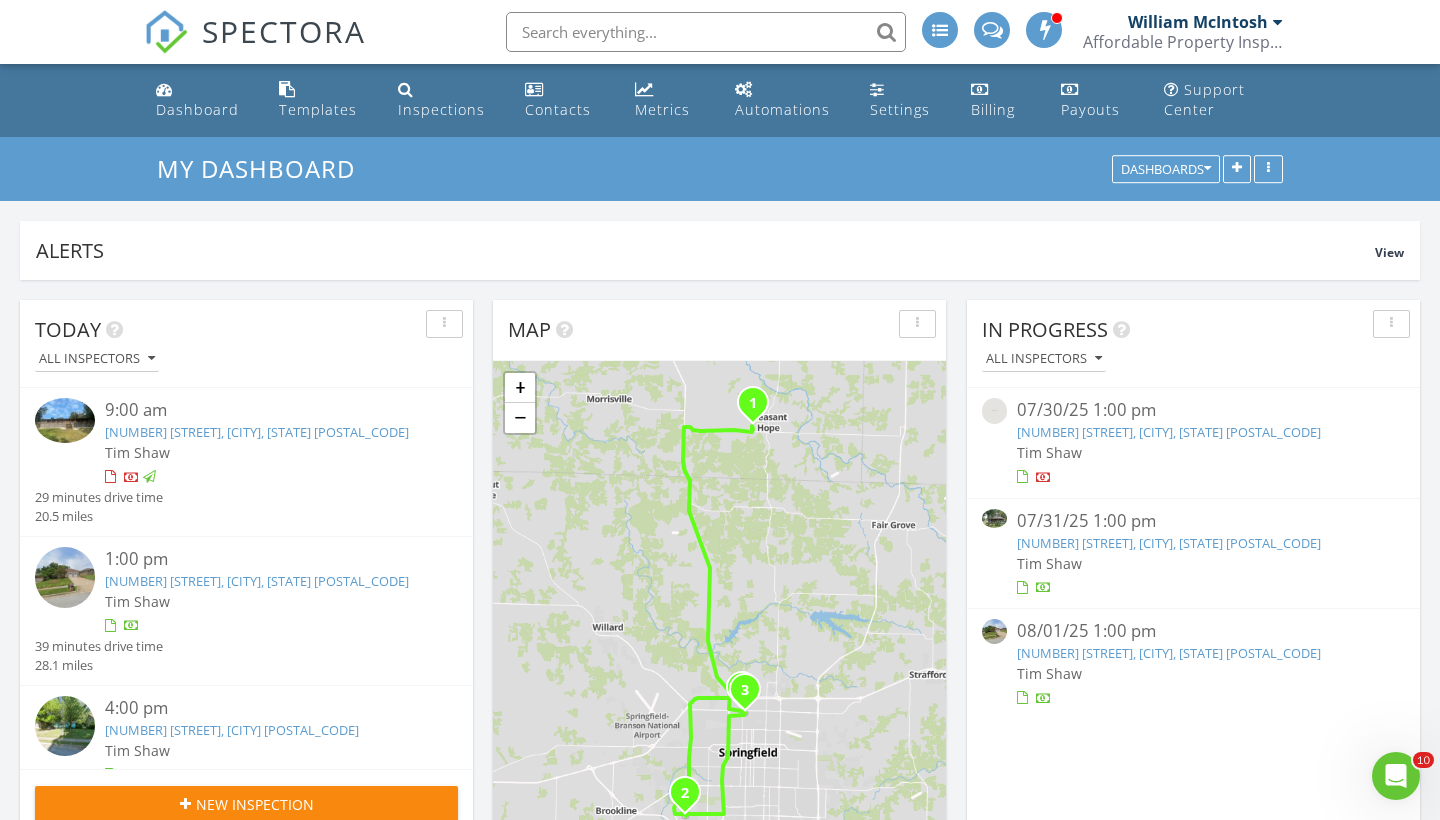 scroll, scrollTop: 0, scrollLeft: 0, axis: both 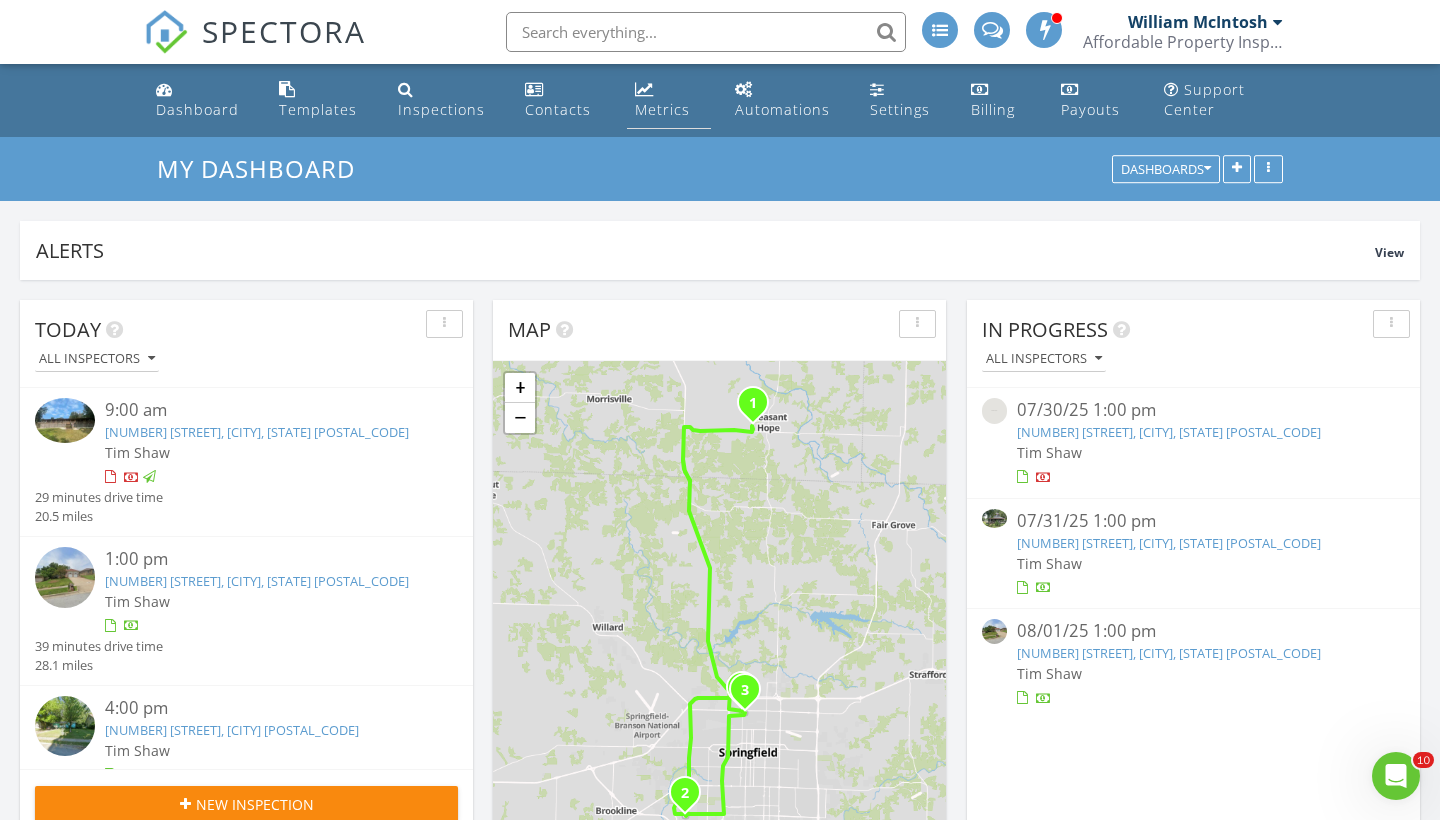 click on "Metrics" at bounding box center (662, 109) 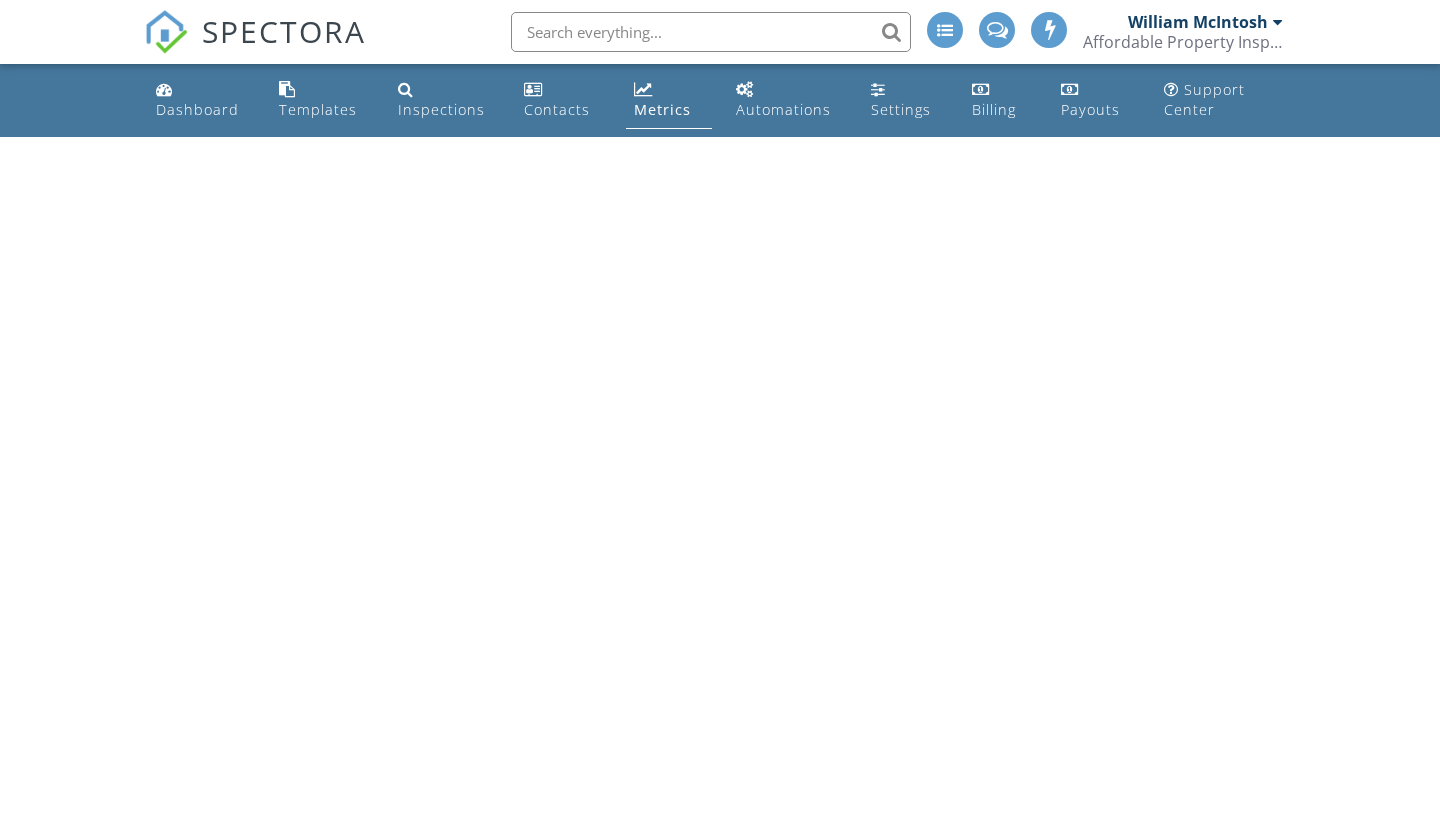 scroll, scrollTop: 0, scrollLeft: 0, axis: both 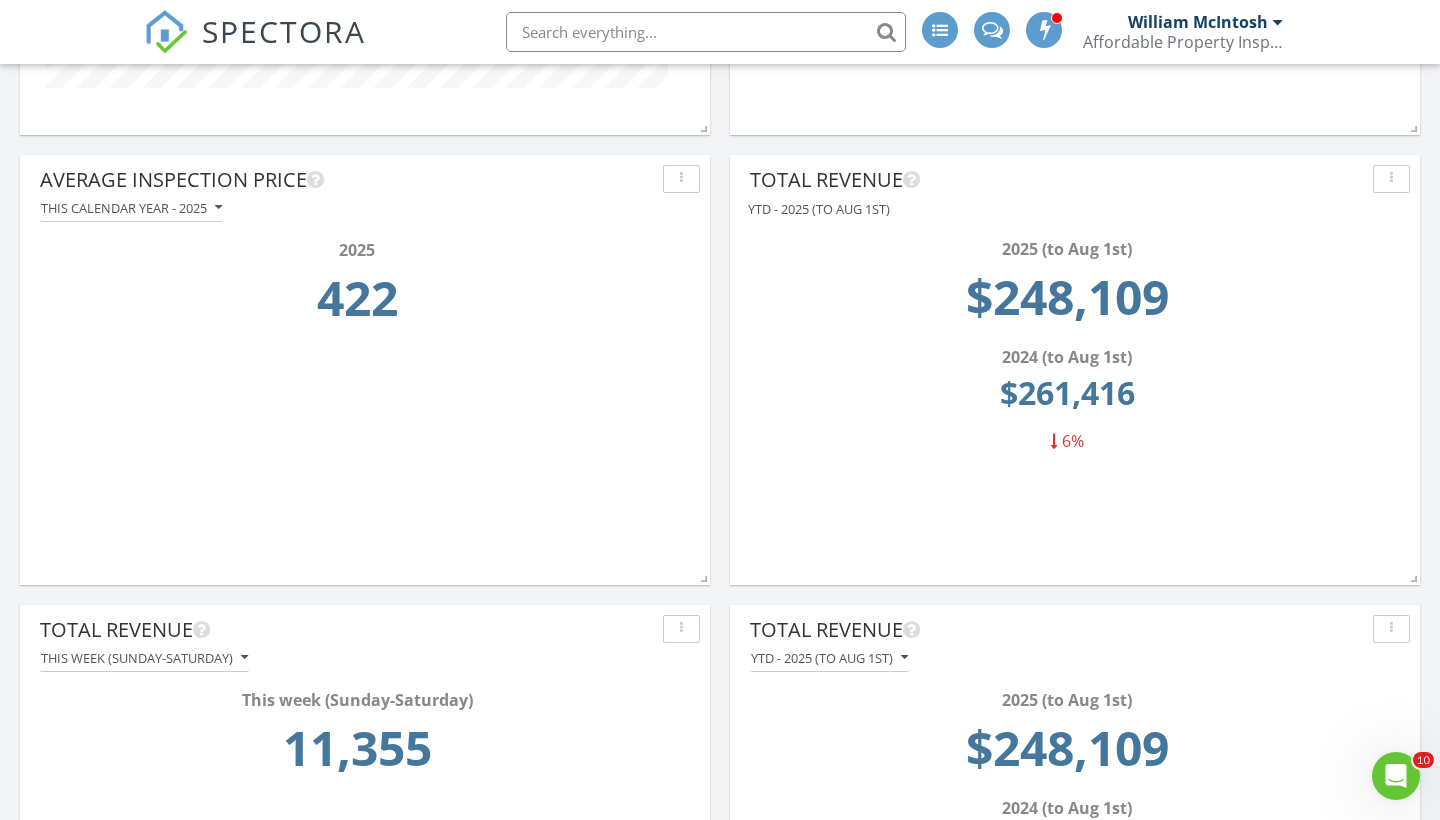click on "Top Agents by Inspection Count
All time
Total Revenue
YTD - 2025 (to Aug 1st)
2025 (to Aug 1st)
$248,109
2024 (to Aug 1st)
$261,416
6%
Inspection Count
Last calendar year - 2024
2024
919
Inspection Count
YTD - 2025 (to Aug 1st)
2025 (to Aug 1st)
589
2024 (to Aug 1st)
576
2%
Revenue
By month
Payments Received
YTD - 2025 (to Aug 1st)
2025 (to Aug 1st)
241,871" at bounding box center (720, 370) 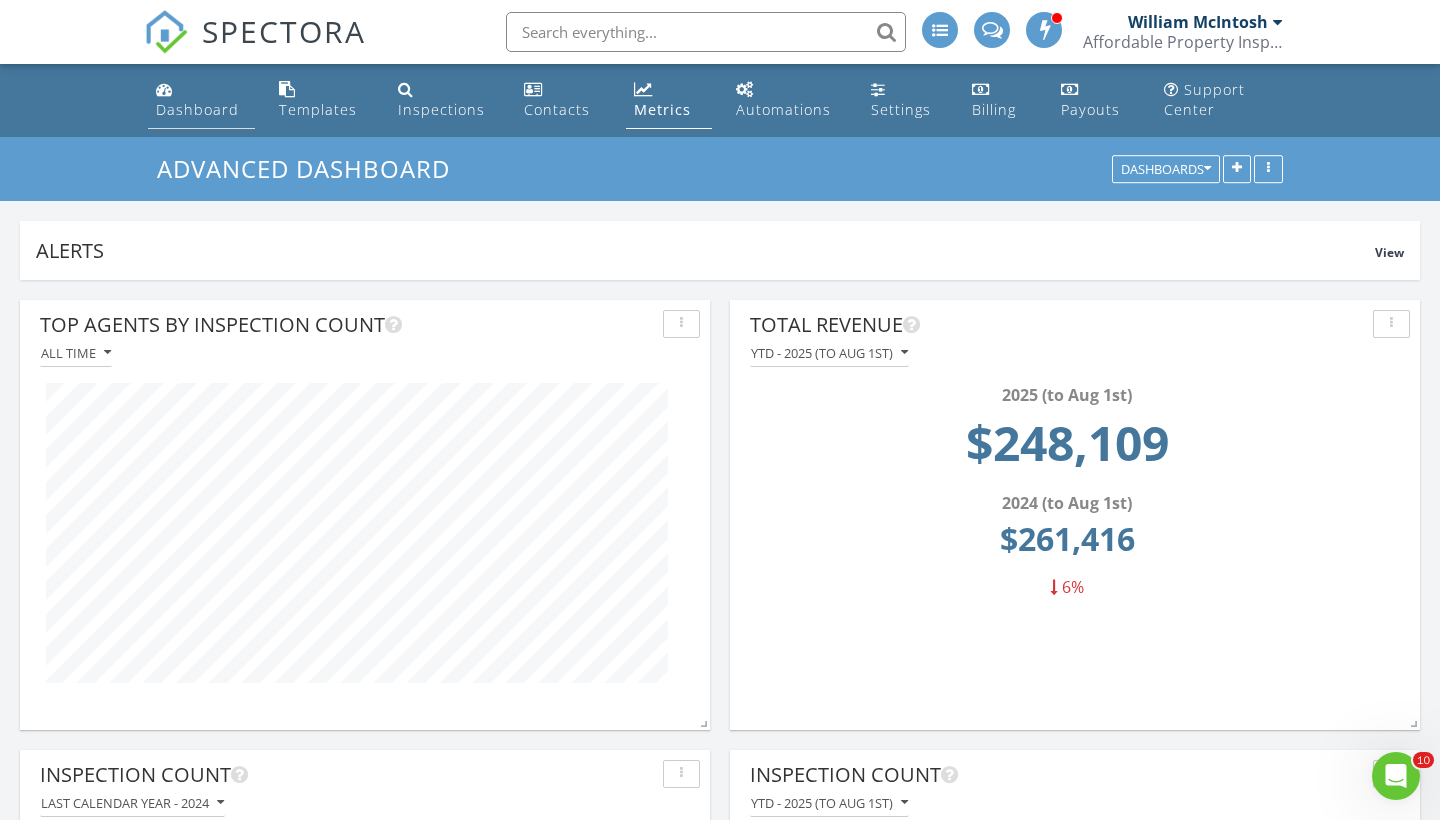 scroll, scrollTop: 0, scrollLeft: 0, axis: both 